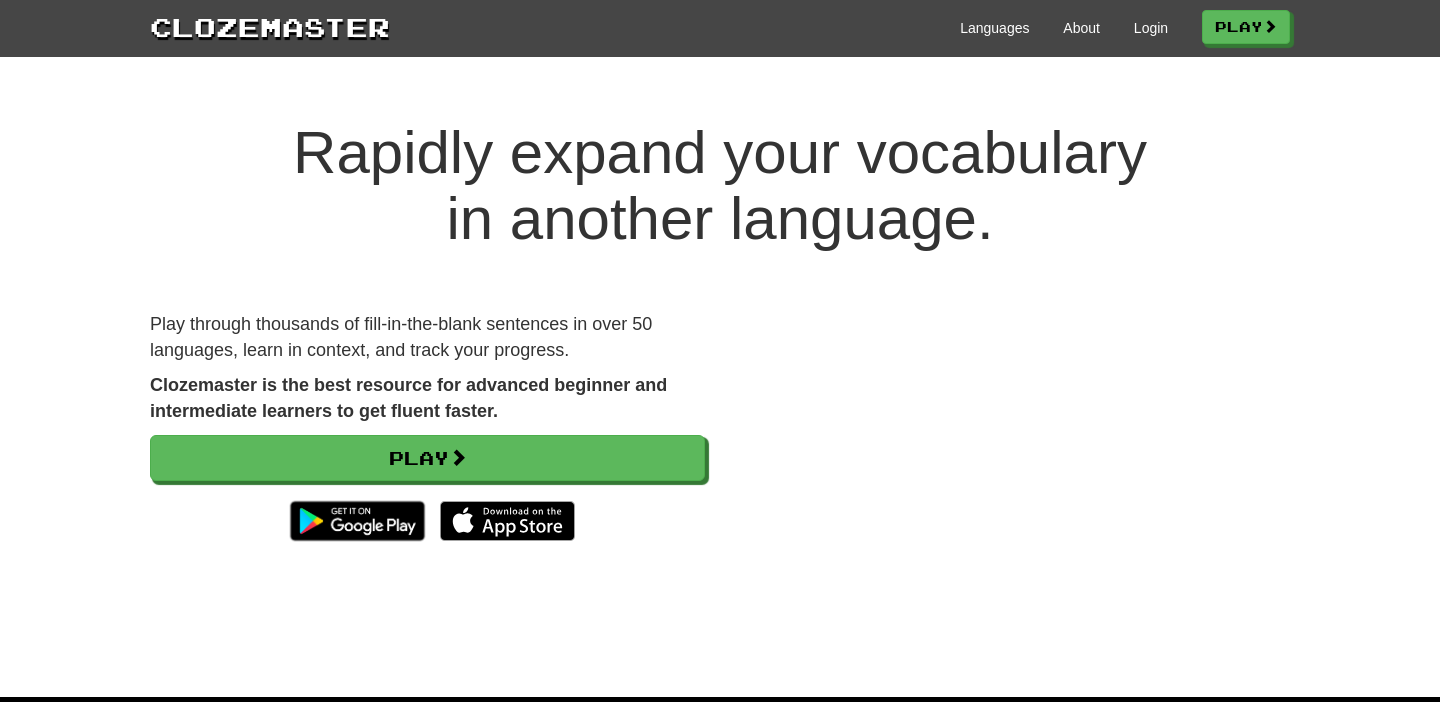 scroll, scrollTop: 0, scrollLeft: 0, axis: both 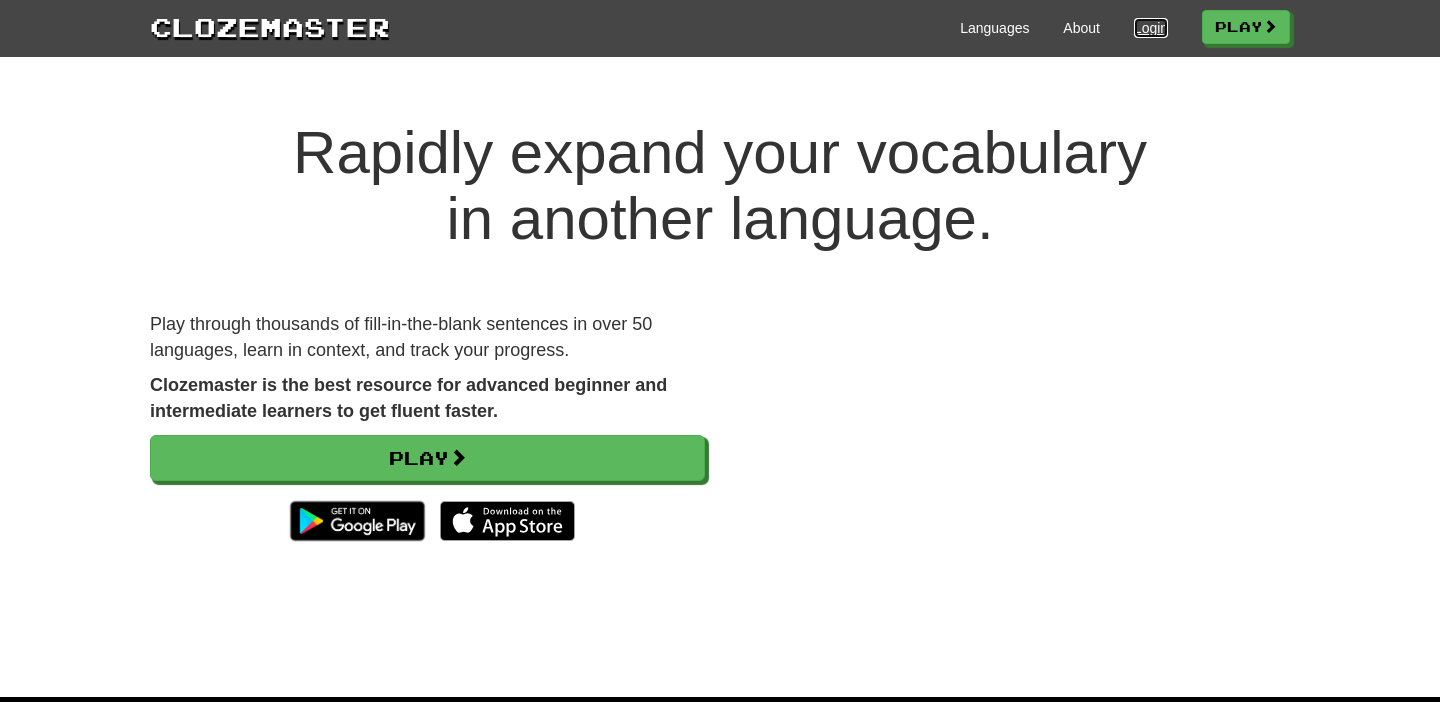 click on "Login" at bounding box center (1151, 28) 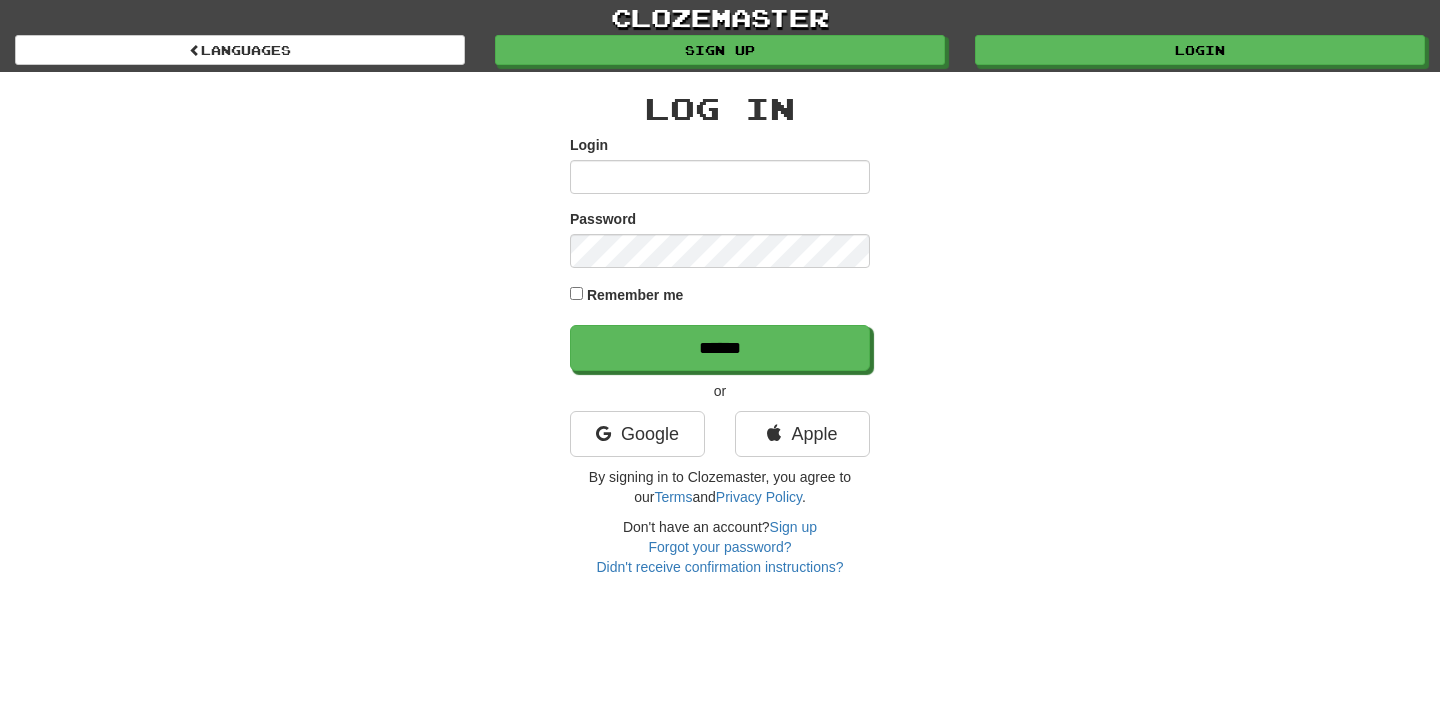 scroll, scrollTop: 0, scrollLeft: 0, axis: both 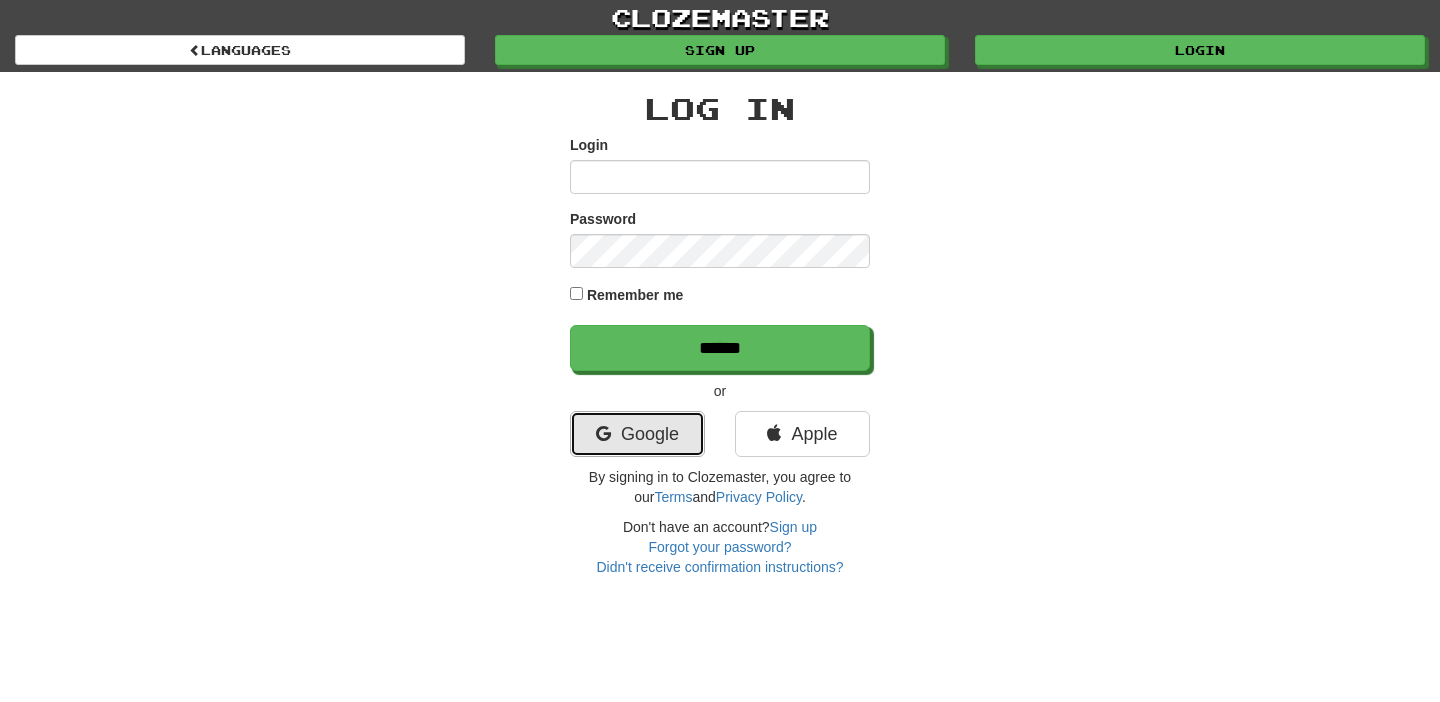 click on "Google" at bounding box center [637, 434] 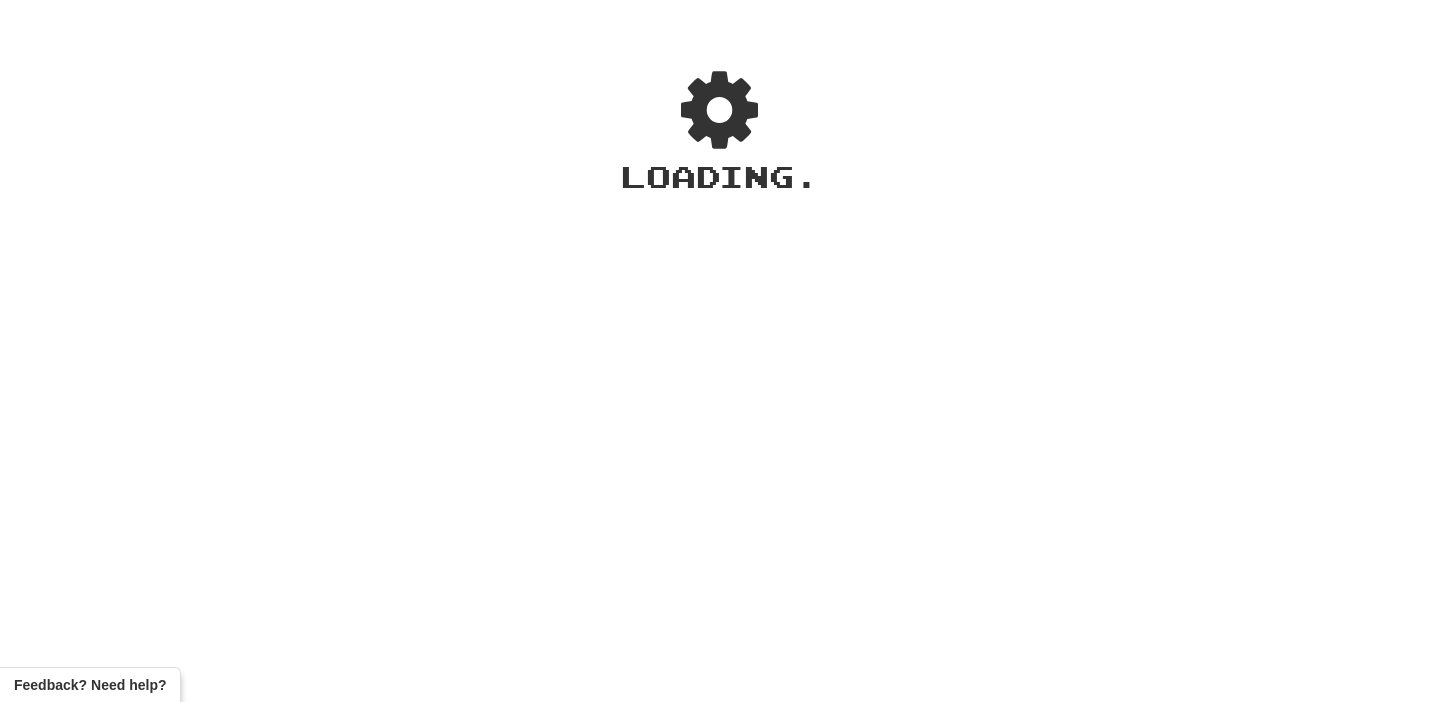 scroll, scrollTop: 0, scrollLeft: 0, axis: both 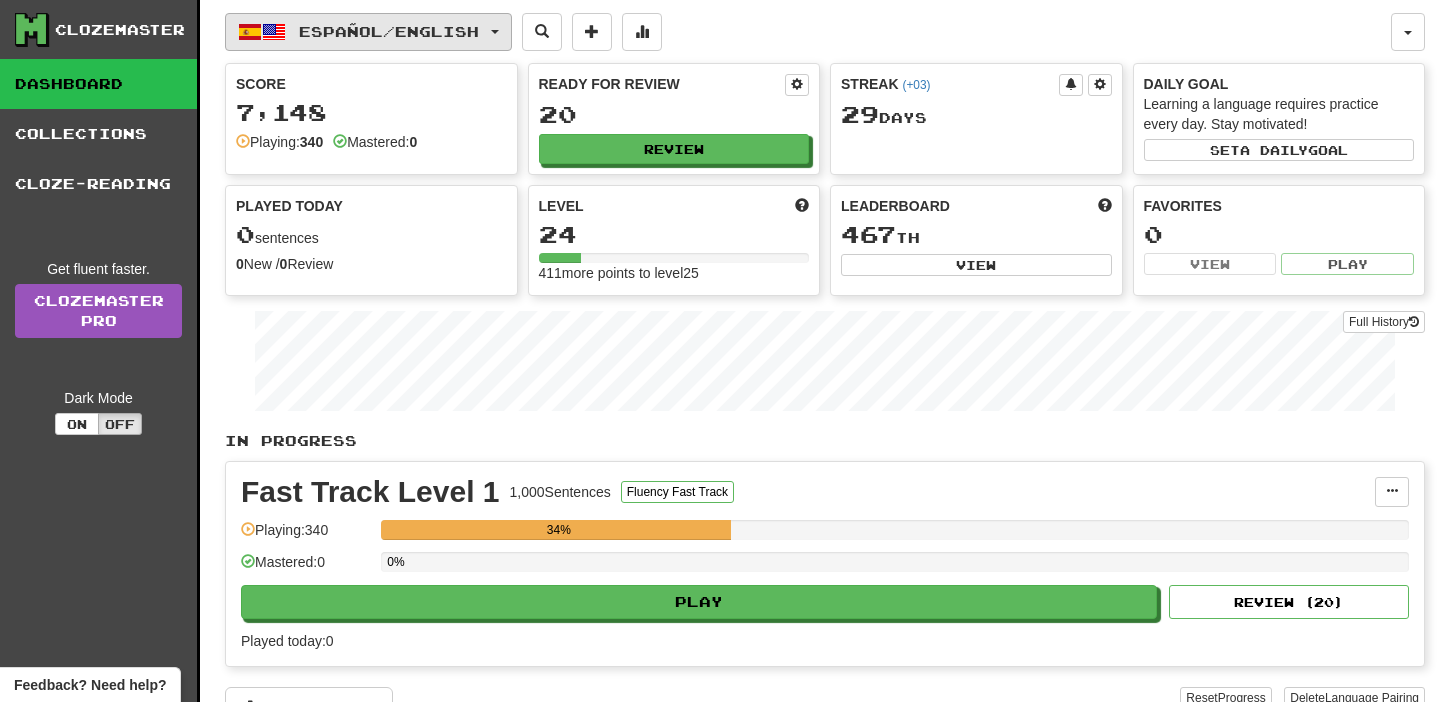 click on "Español  /  English" at bounding box center (389, 31) 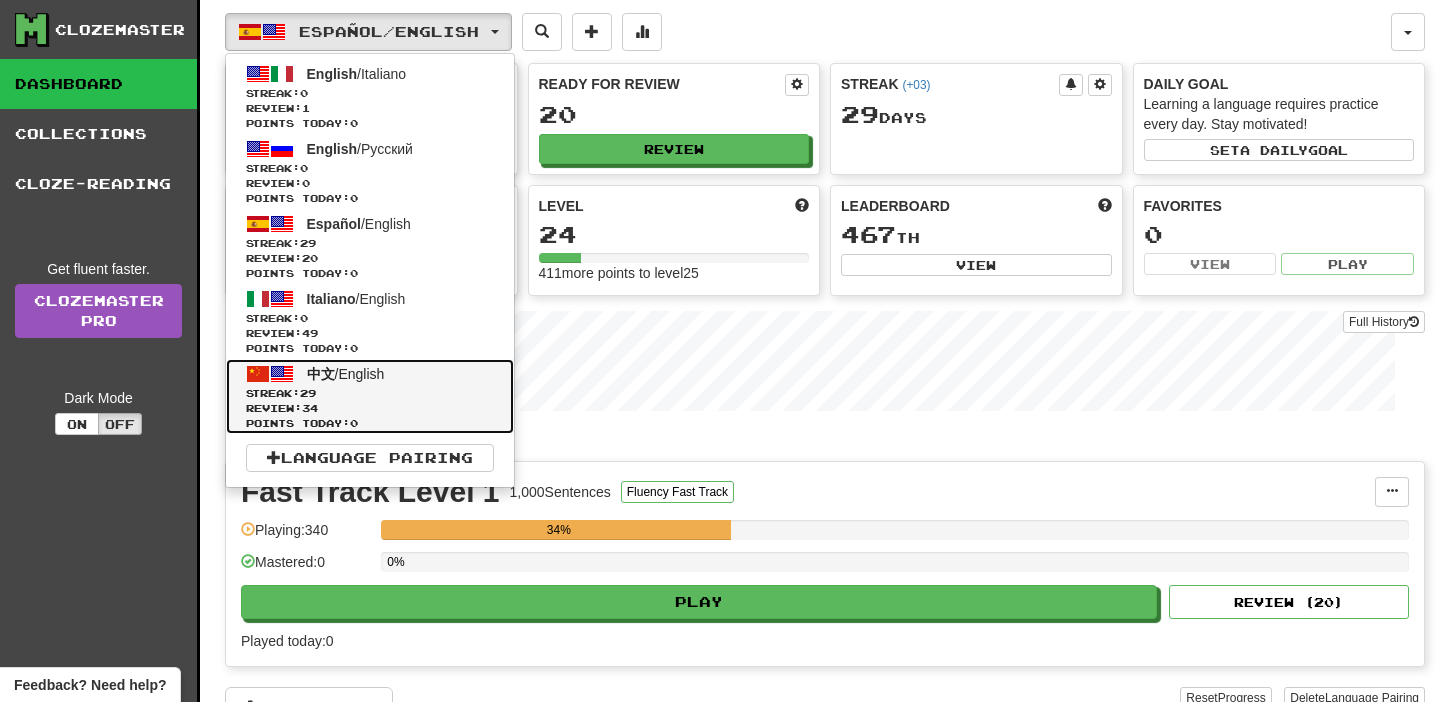click on "中文  /  English Streak:  29   Review:  34 Points today:  0" at bounding box center (370, 396) 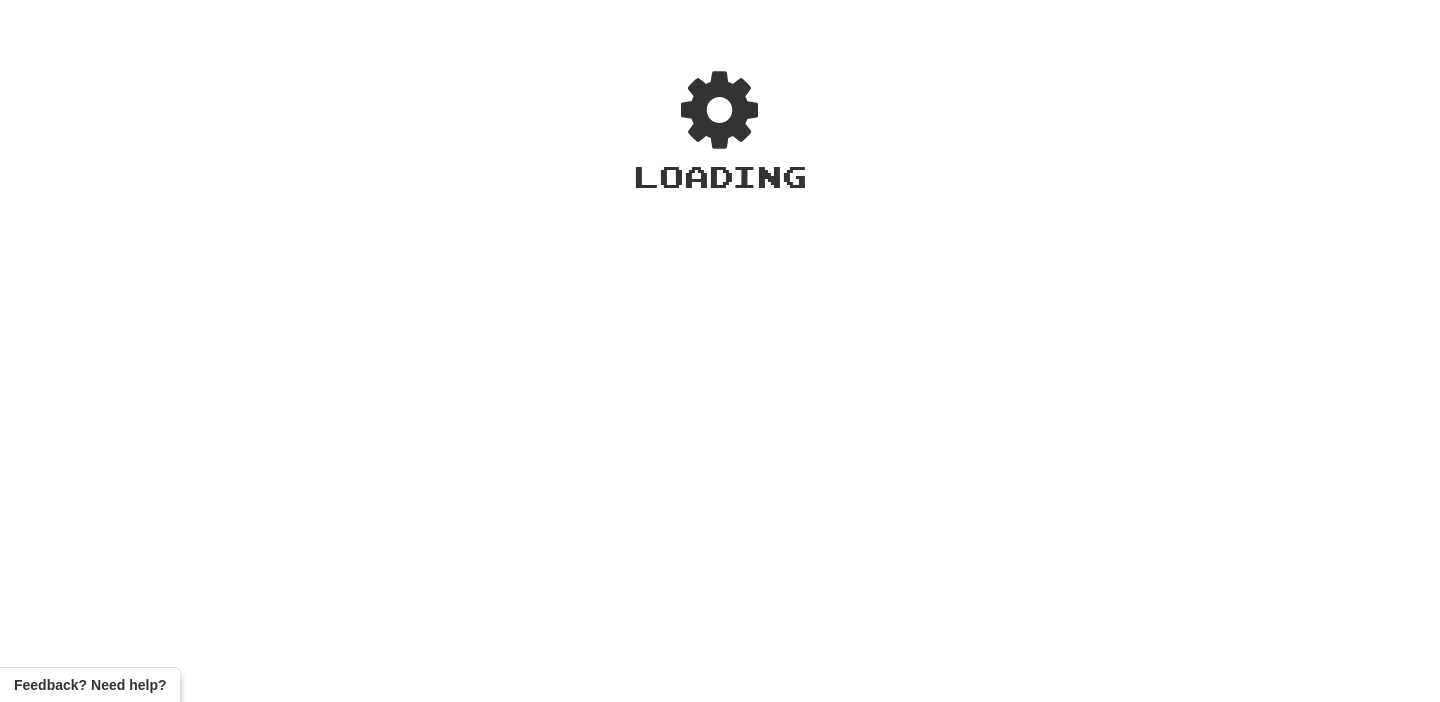 scroll, scrollTop: 0, scrollLeft: 0, axis: both 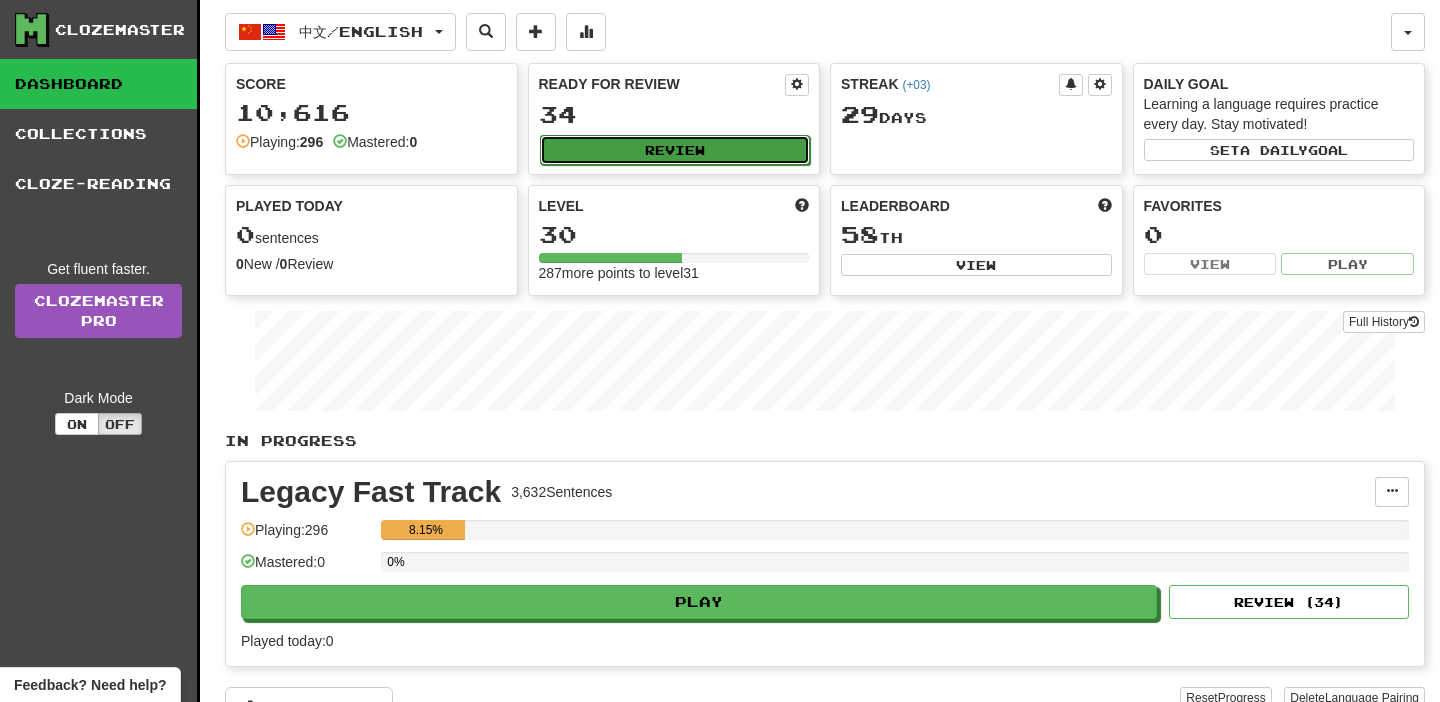 click on "Review" at bounding box center [675, 150] 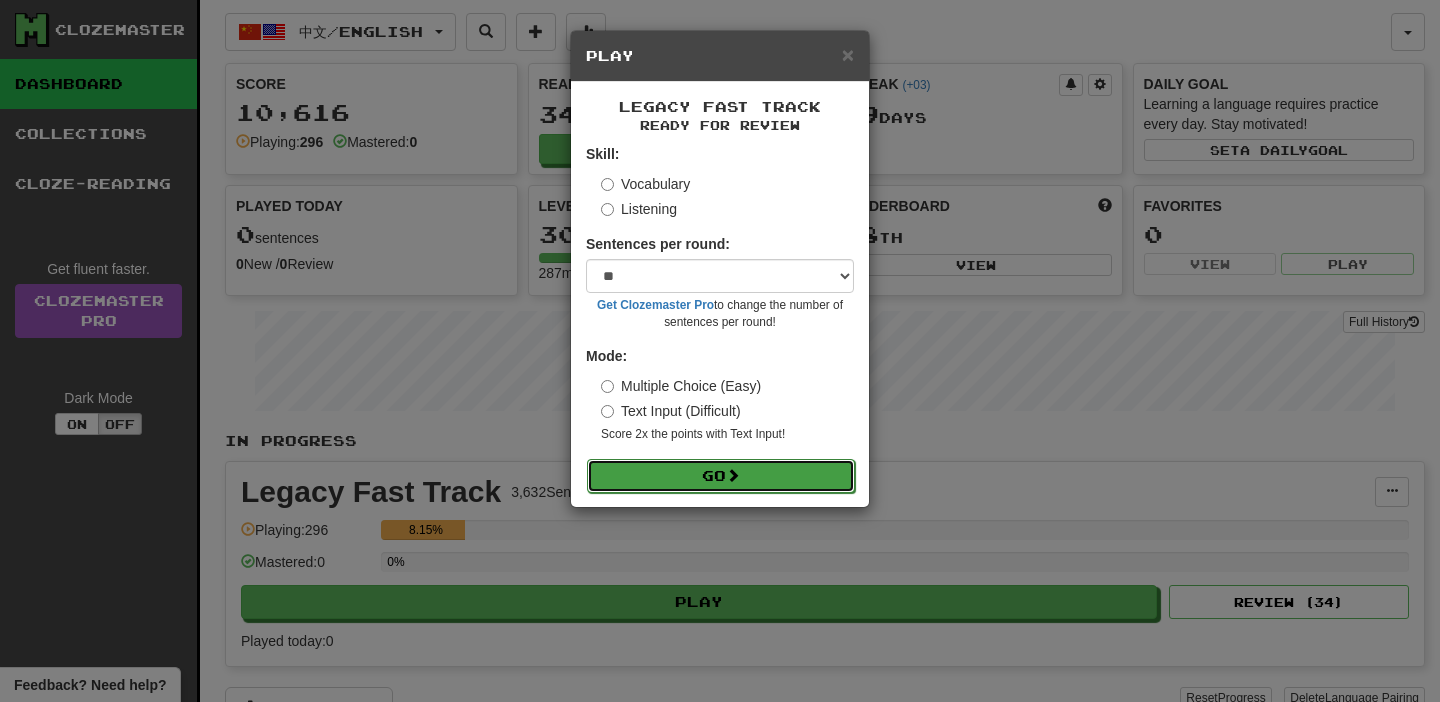click on "Go" at bounding box center [721, 476] 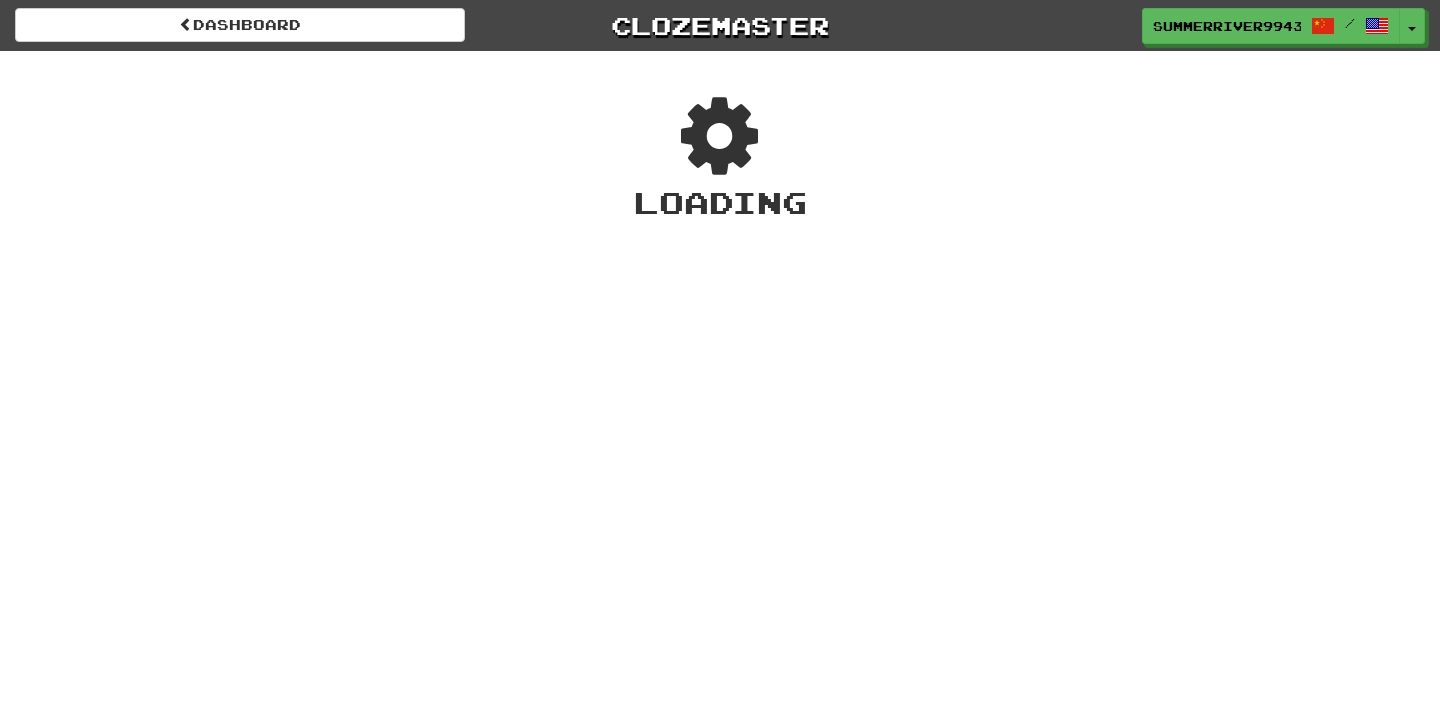 scroll, scrollTop: 0, scrollLeft: 0, axis: both 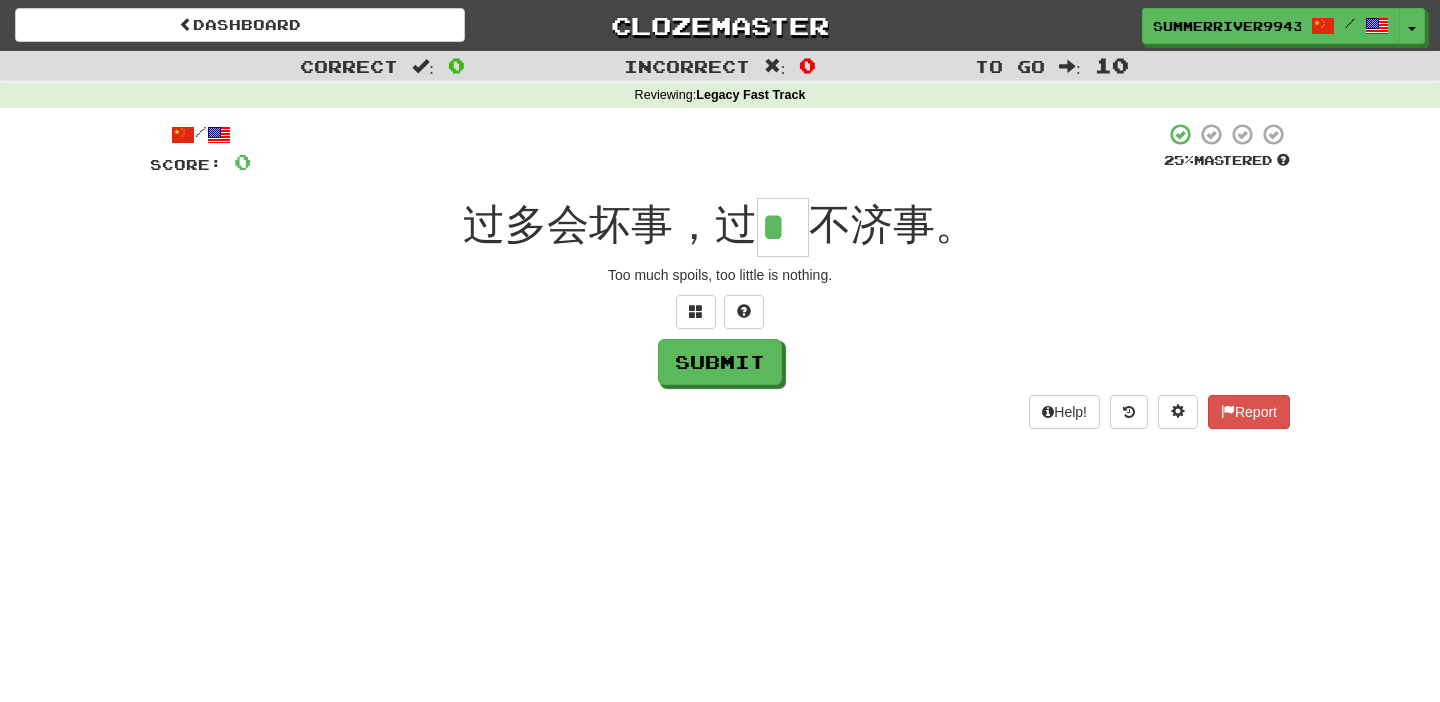 type on "*" 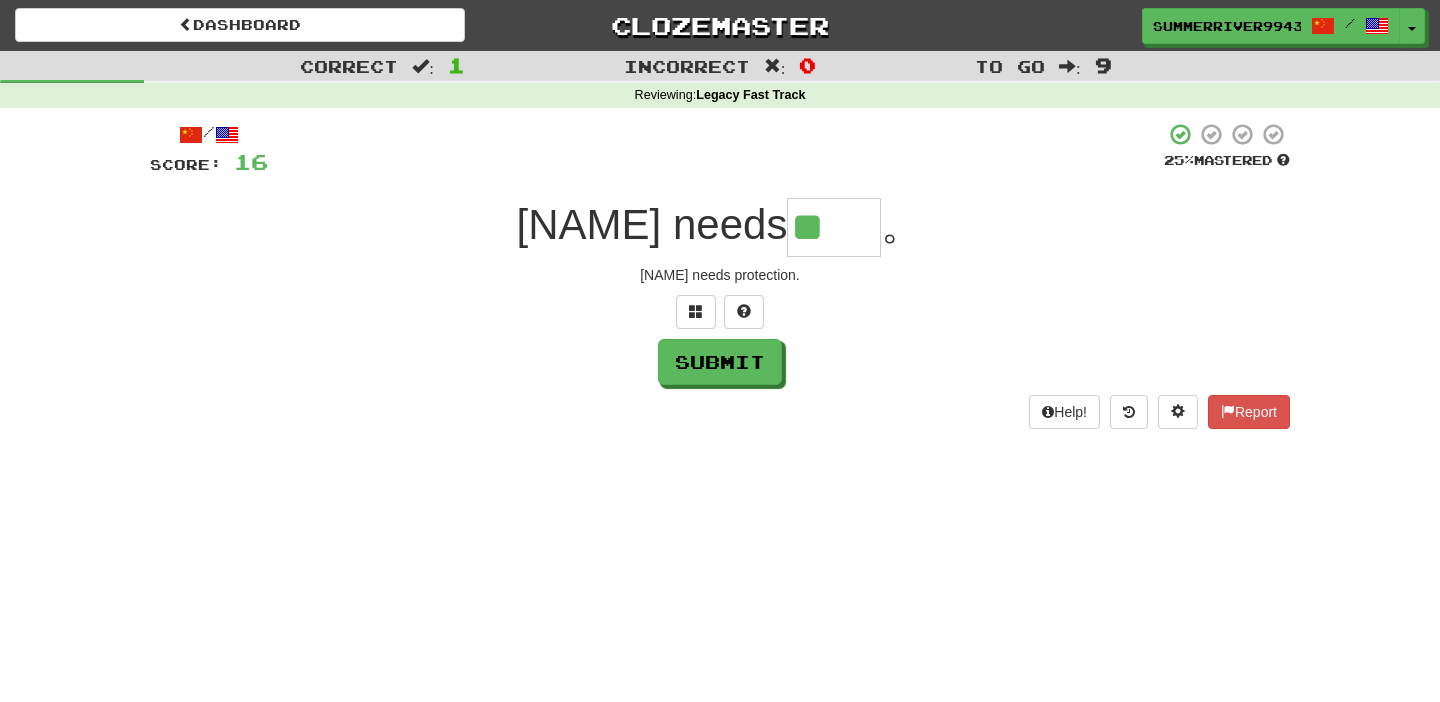 type on "**" 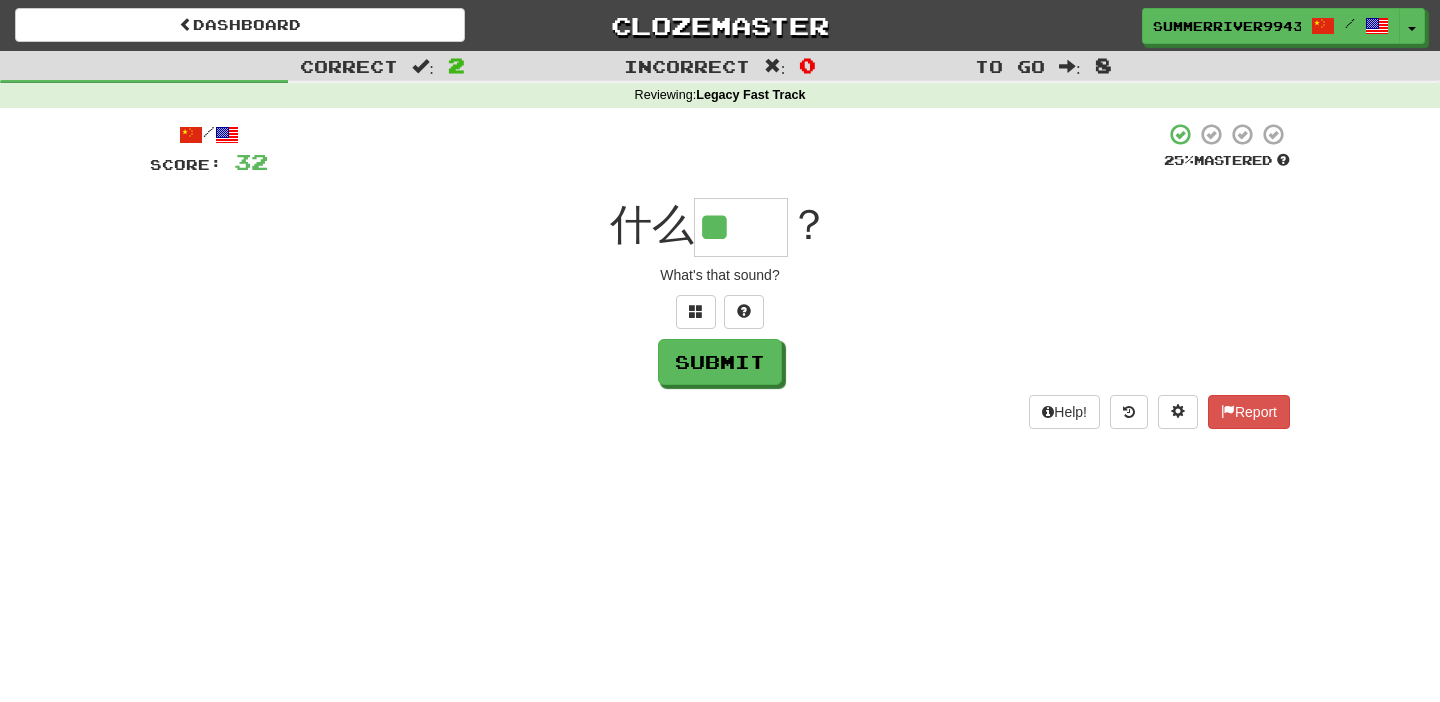 type on "**" 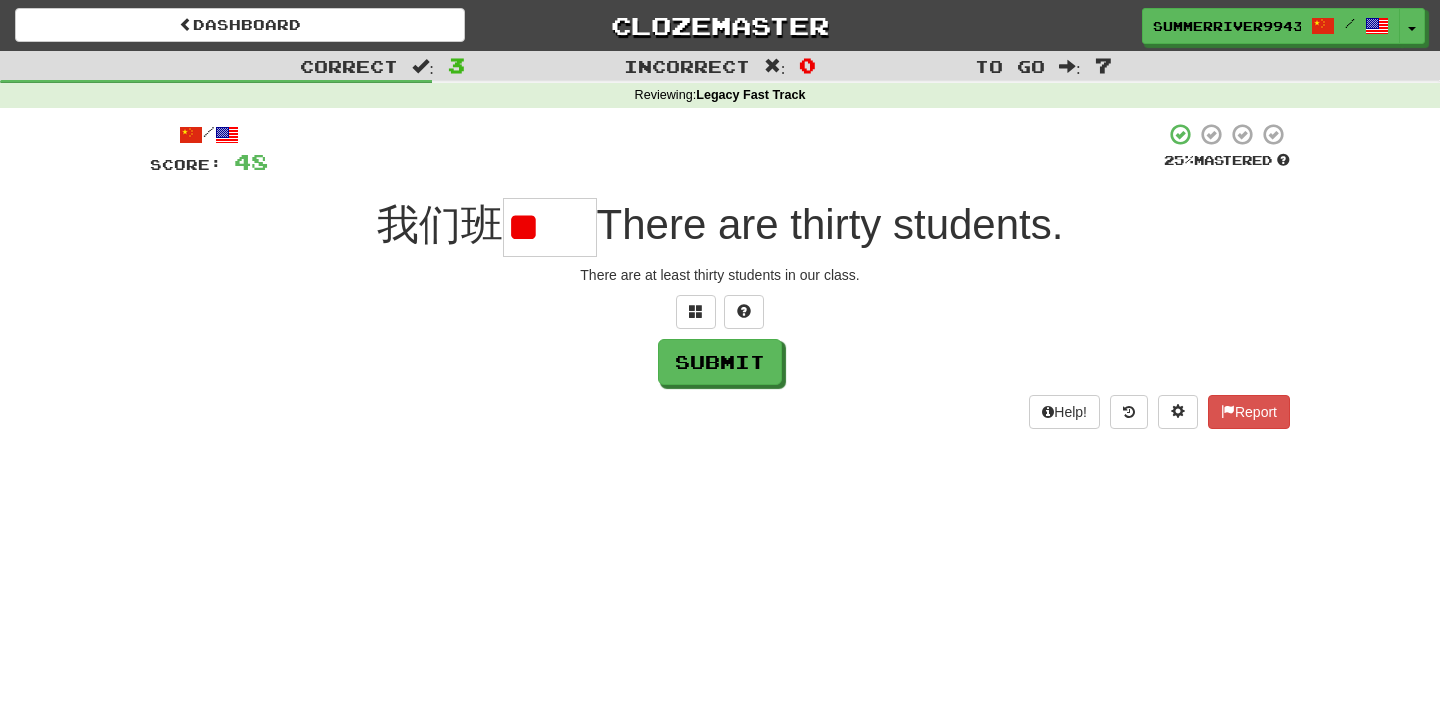 type on "*" 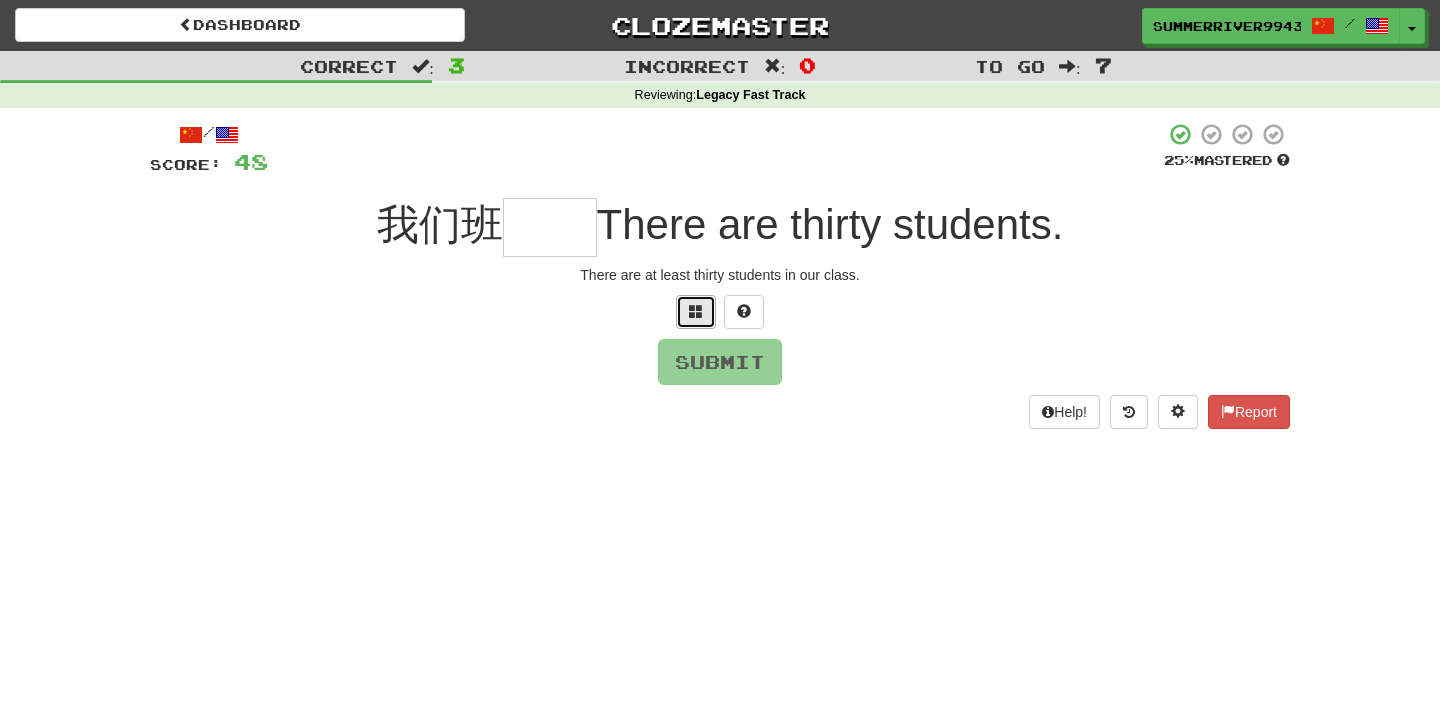 click at bounding box center [696, 312] 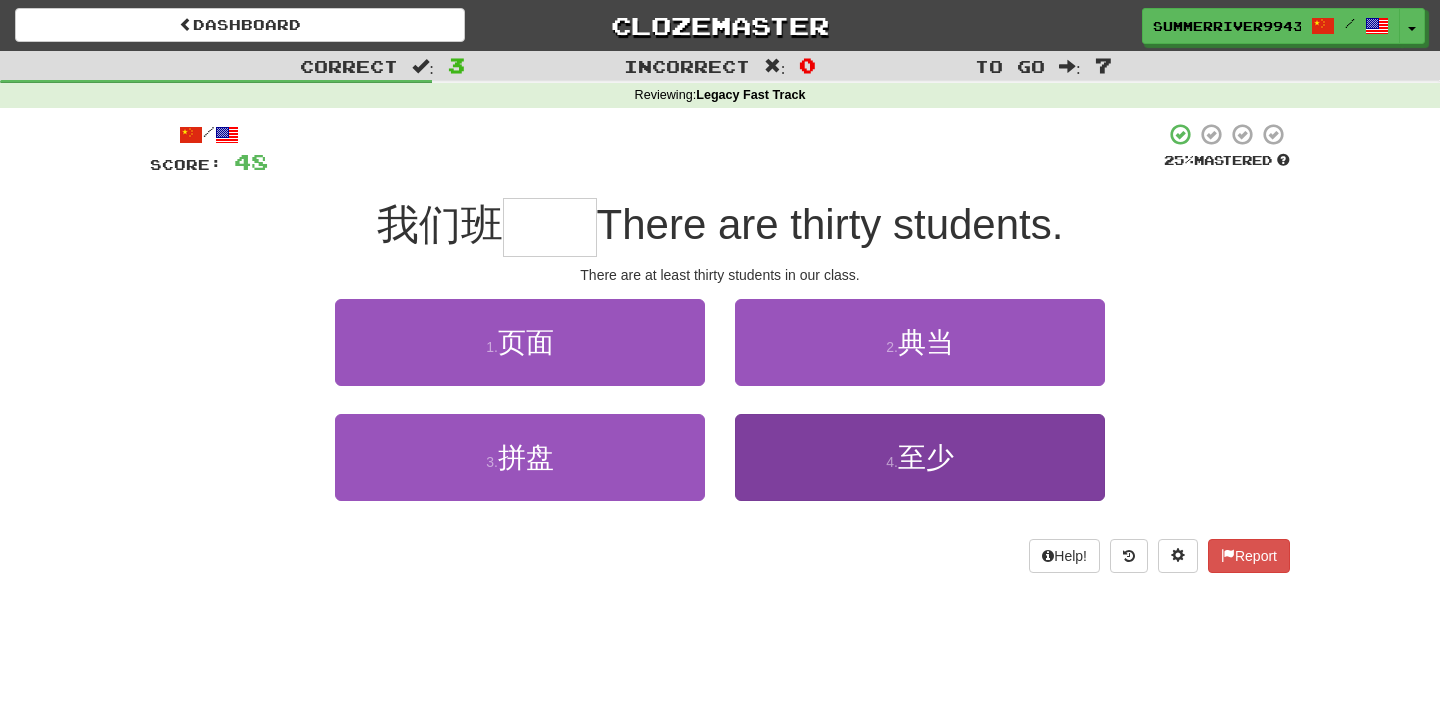 click on "4 .  至少" at bounding box center [920, 457] 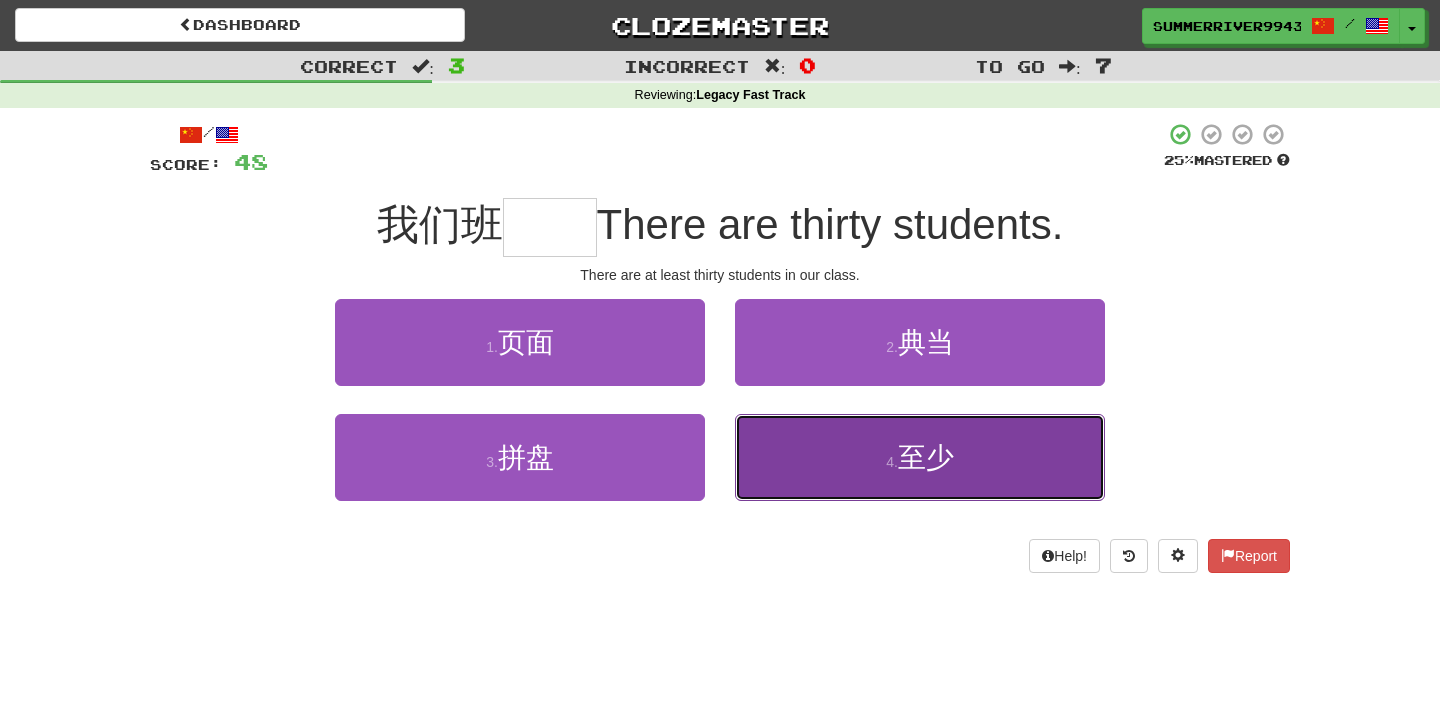 type on "**" 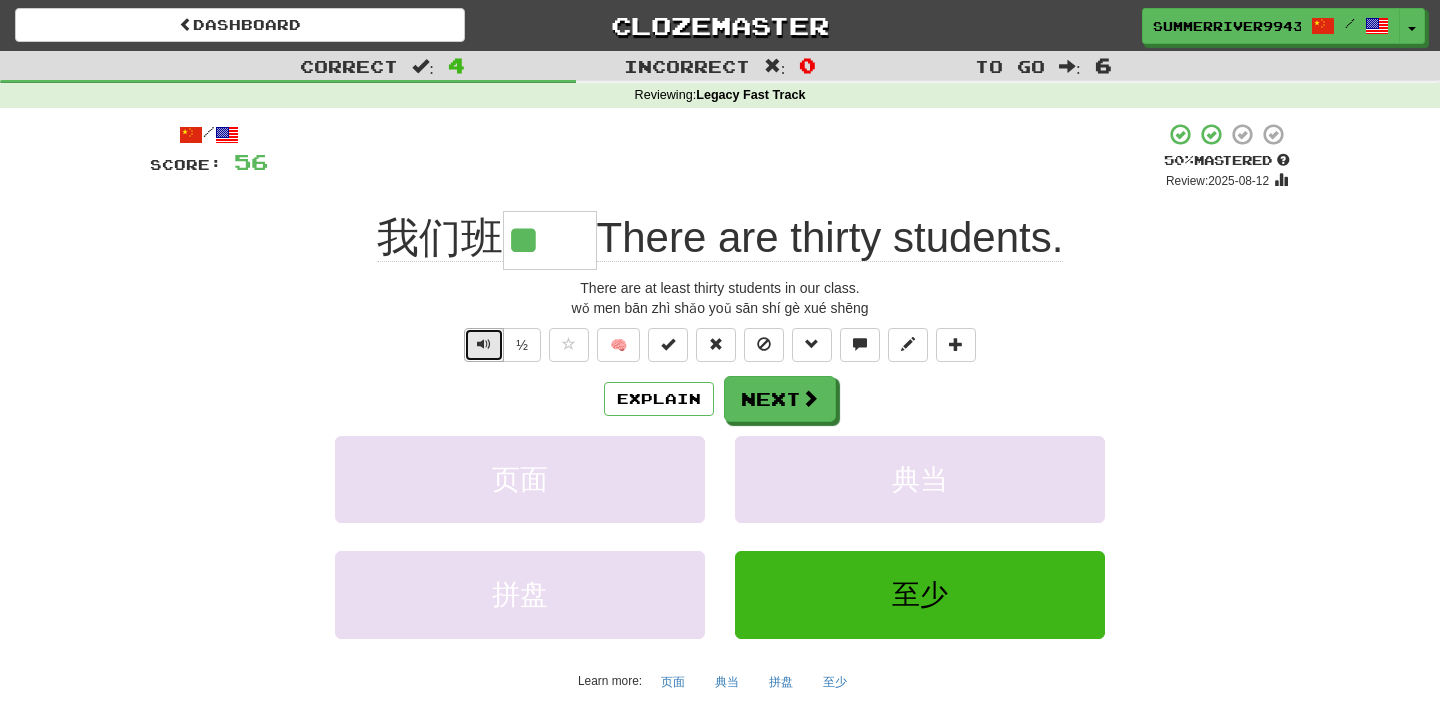 click at bounding box center (484, 345) 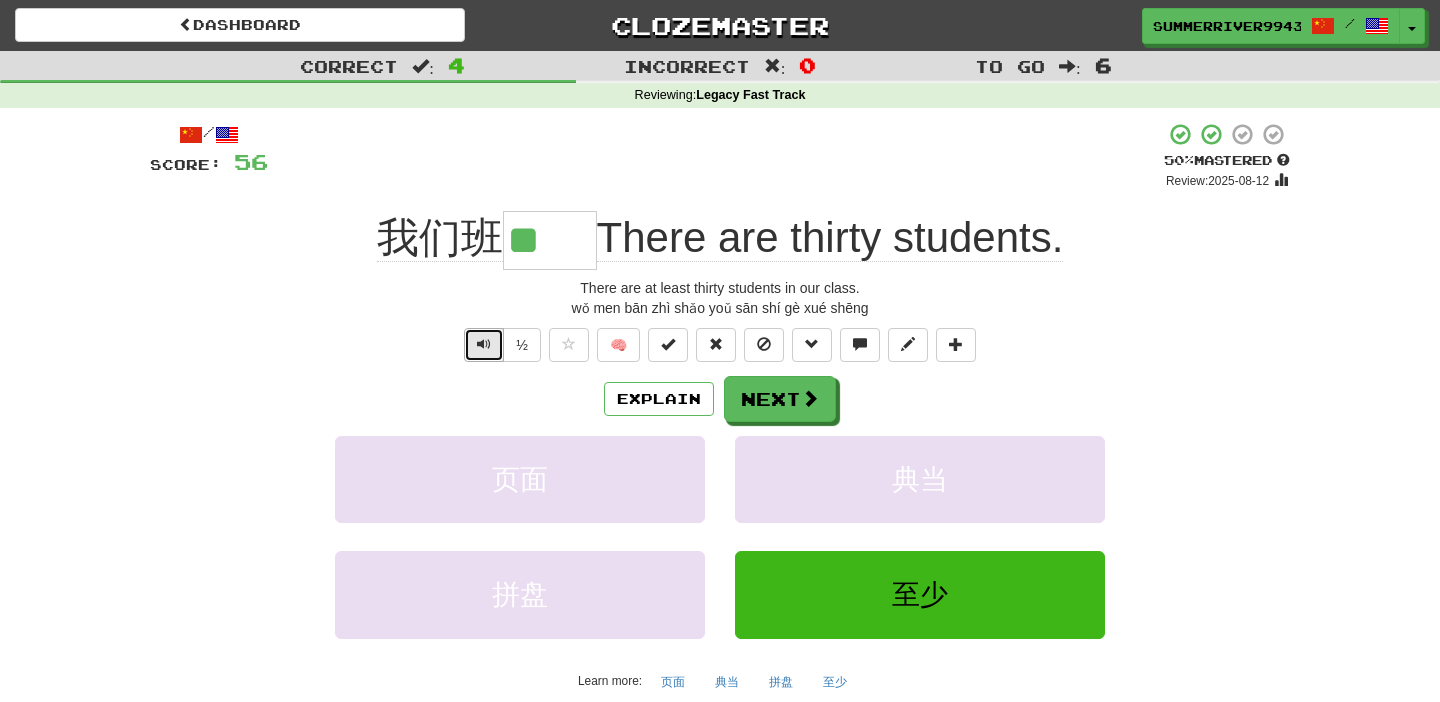 click at bounding box center (484, 345) 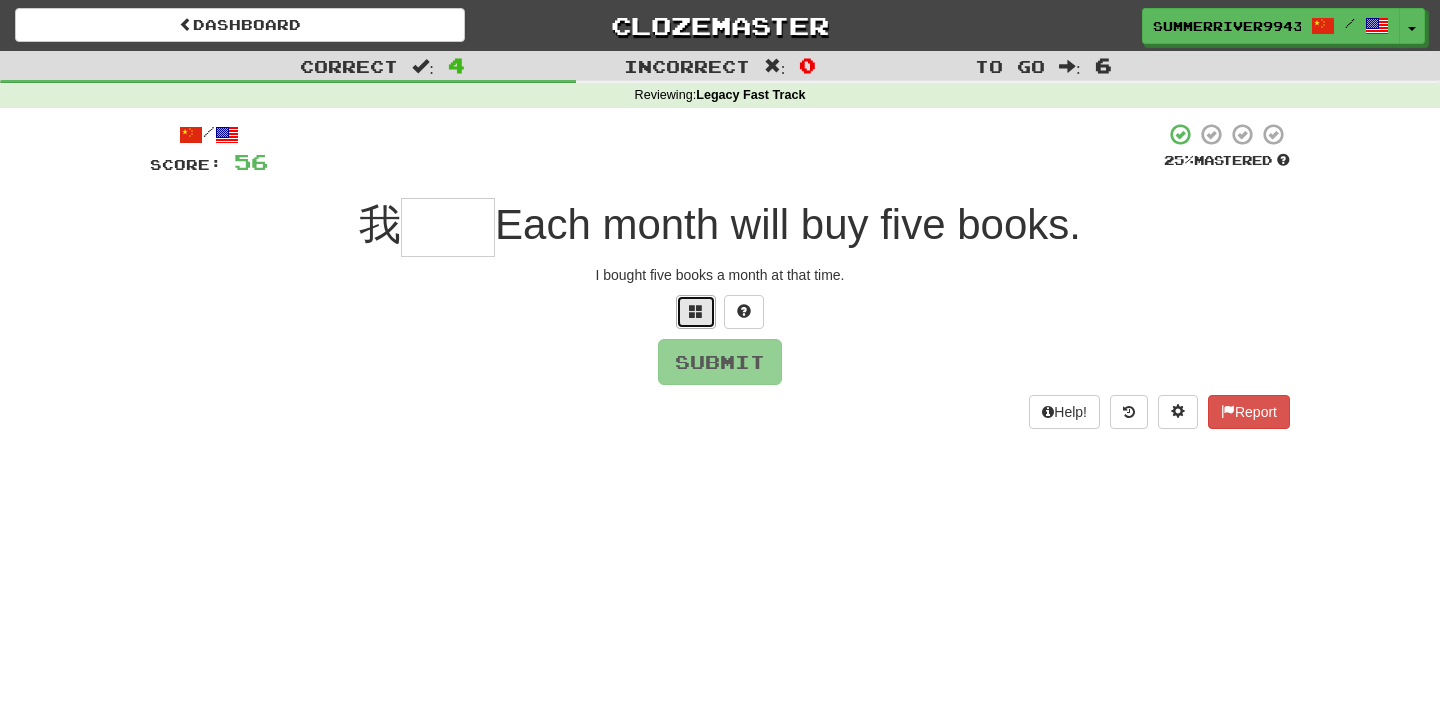 click at bounding box center [696, 311] 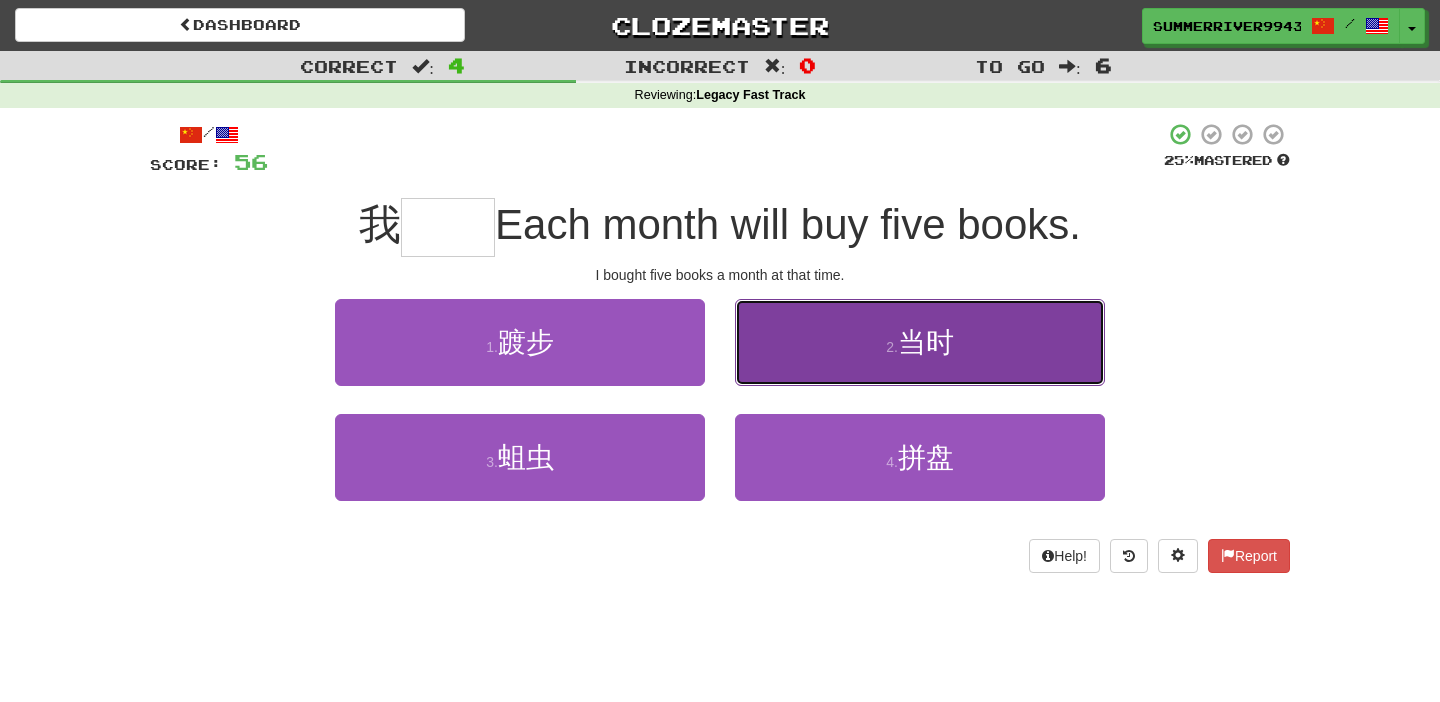 click on "2 .  当时" at bounding box center (920, 342) 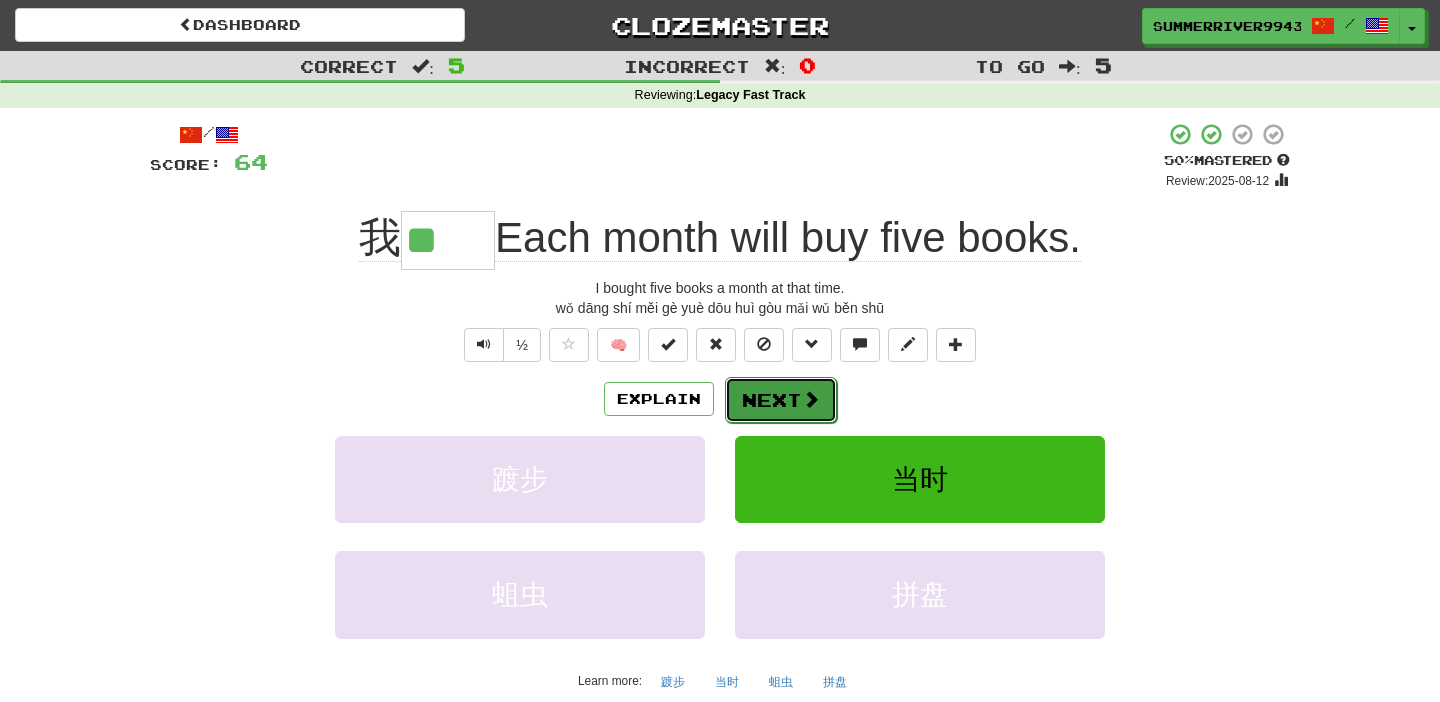 click on "Next" at bounding box center (781, 400) 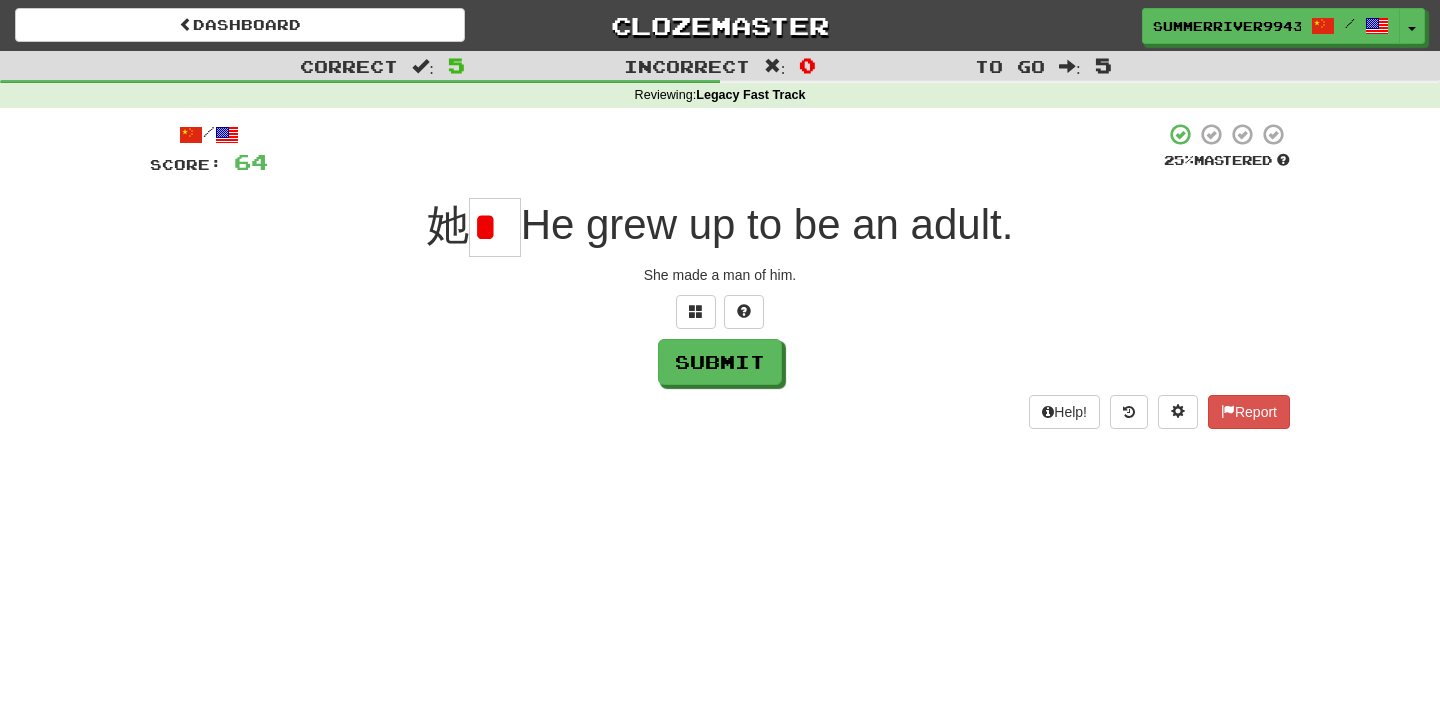 scroll, scrollTop: 0, scrollLeft: 0, axis: both 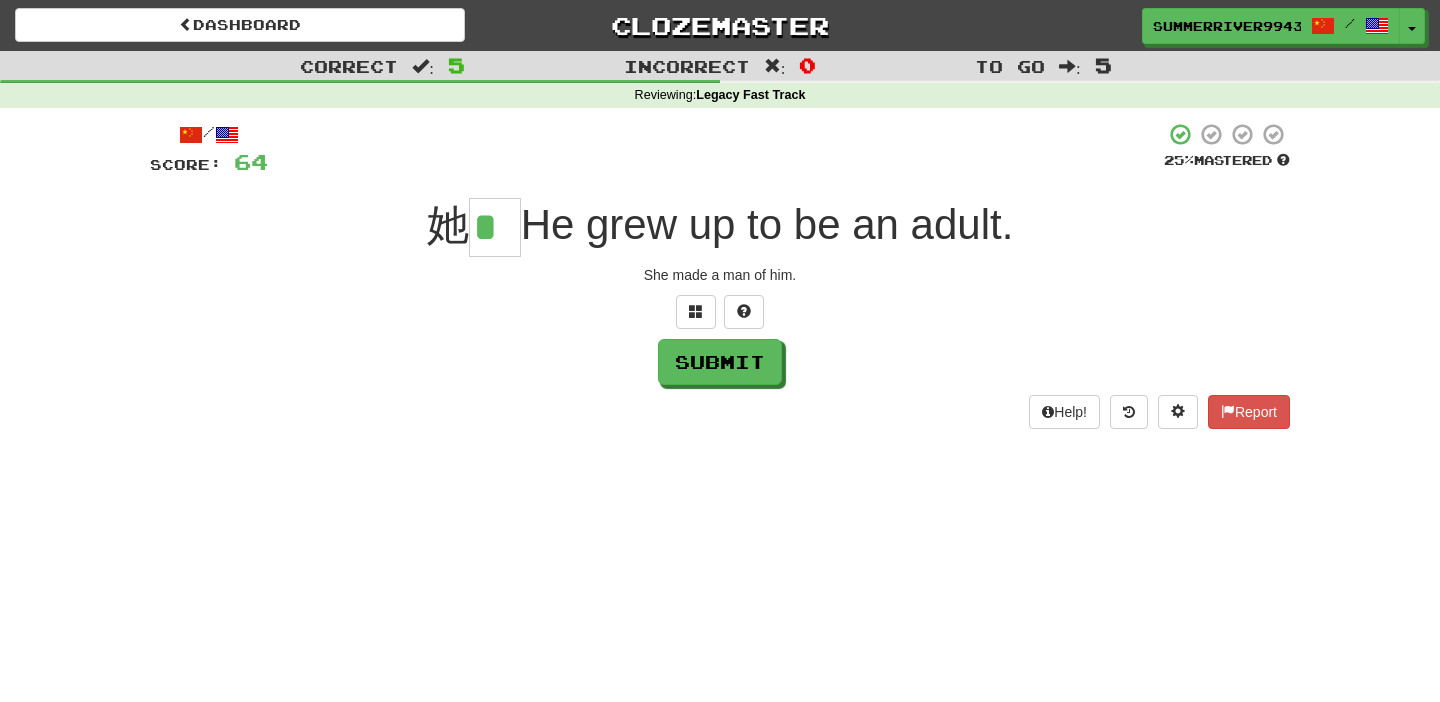 type on "*" 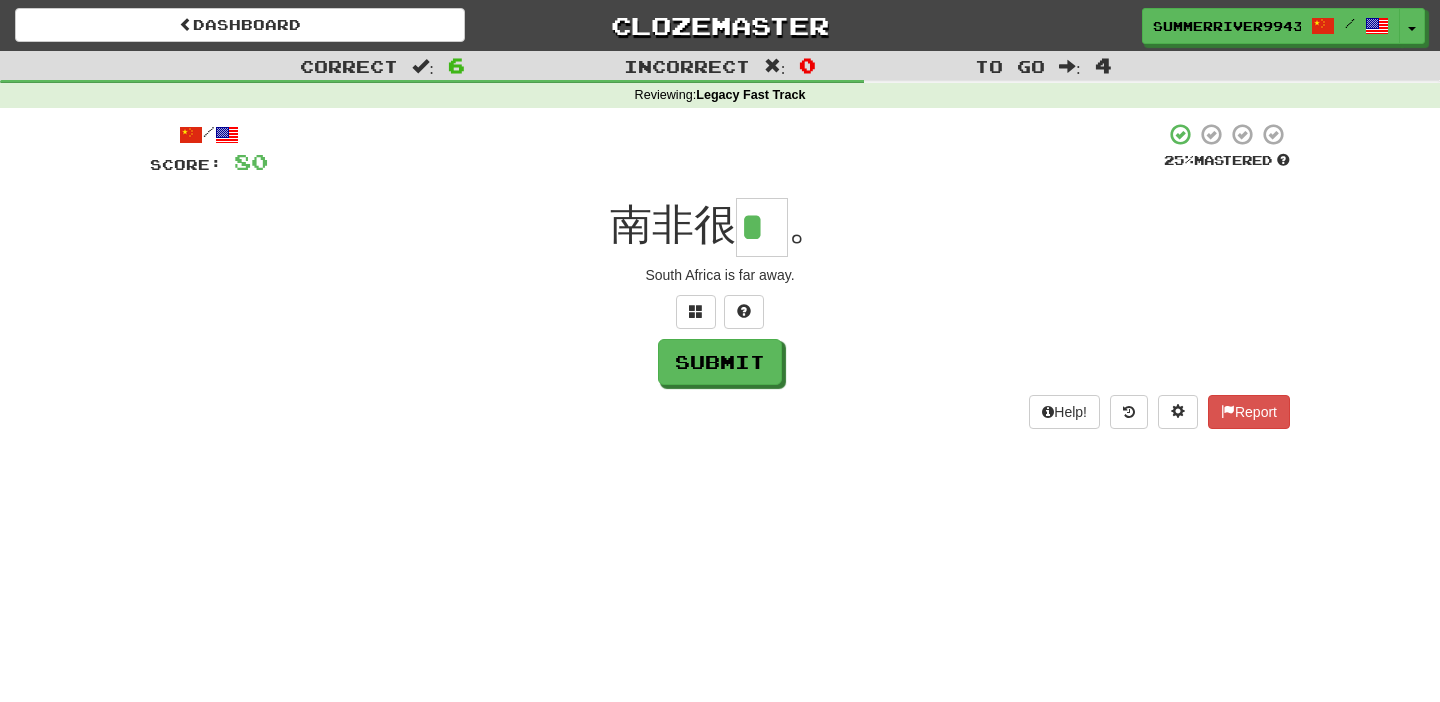 scroll, scrollTop: 0, scrollLeft: 0, axis: both 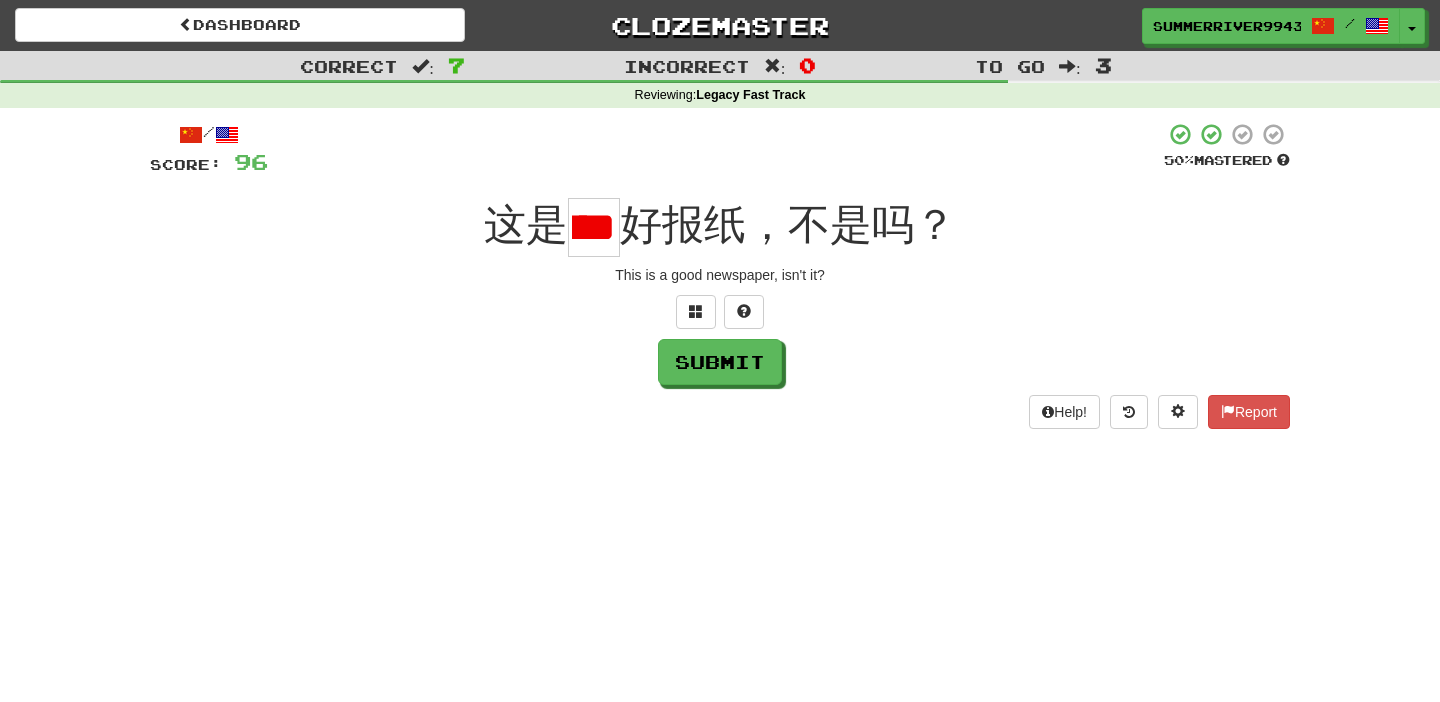 type on "*" 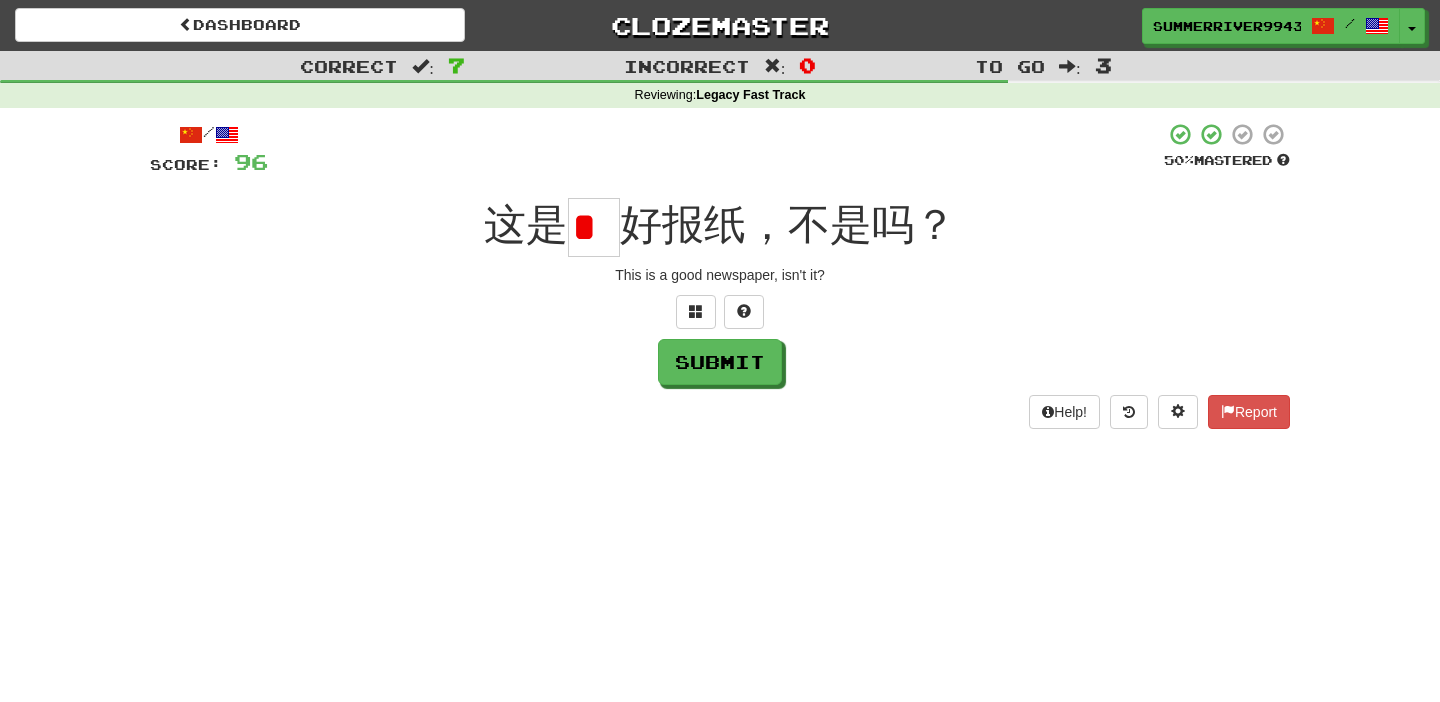 scroll, scrollTop: 0, scrollLeft: 0, axis: both 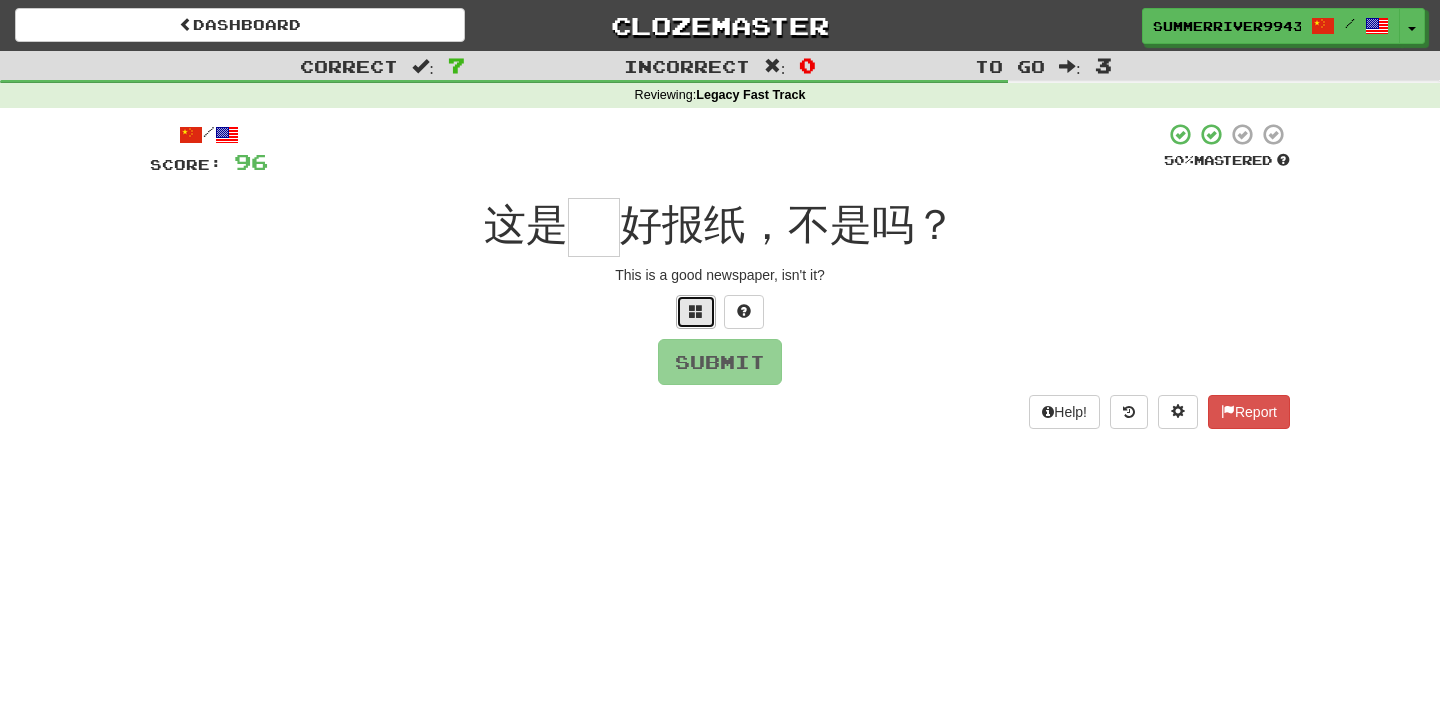 click at bounding box center (696, 311) 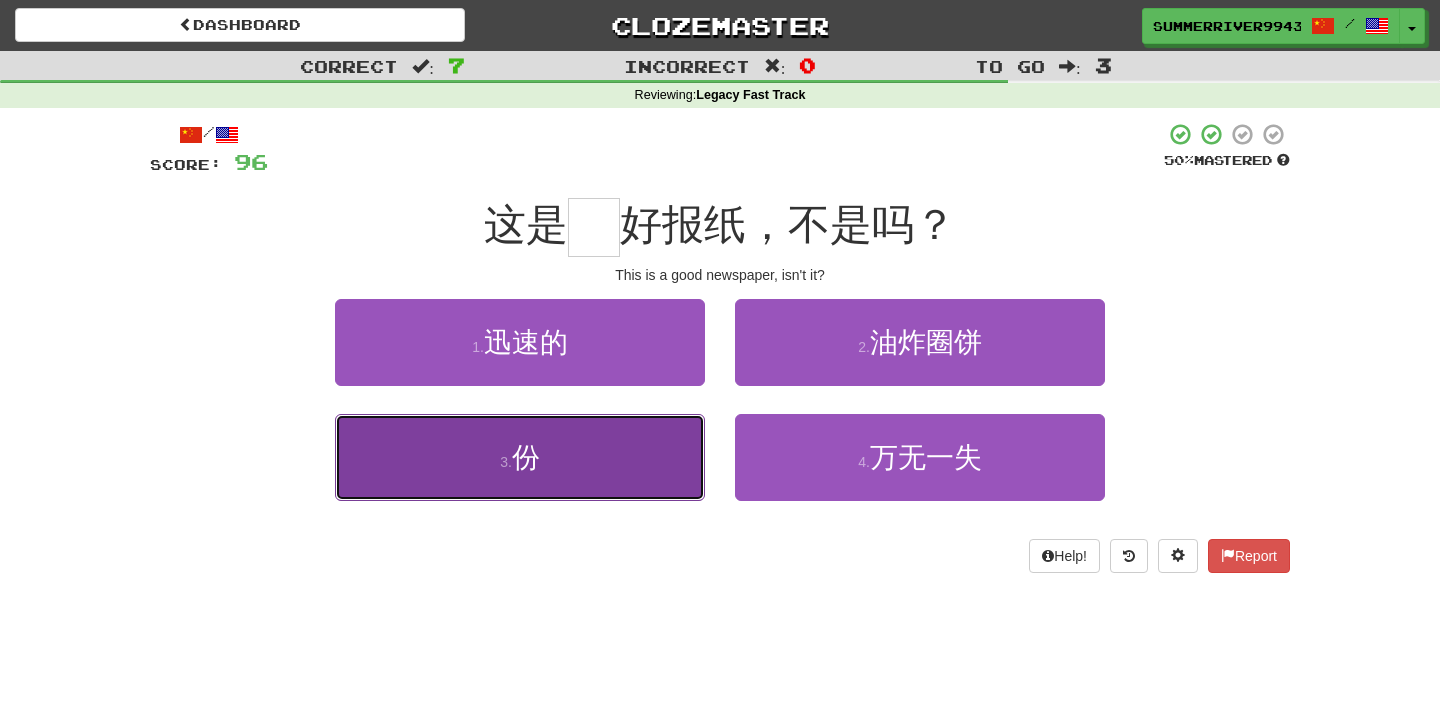 click on "3 .  份" at bounding box center [520, 457] 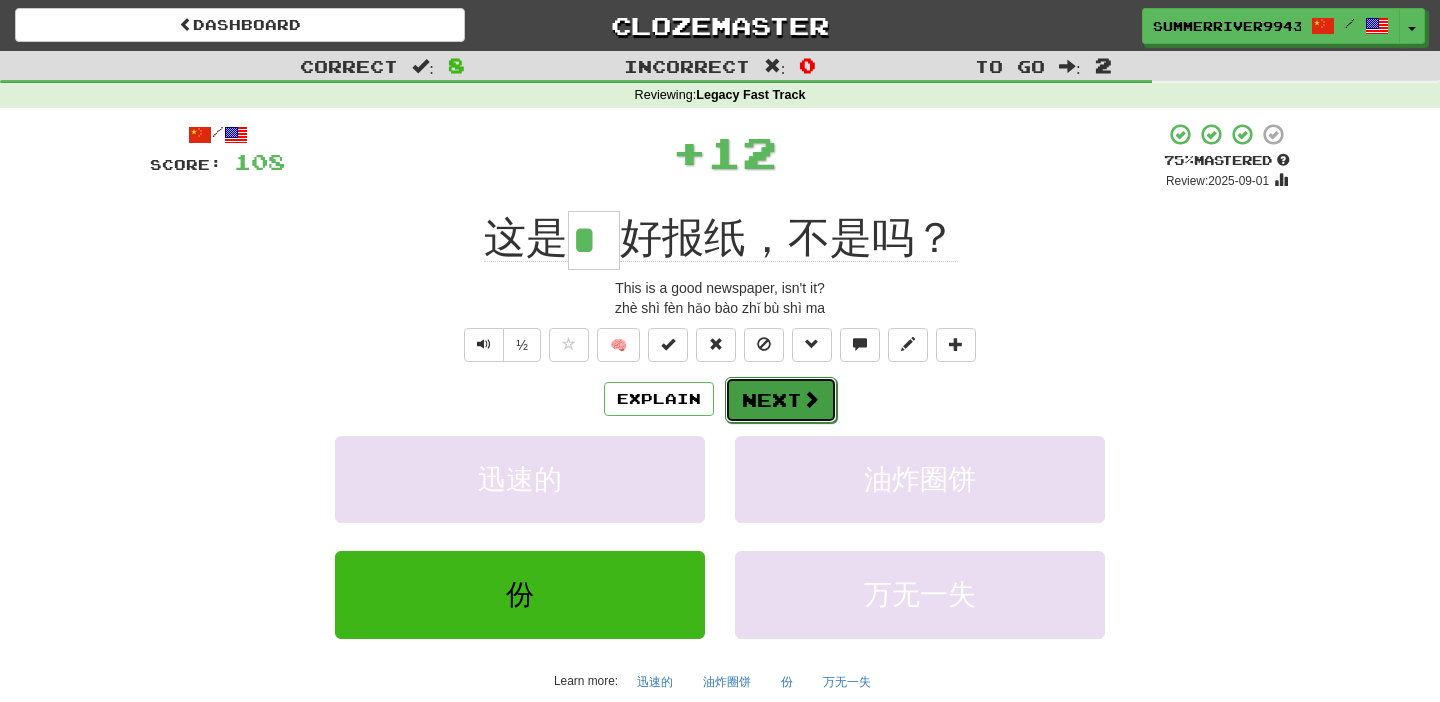 click on "Next" at bounding box center [781, 400] 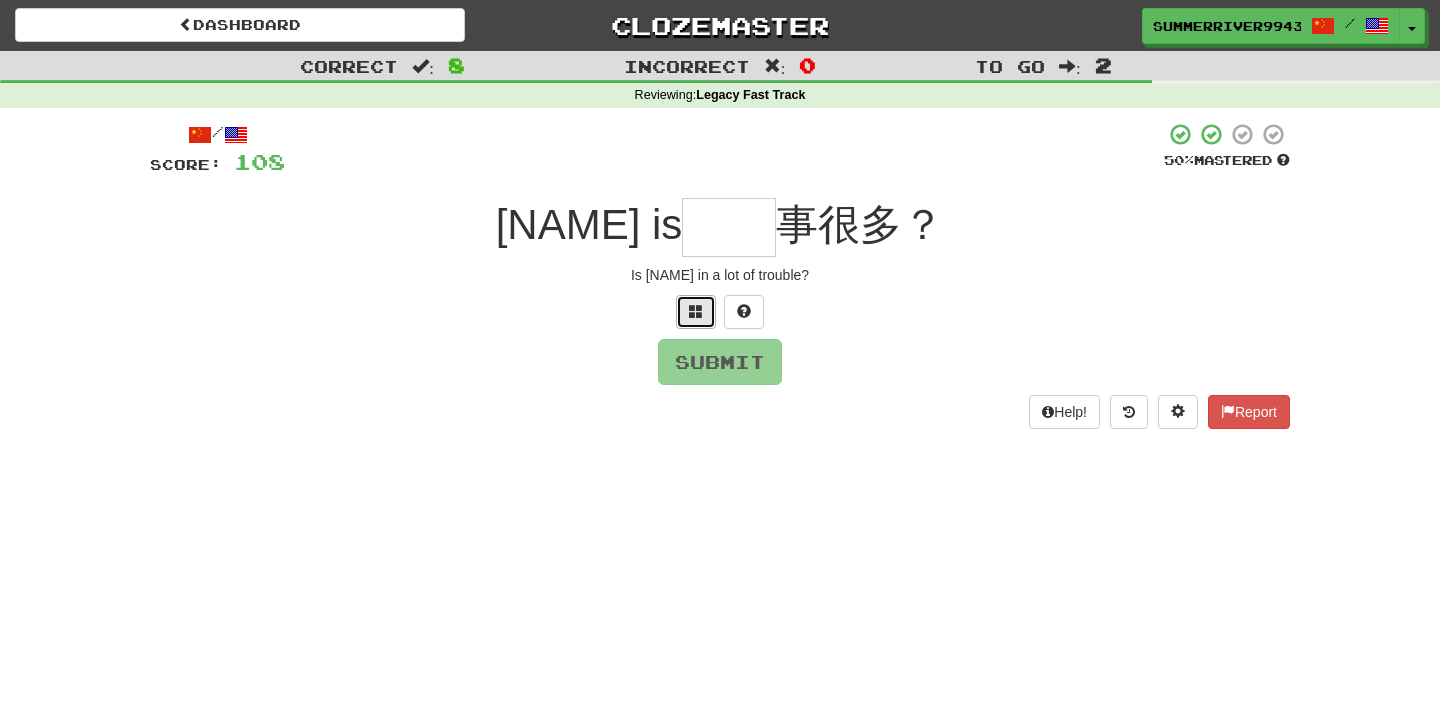 click at bounding box center (696, 311) 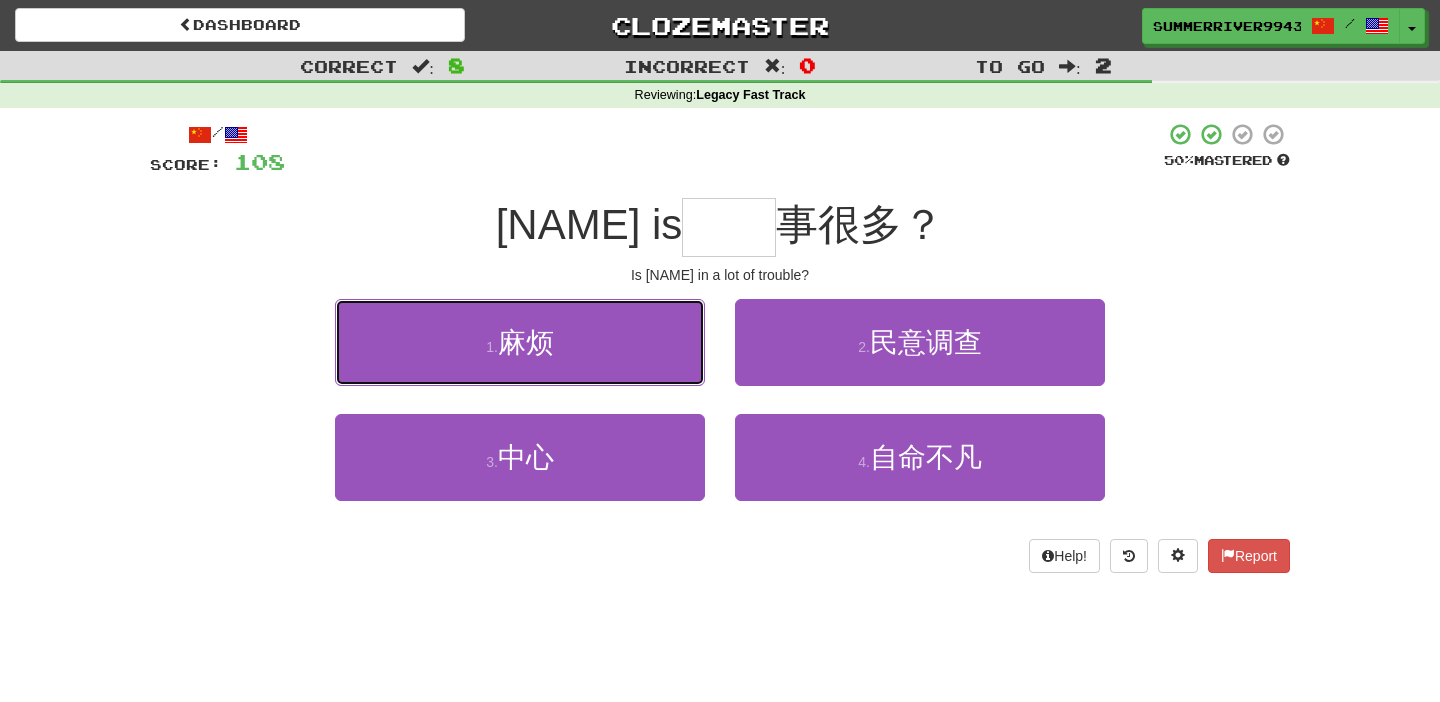 click on "1 .  麻烦" at bounding box center [520, 342] 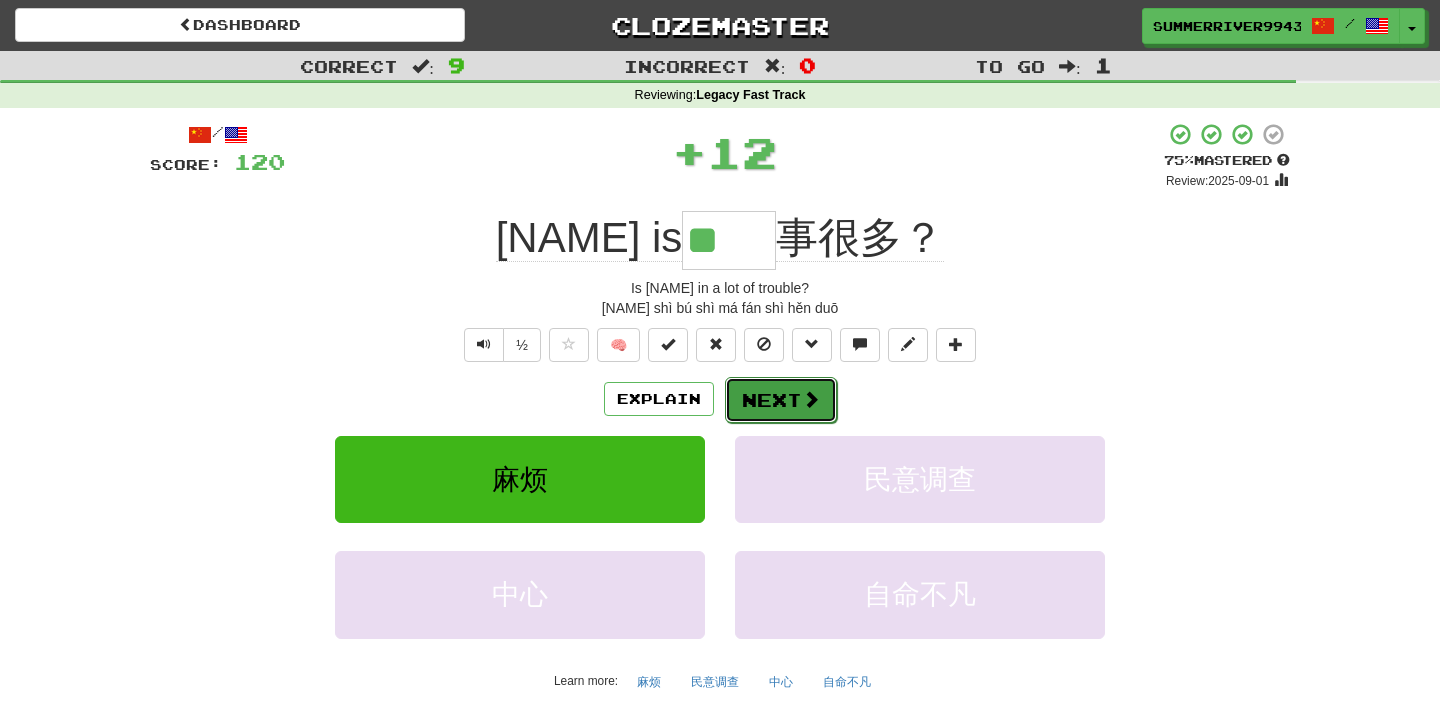 click on "Next" at bounding box center (781, 400) 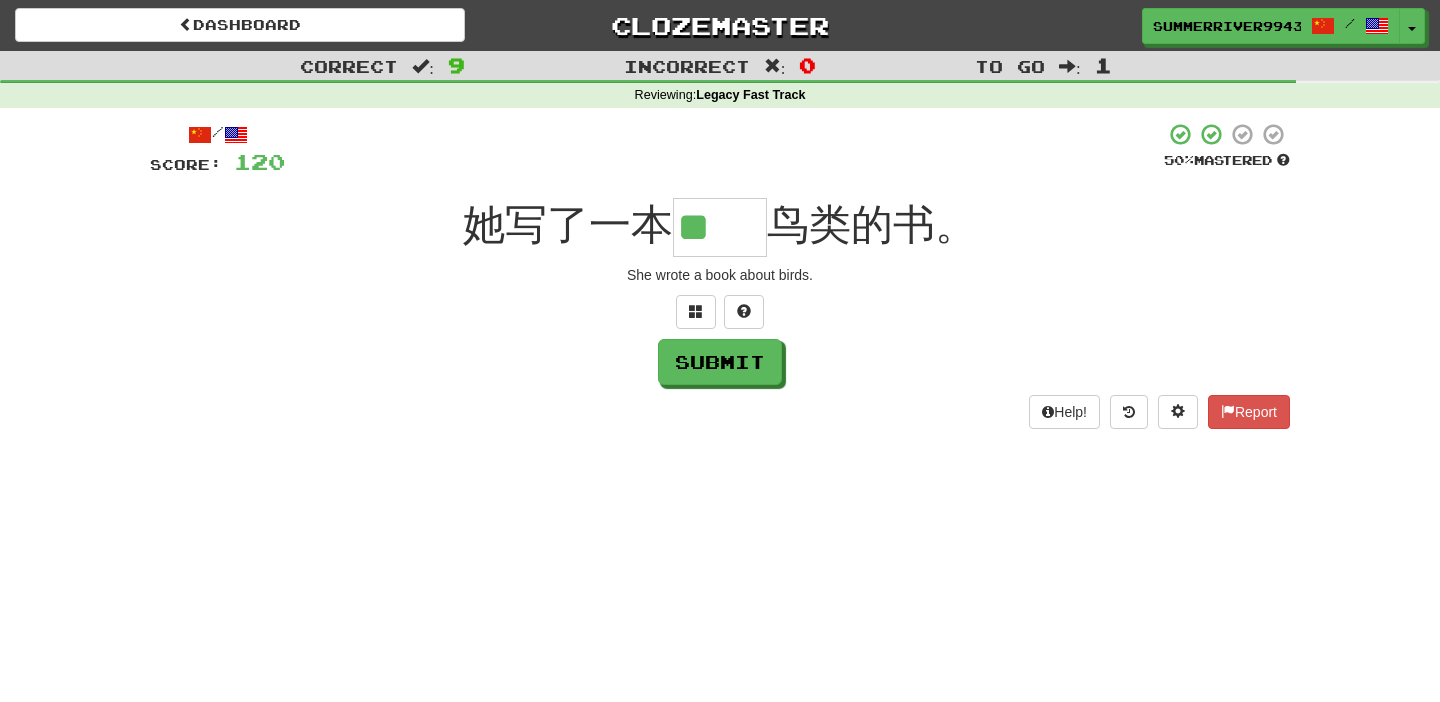 type on "**" 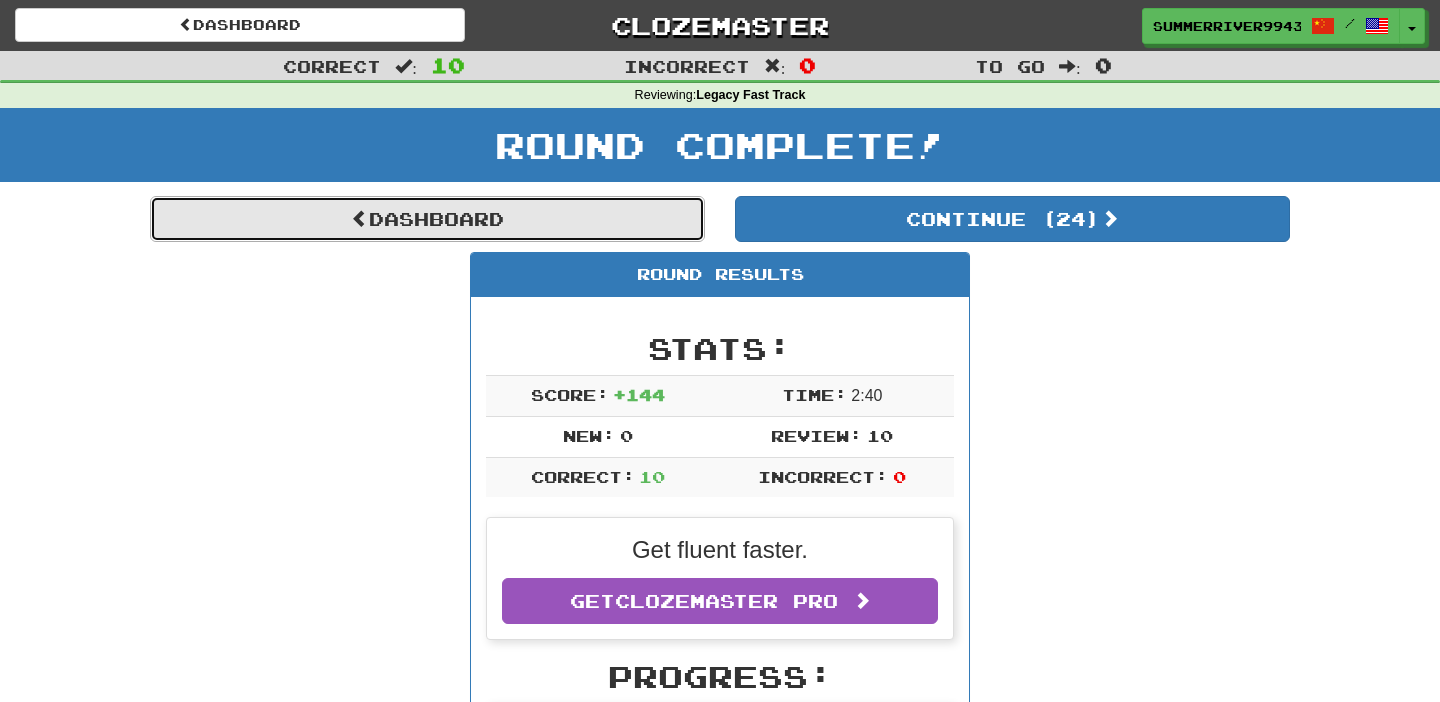 click on "Dashboard" at bounding box center (427, 219) 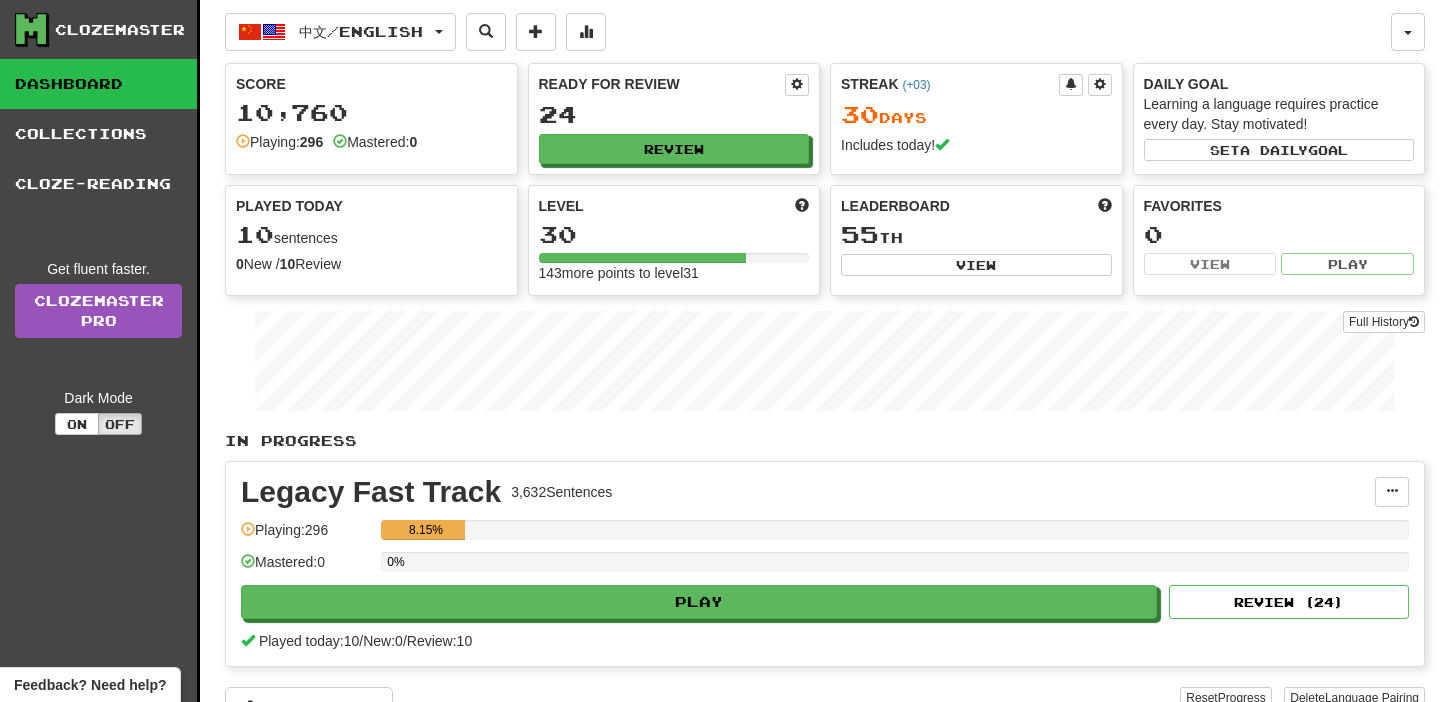 scroll, scrollTop: 0, scrollLeft: 0, axis: both 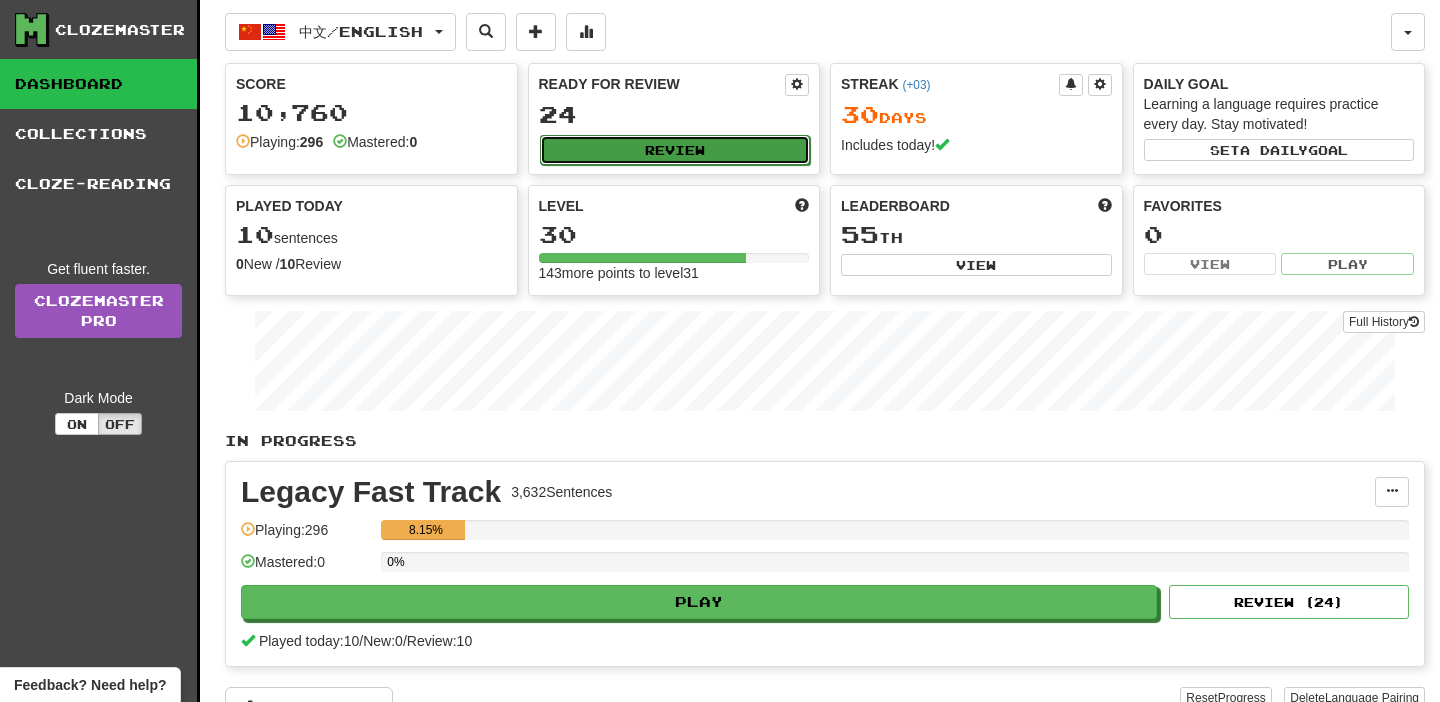 click on "Review" at bounding box center [675, 150] 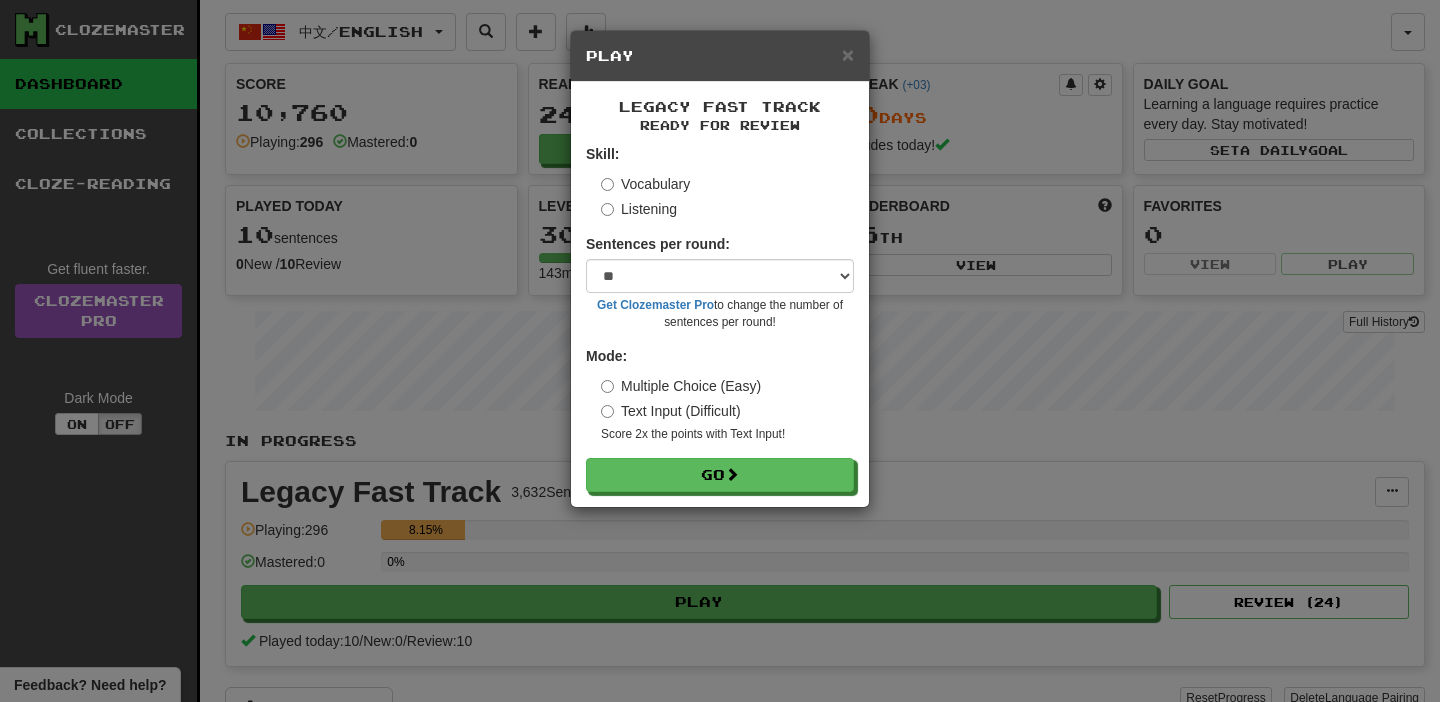 click on "Listening" at bounding box center [639, 209] 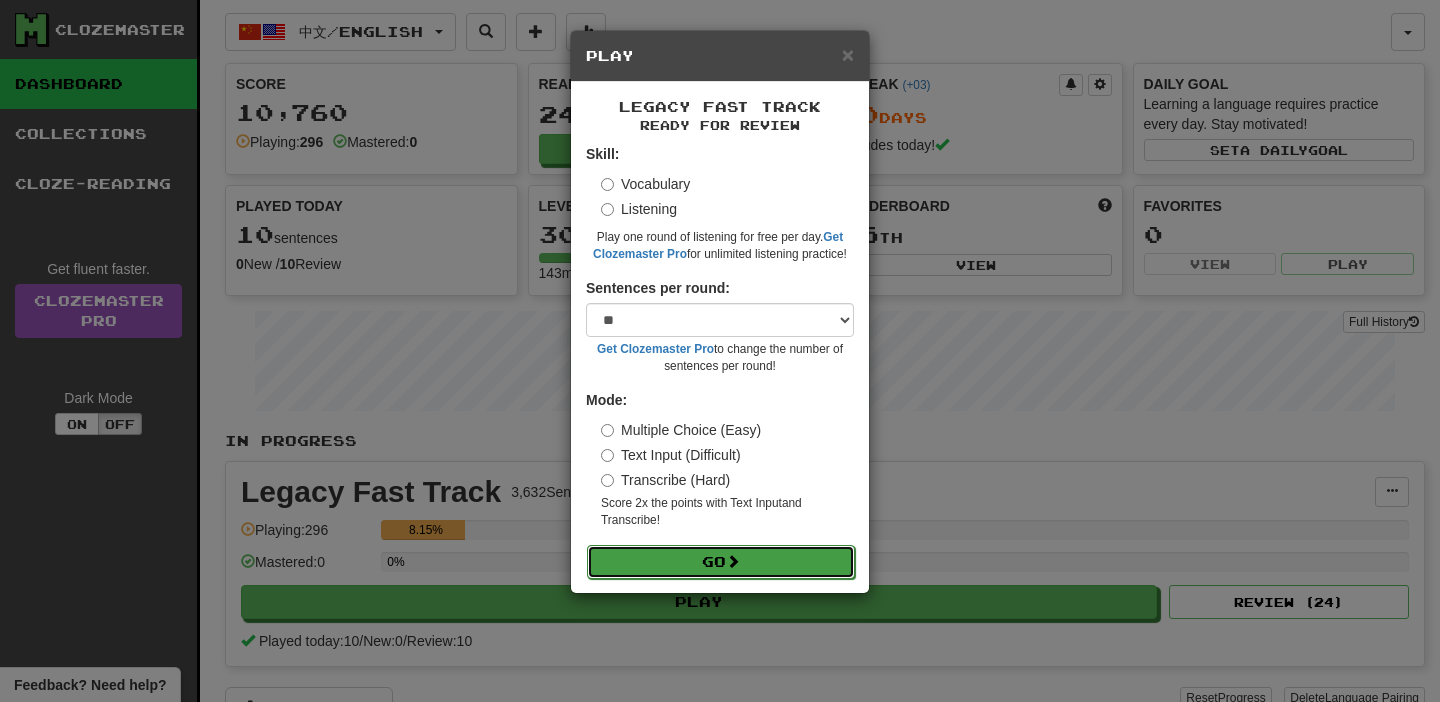 click at bounding box center (733, 561) 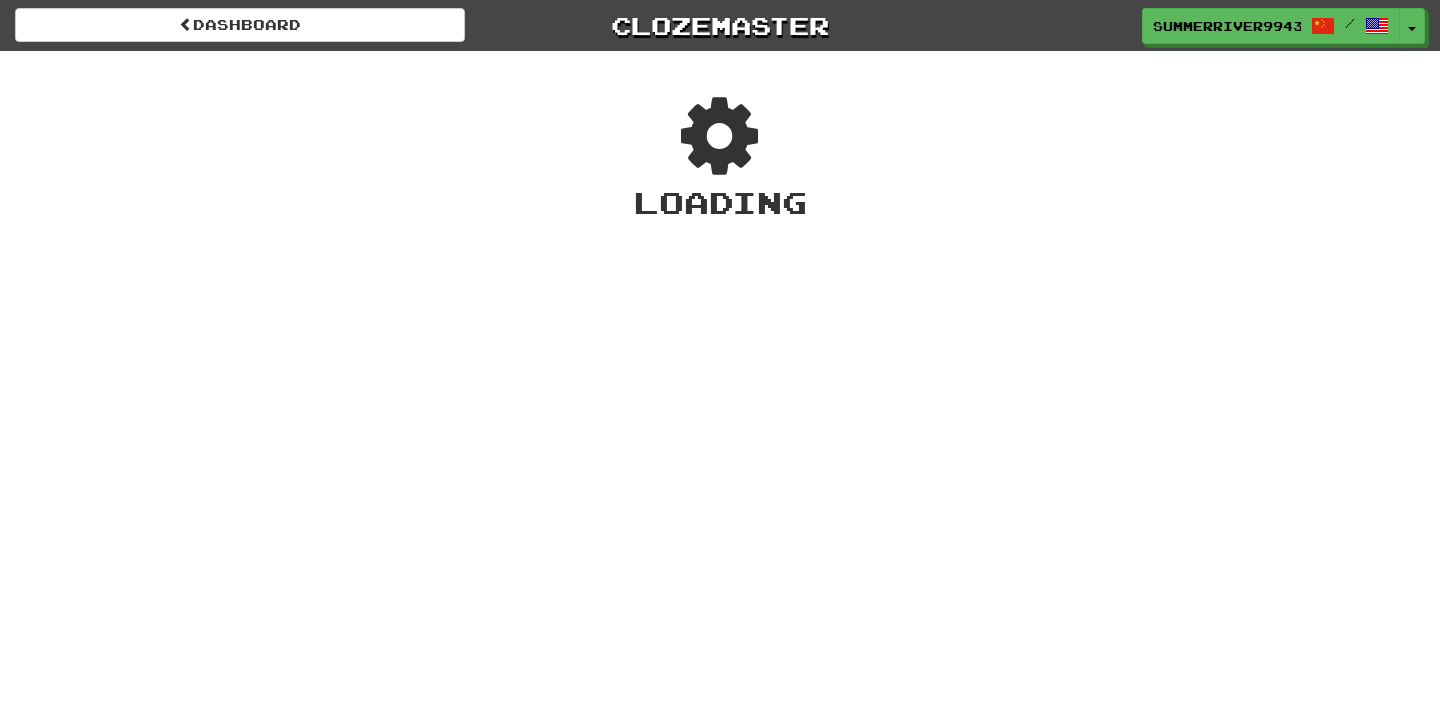scroll, scrollTop: 0, scrollLeft: 0, axis: both 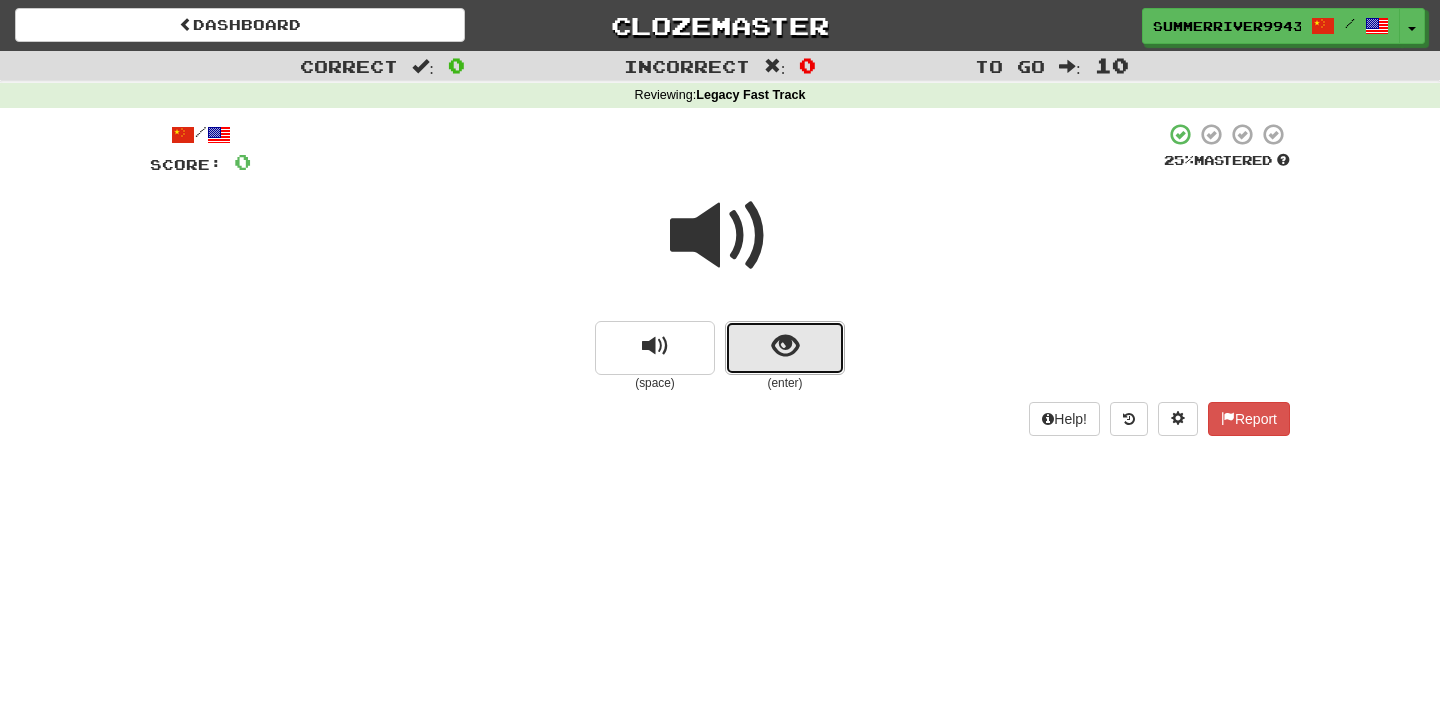 click at bounding box center [785, 348] 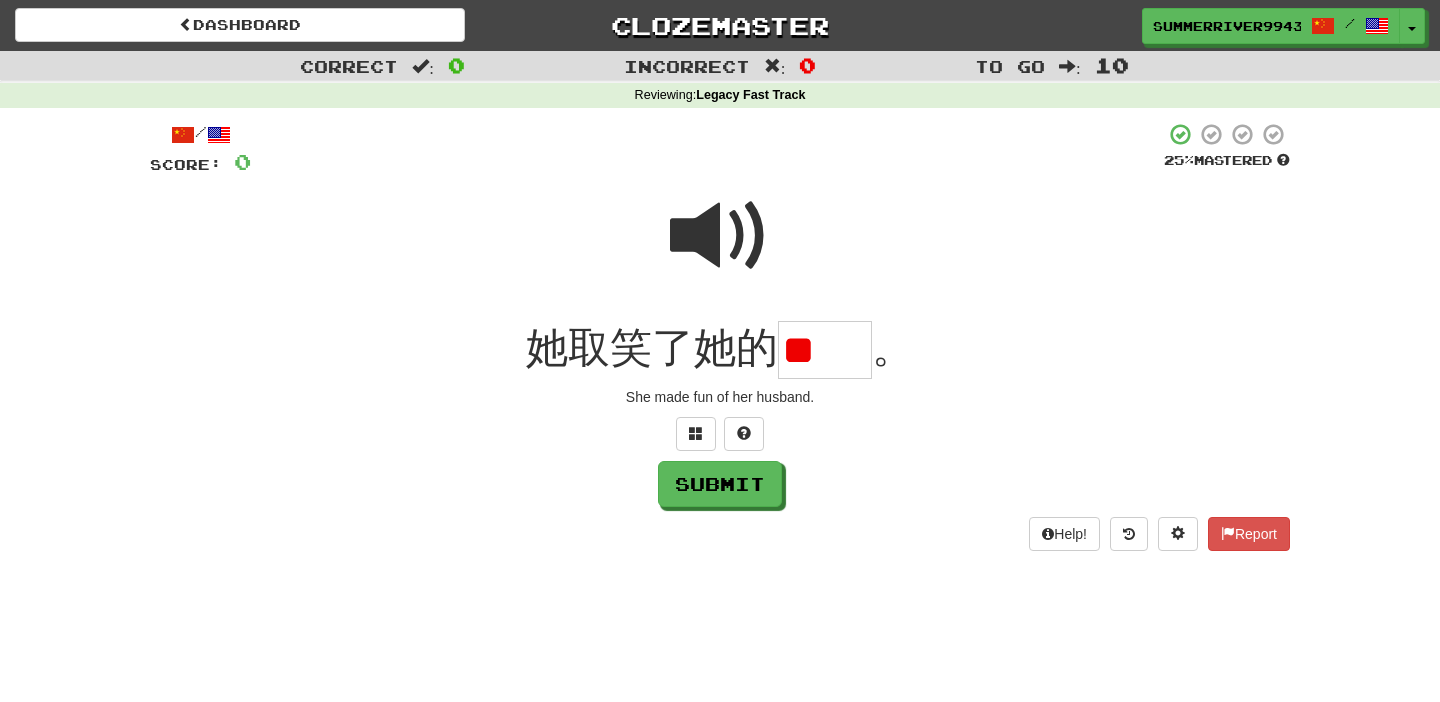 scroll, scrollTop: 0, scrollLeft: 0, axis: both 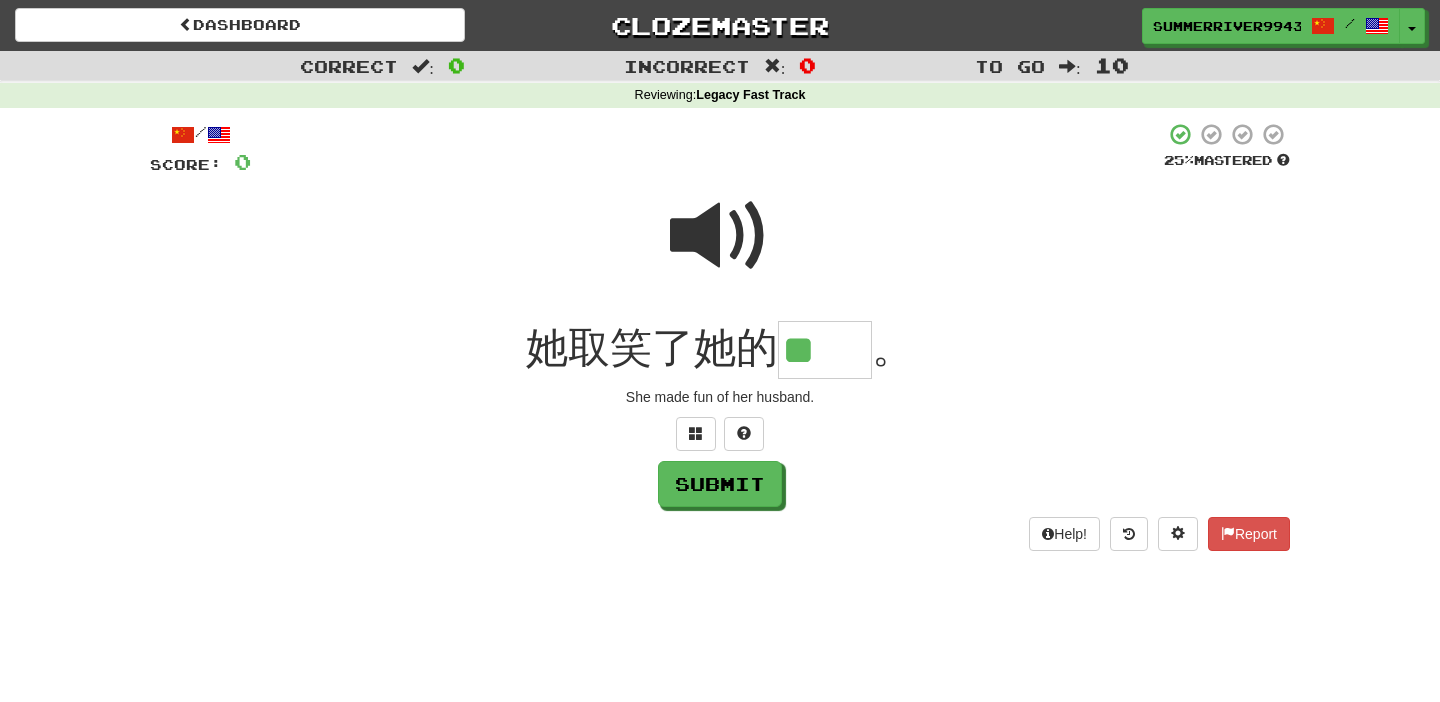 type on "**" 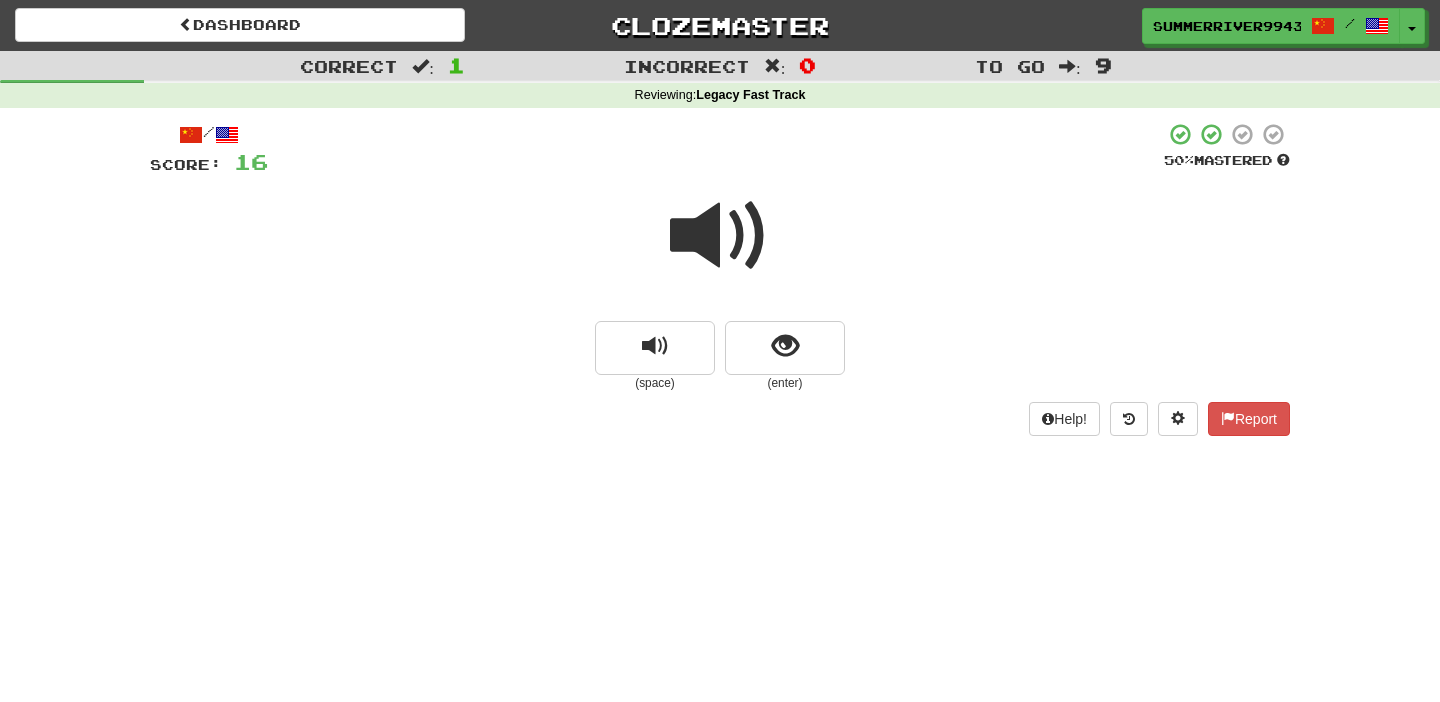 click on "(enter)" at bounding box center [785, 383] 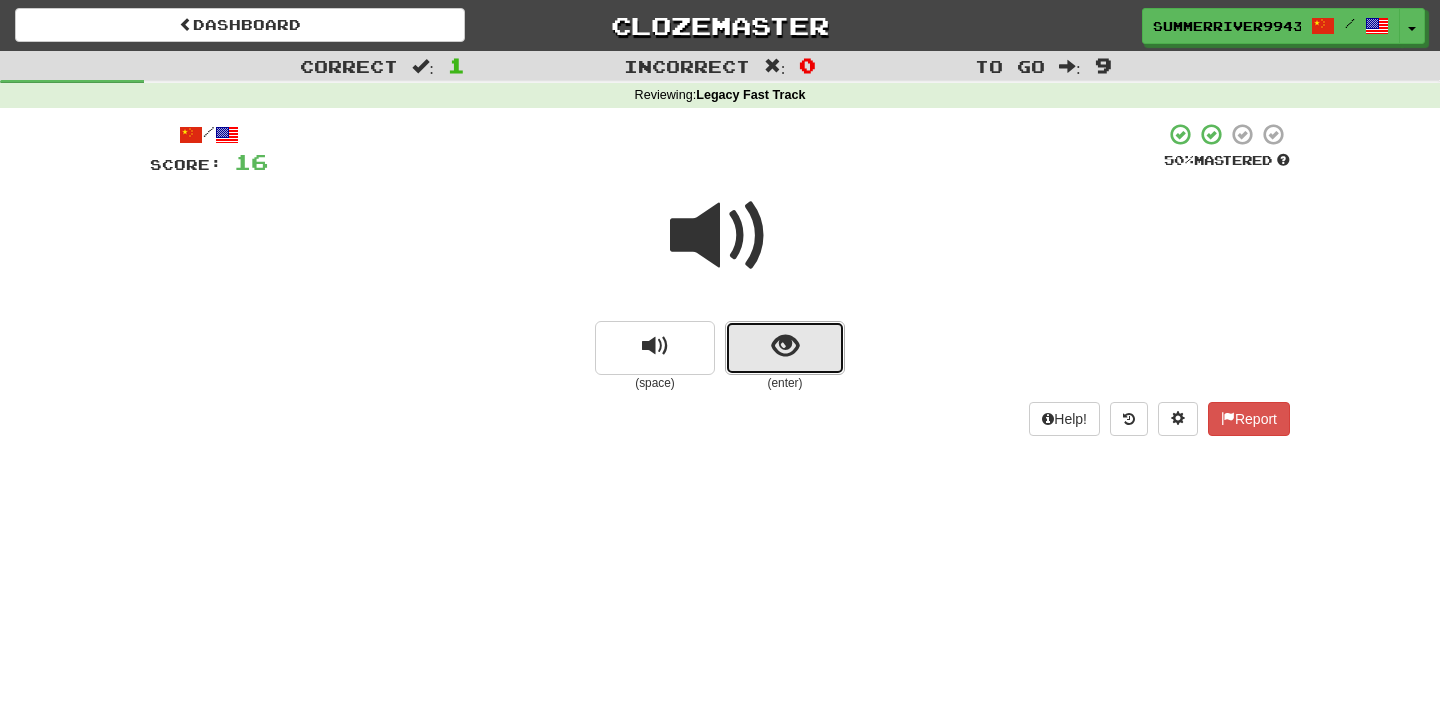 click at bounding box center [785, 346] 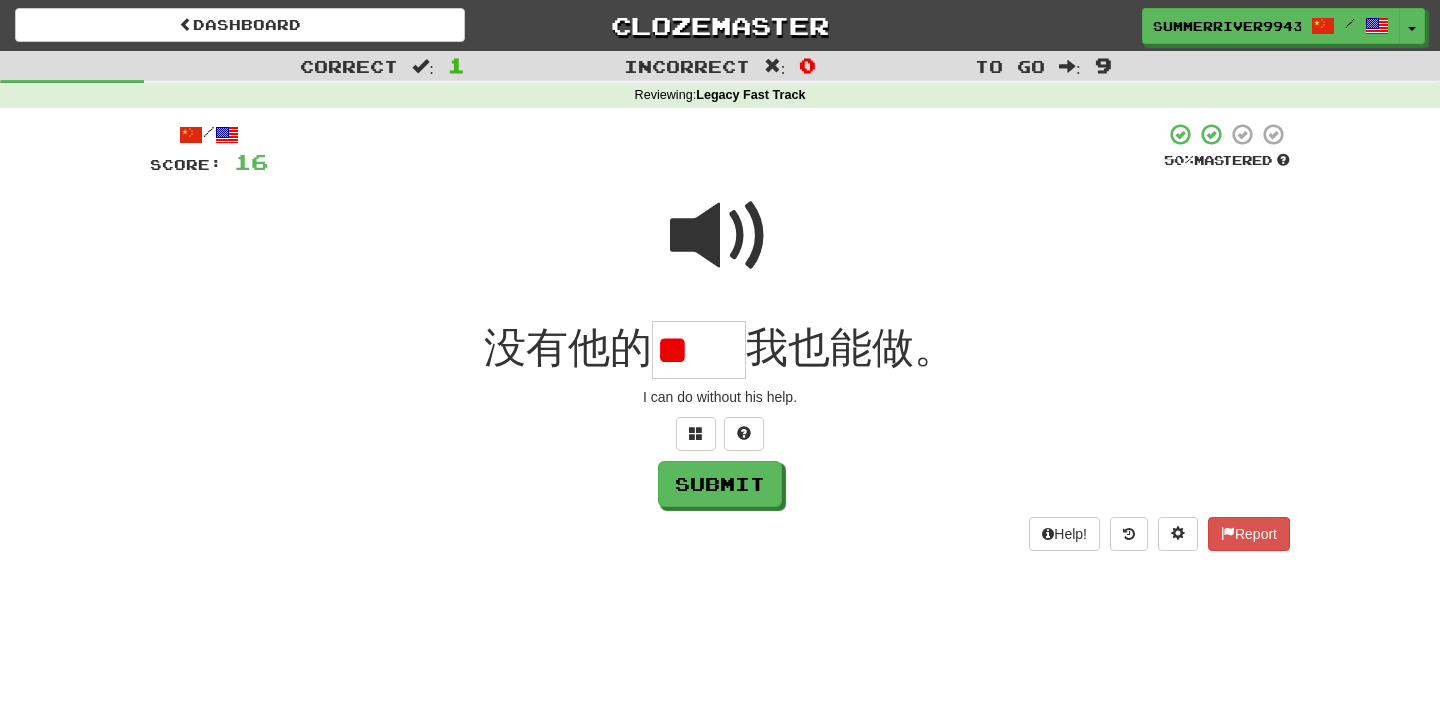 scroll, scrollTop: 0, scrollLeft: 0, axis: both 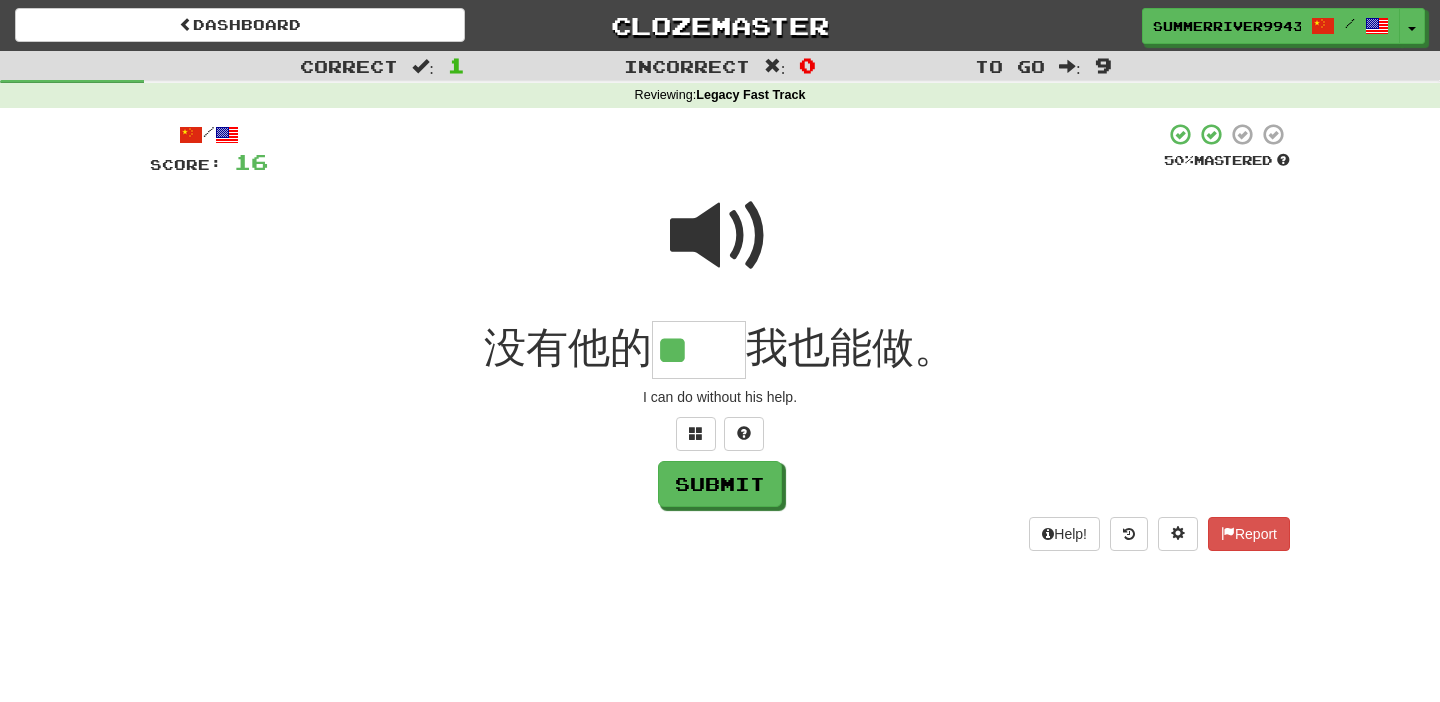type on "**" 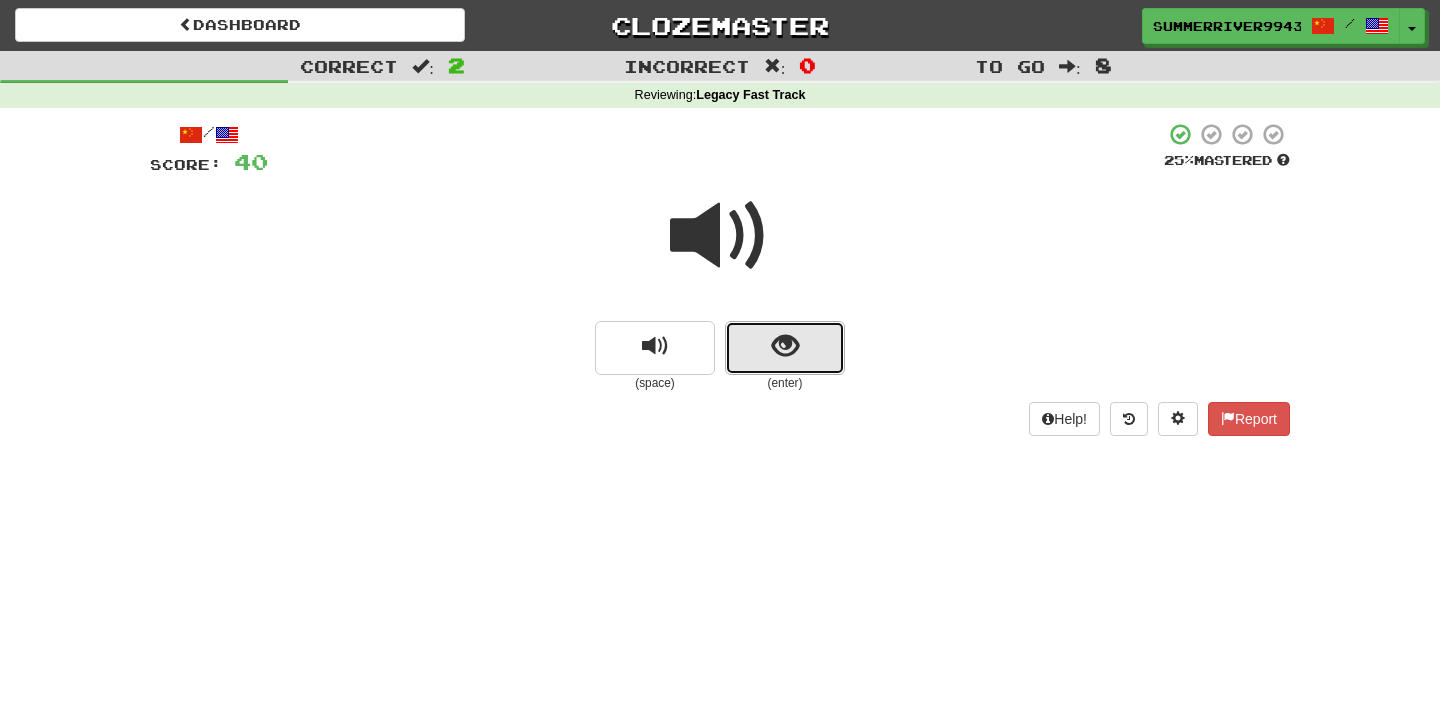 click at bounding box center (785, 346) 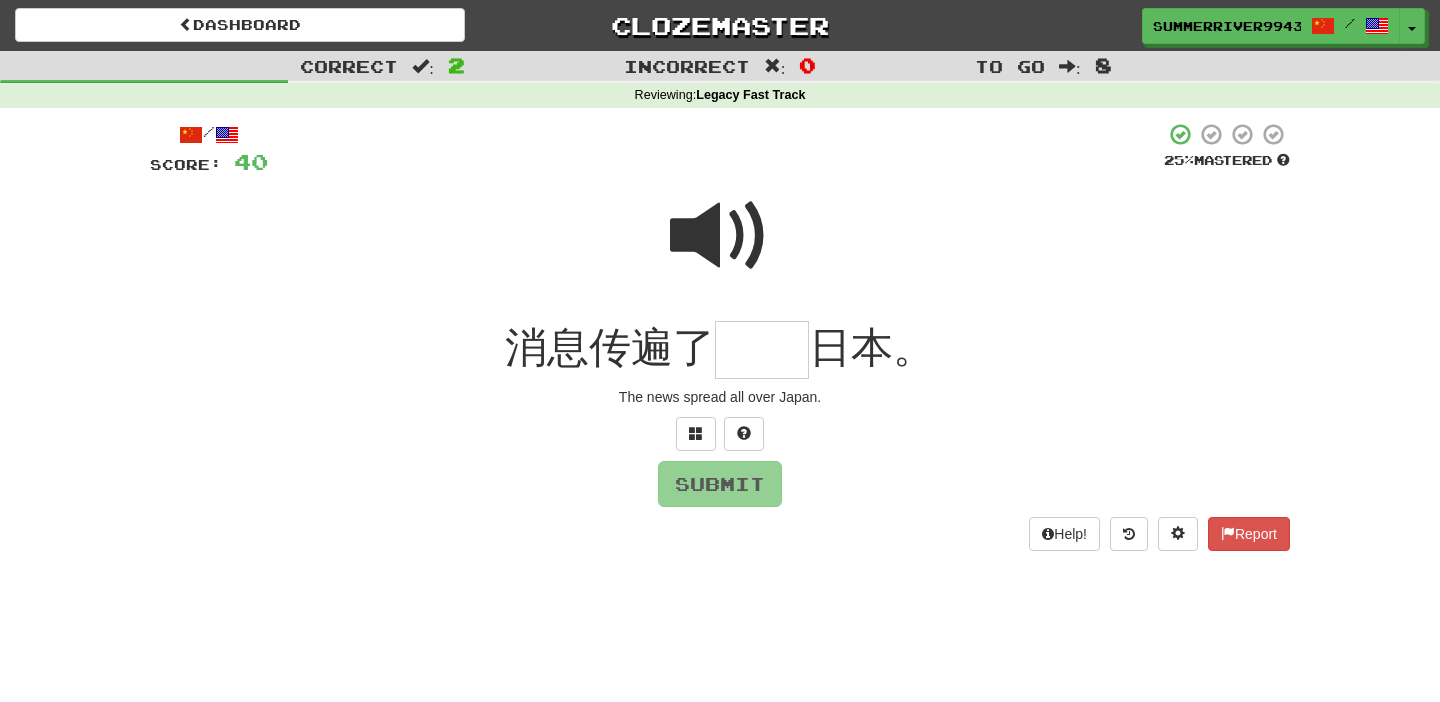 click at bounding box center [720, 236] 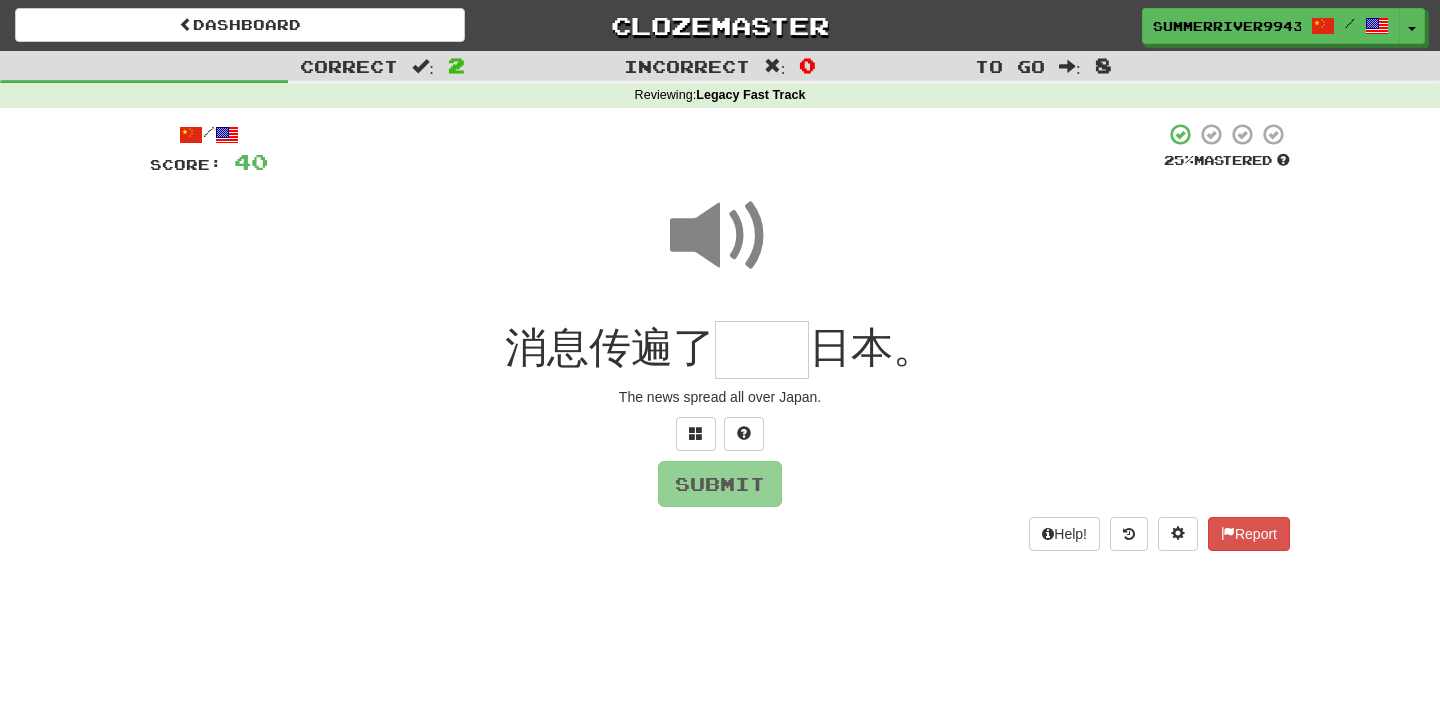 click at bounding box center (762, 350) 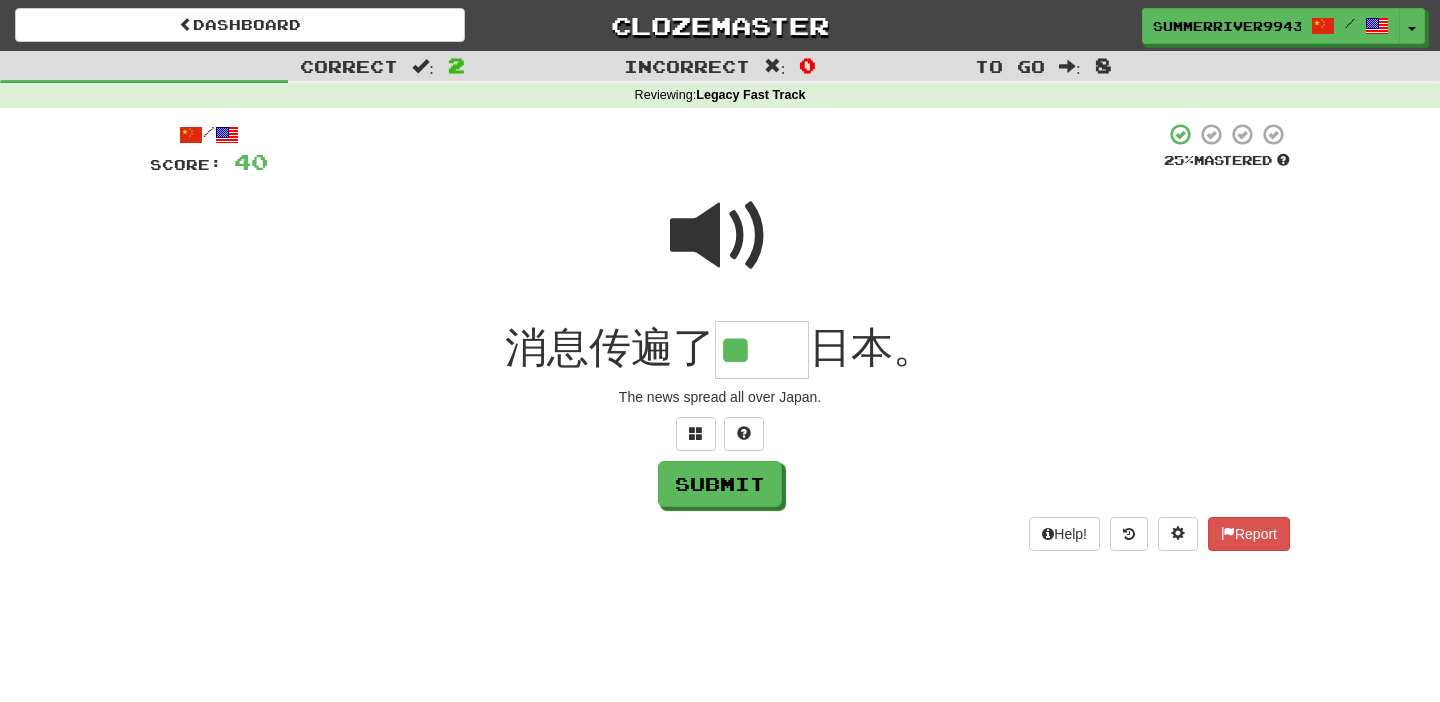 scroll, scrollTop: 0, scrollLeft: 0, axis: both 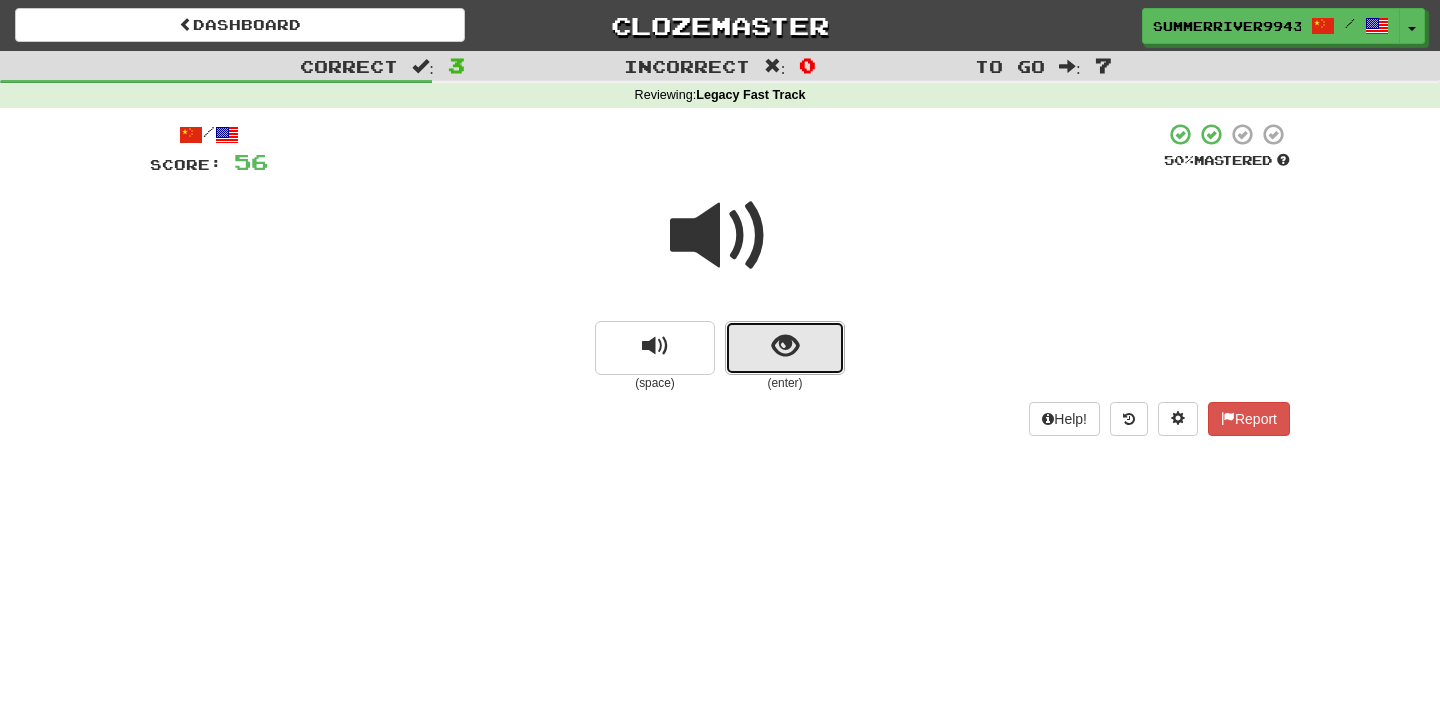 click at bounding box center [785, 348] 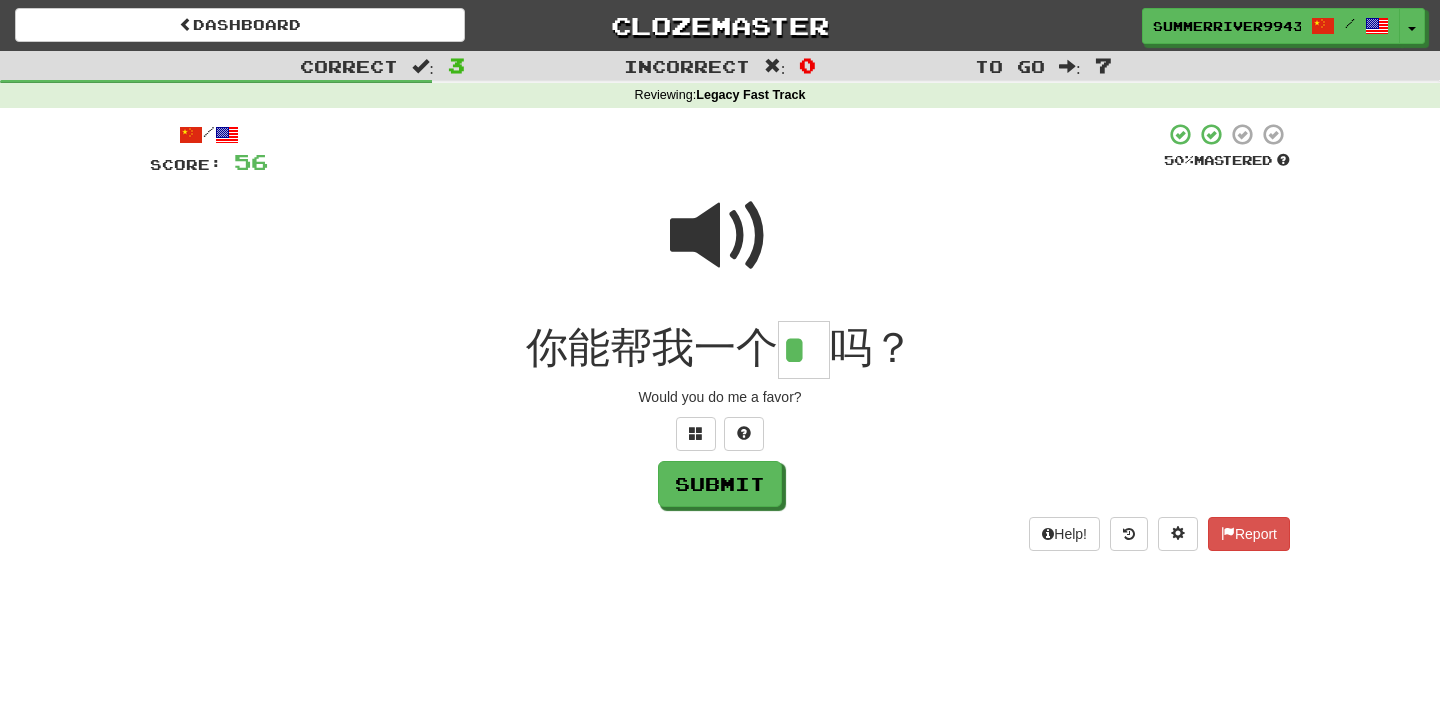 type on "*" 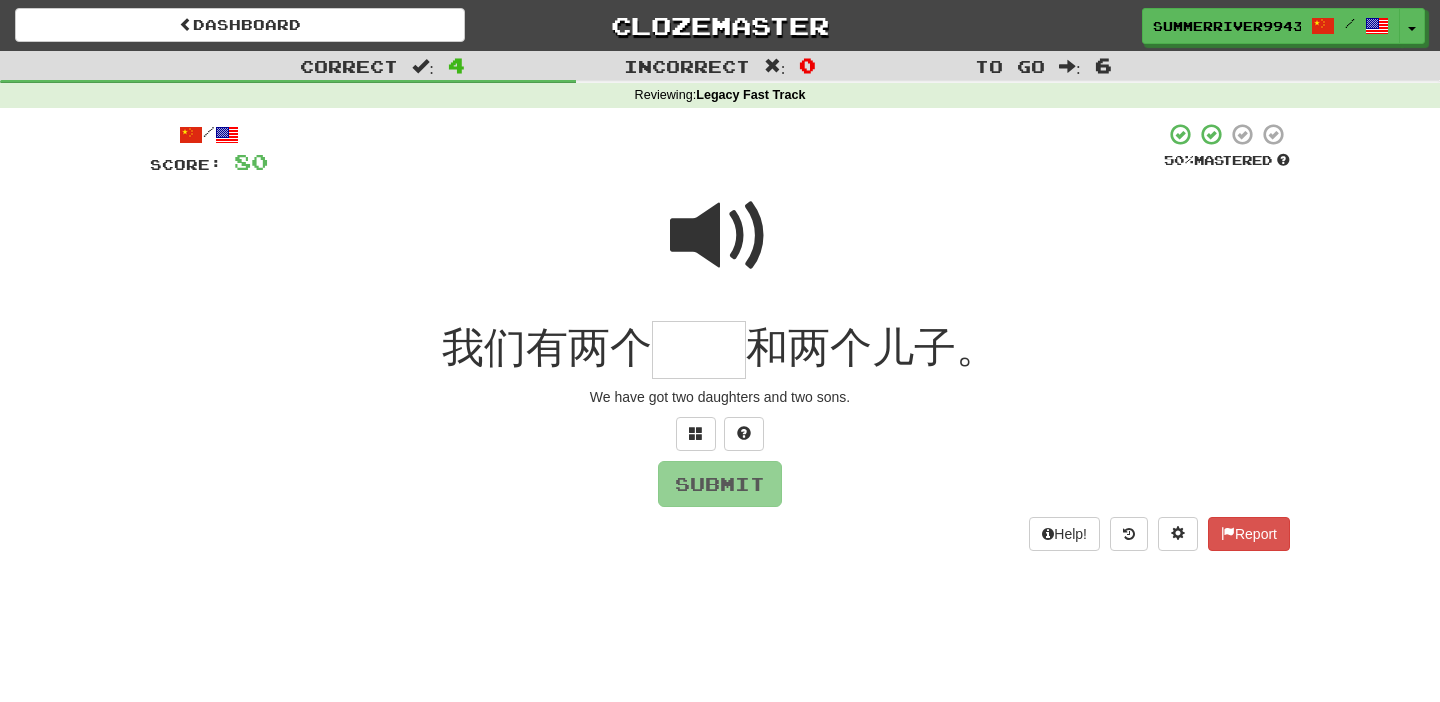 type on "*" 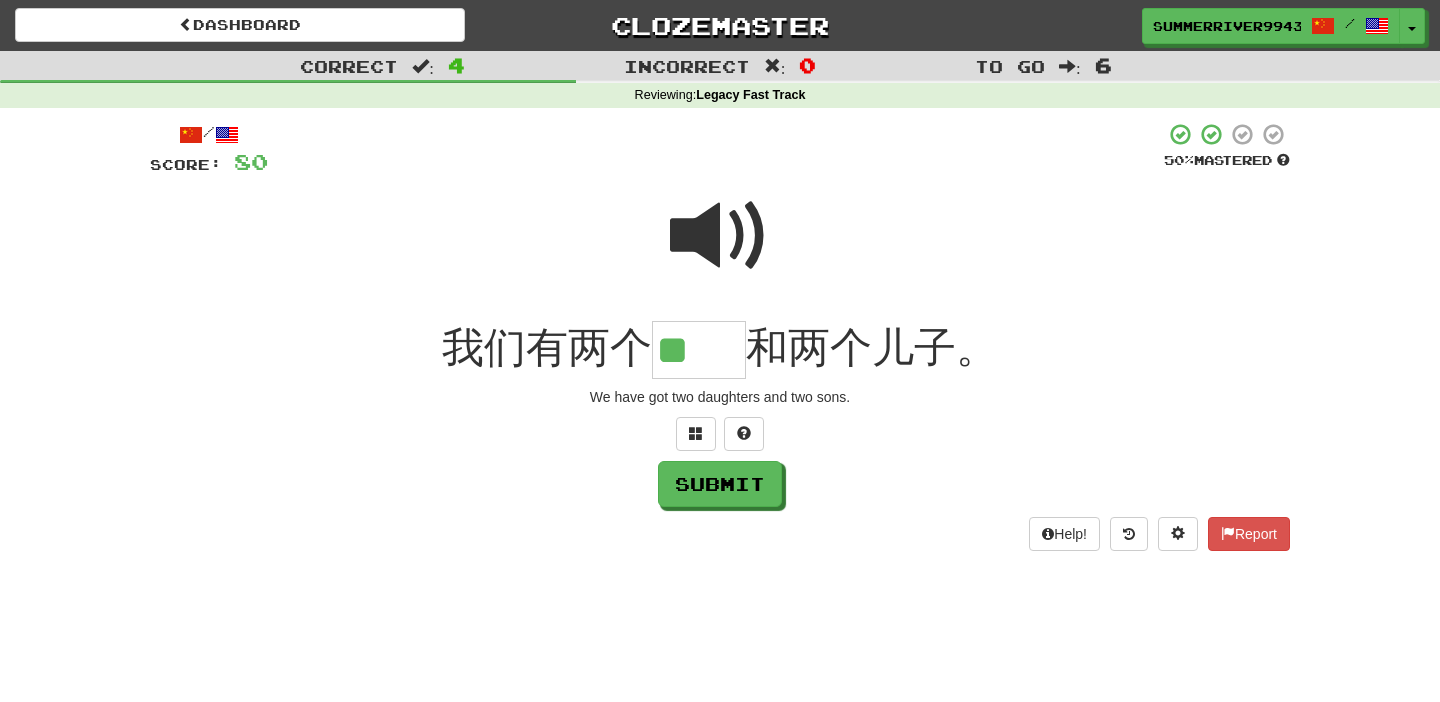 type on "**" 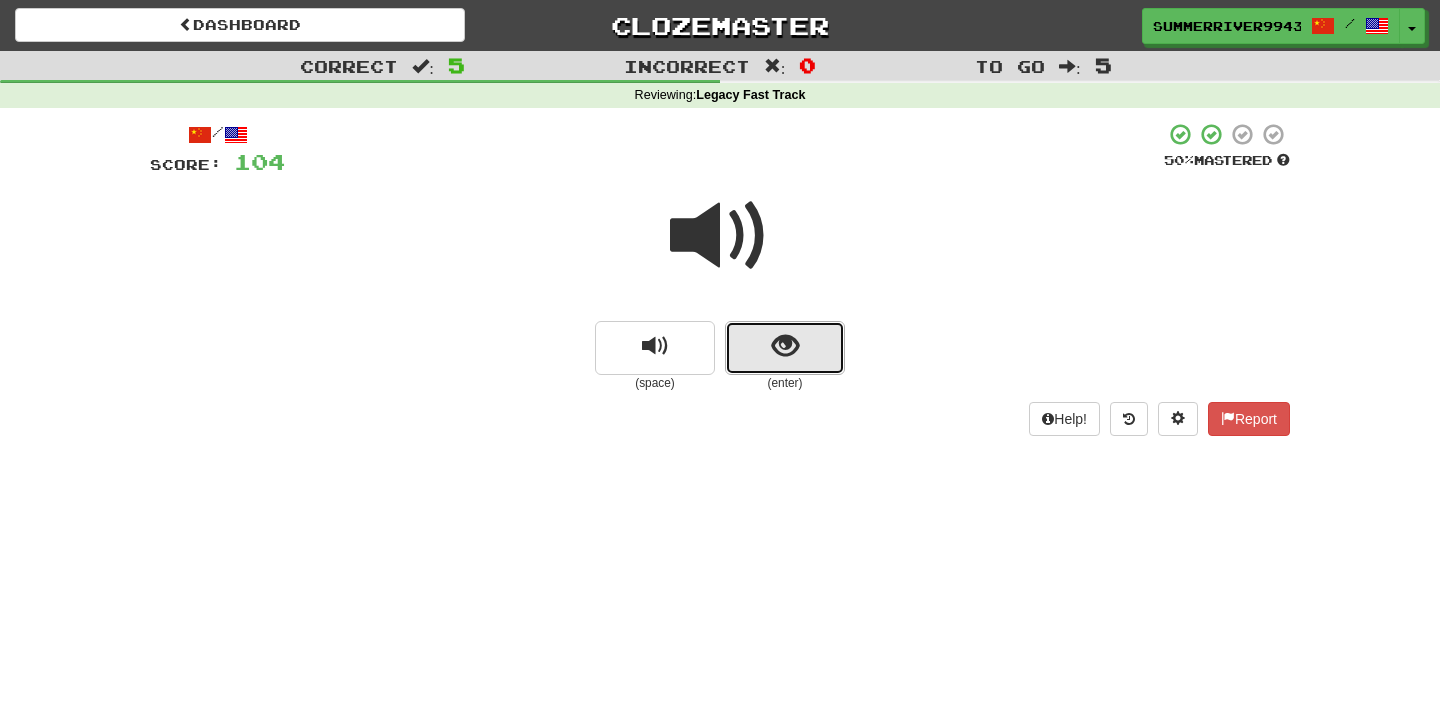 click at bounding box center (785, 348) 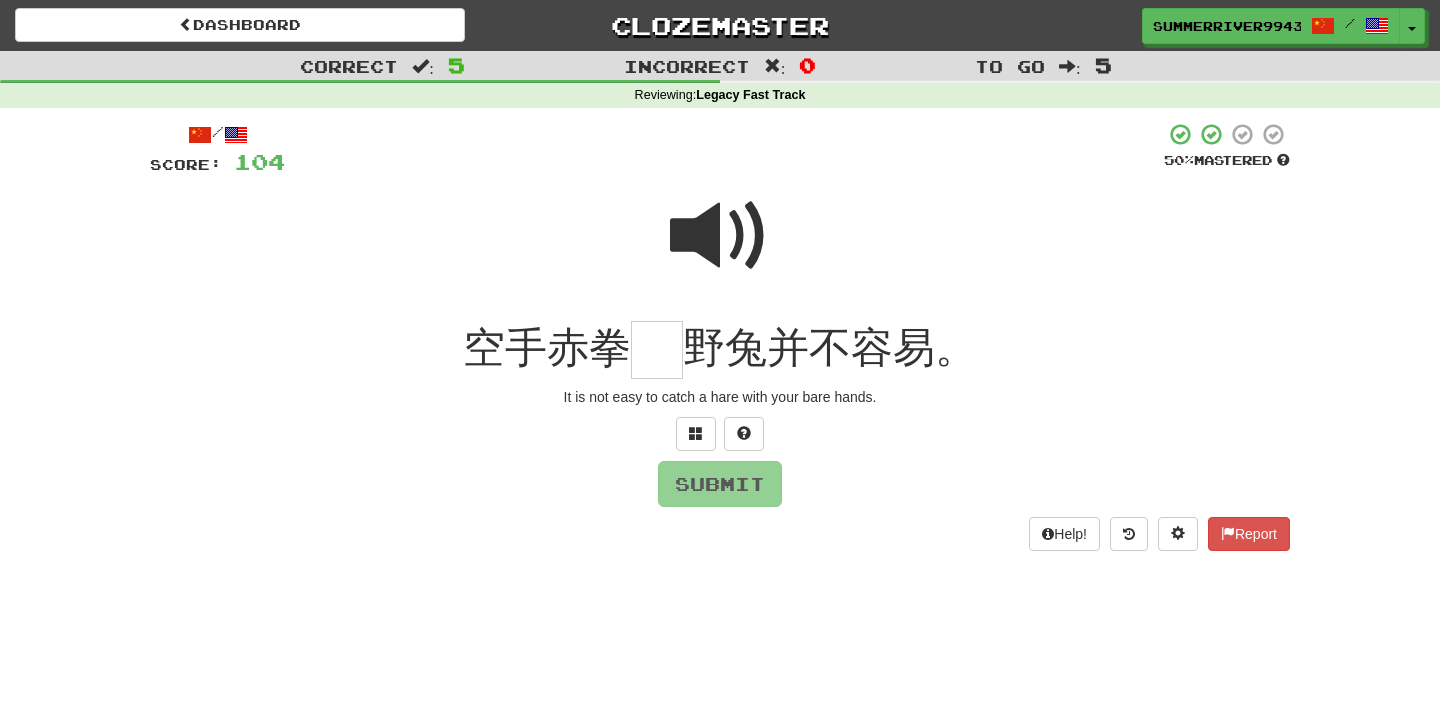 click at bounding box center (720, 236) 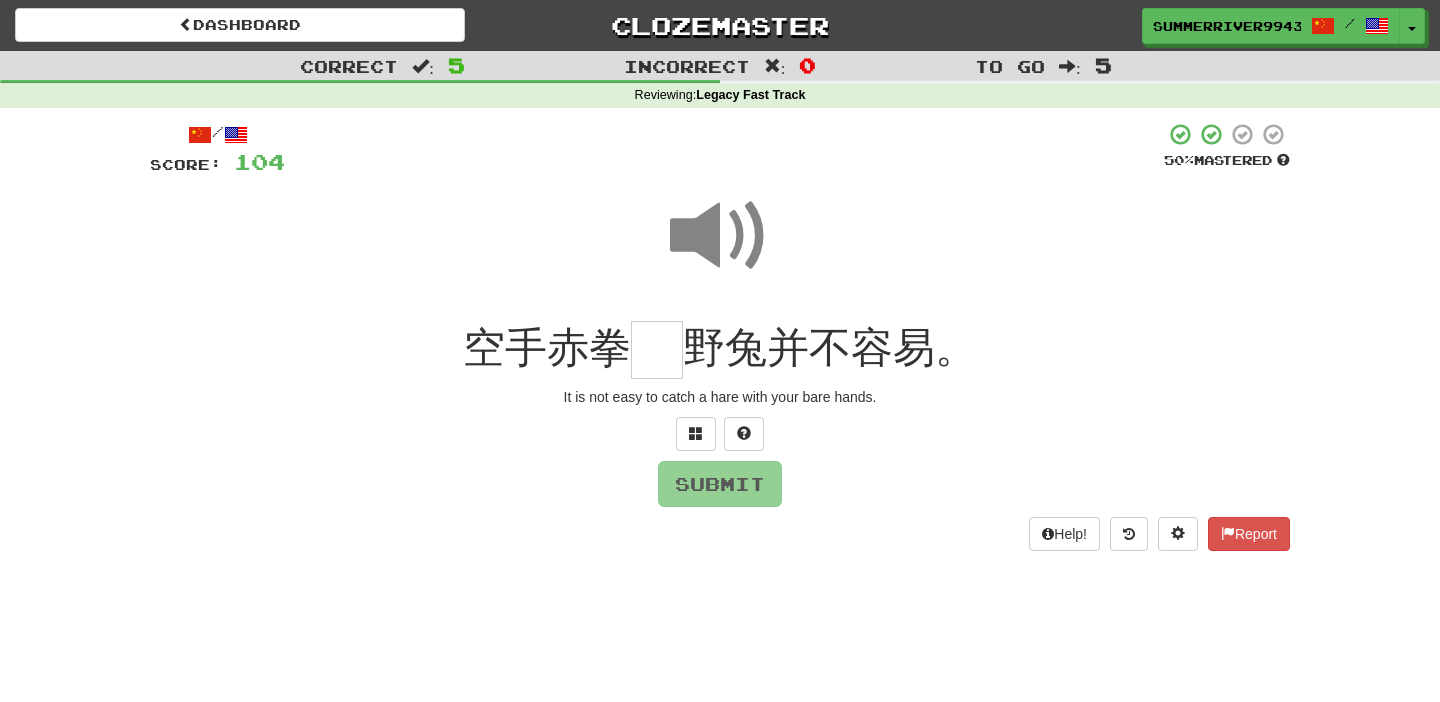 click at bounding box center (657, 350) 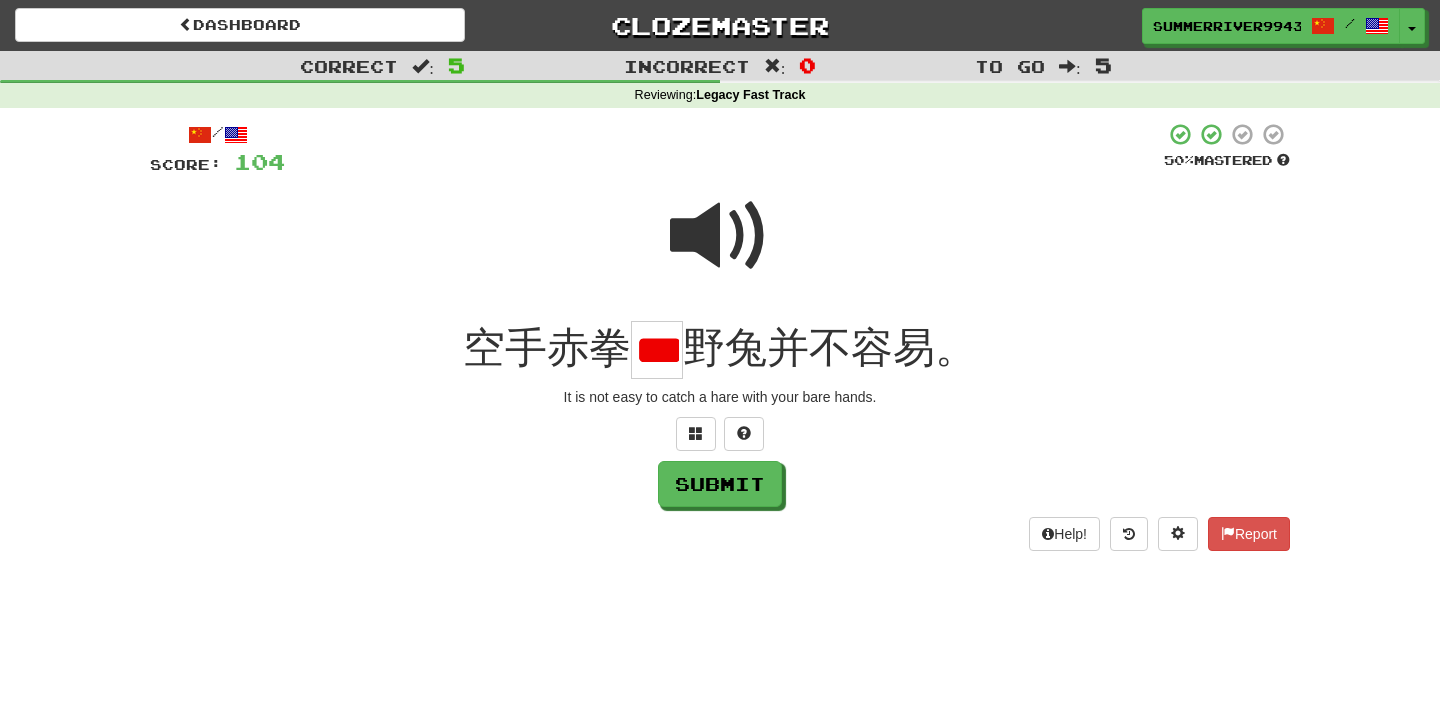 scroll, scrollTop: 0, scrollLeft: 22, axis: horizontal 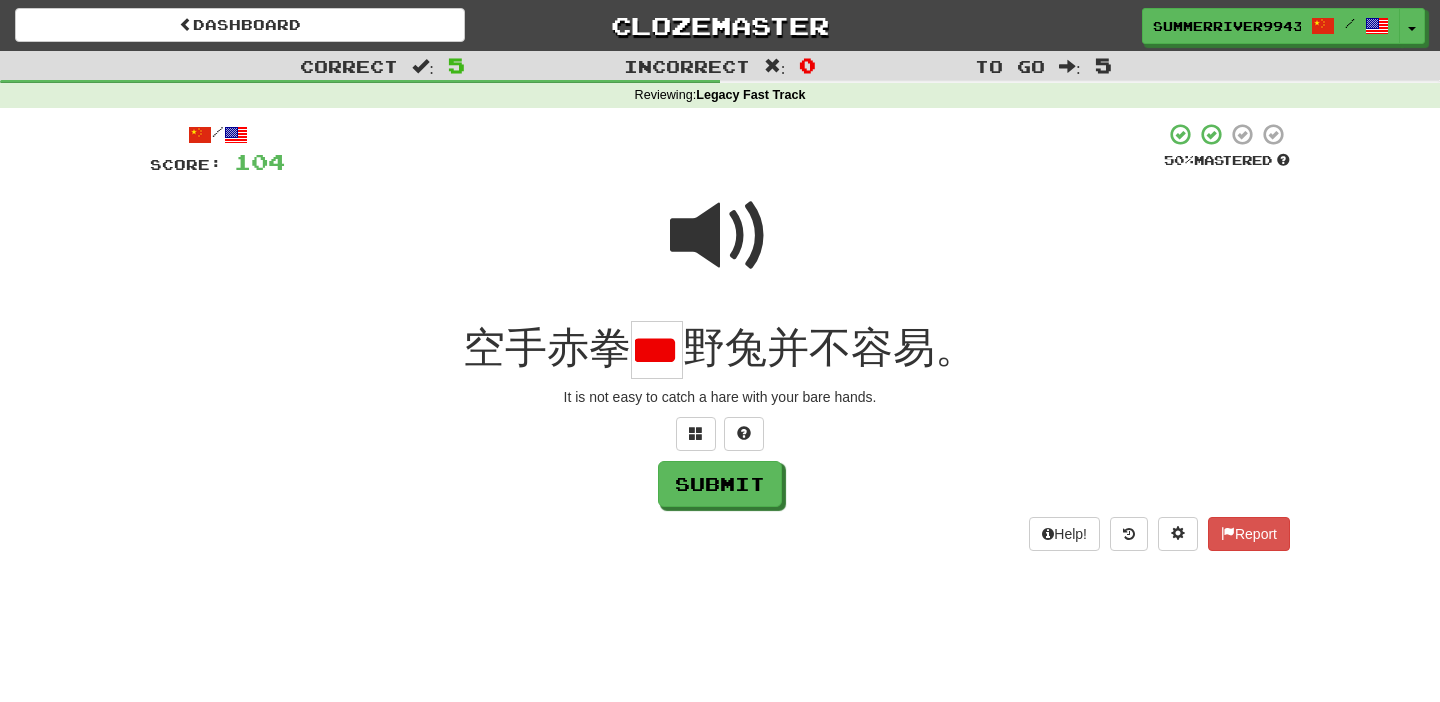 type on "*" 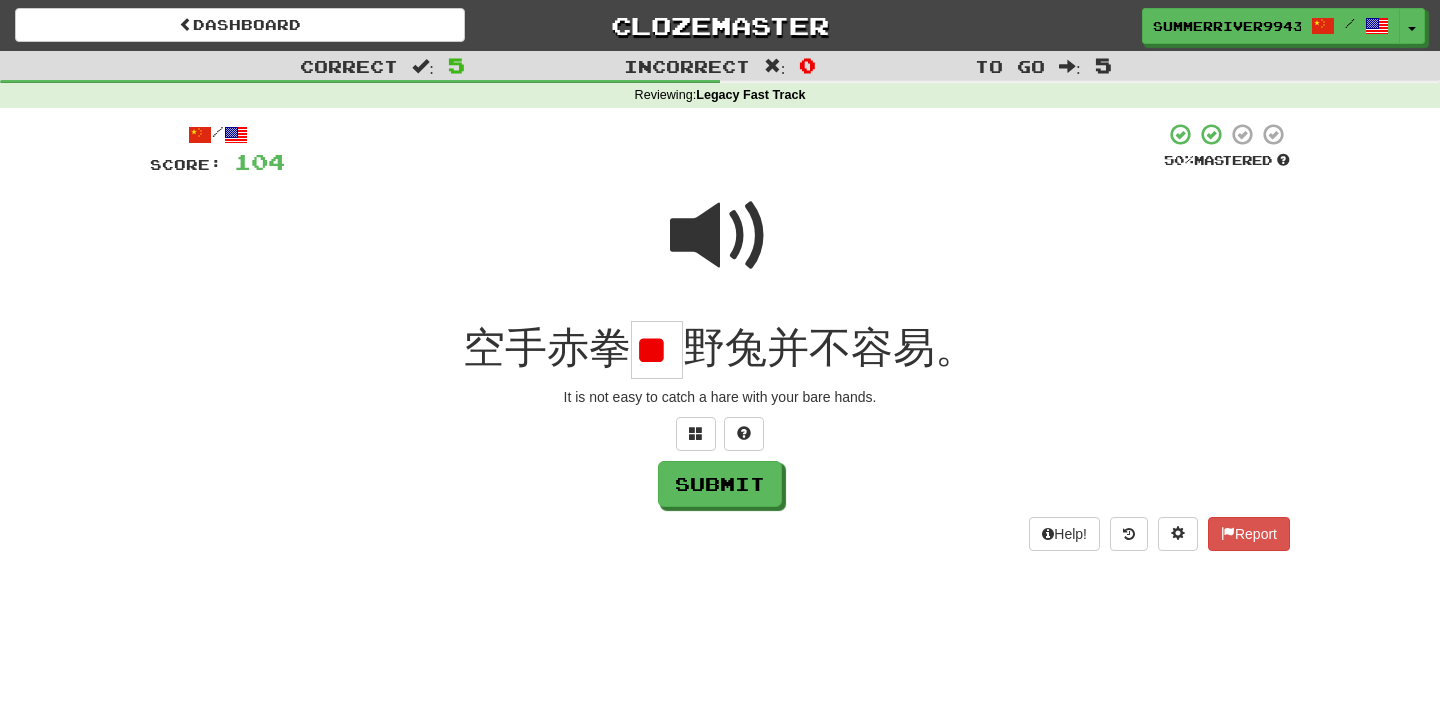 scroll, scrollTop: 0, scrollLeft: 0, axis: both 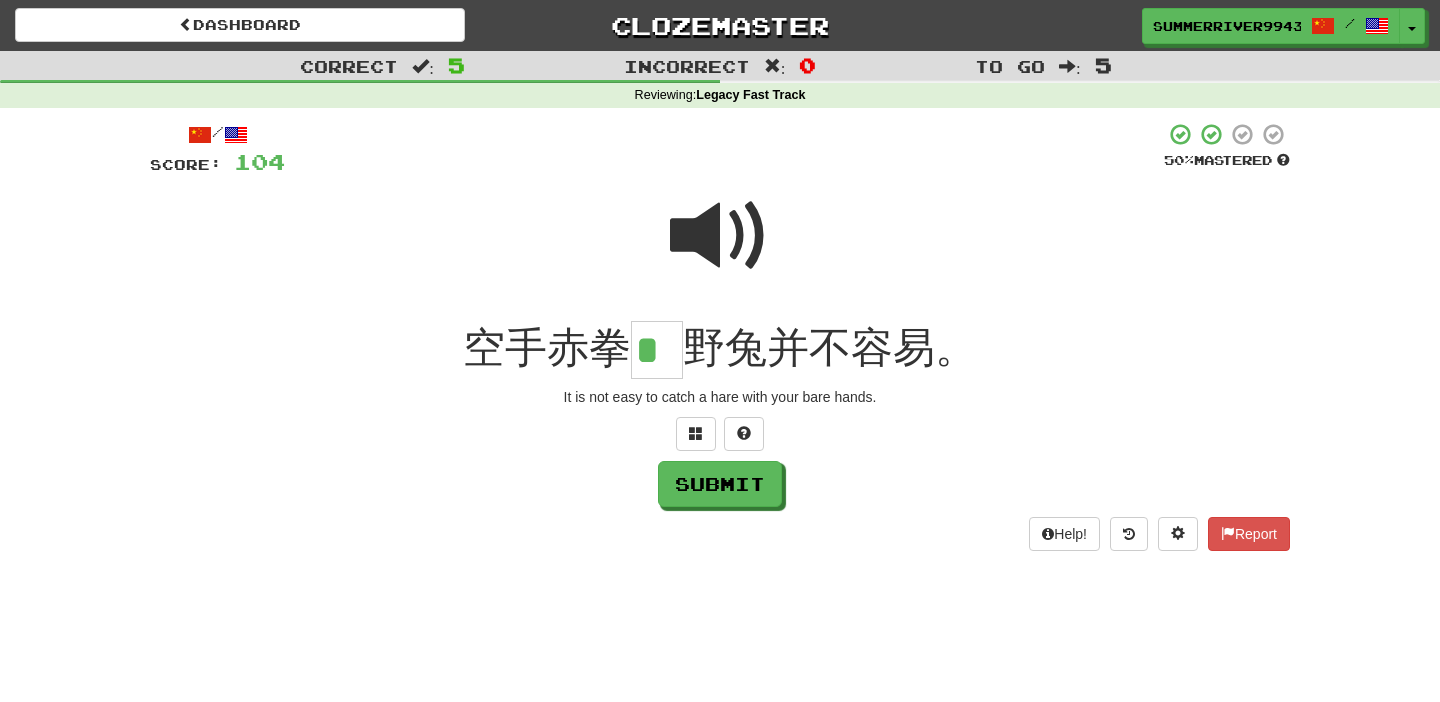type on "*" 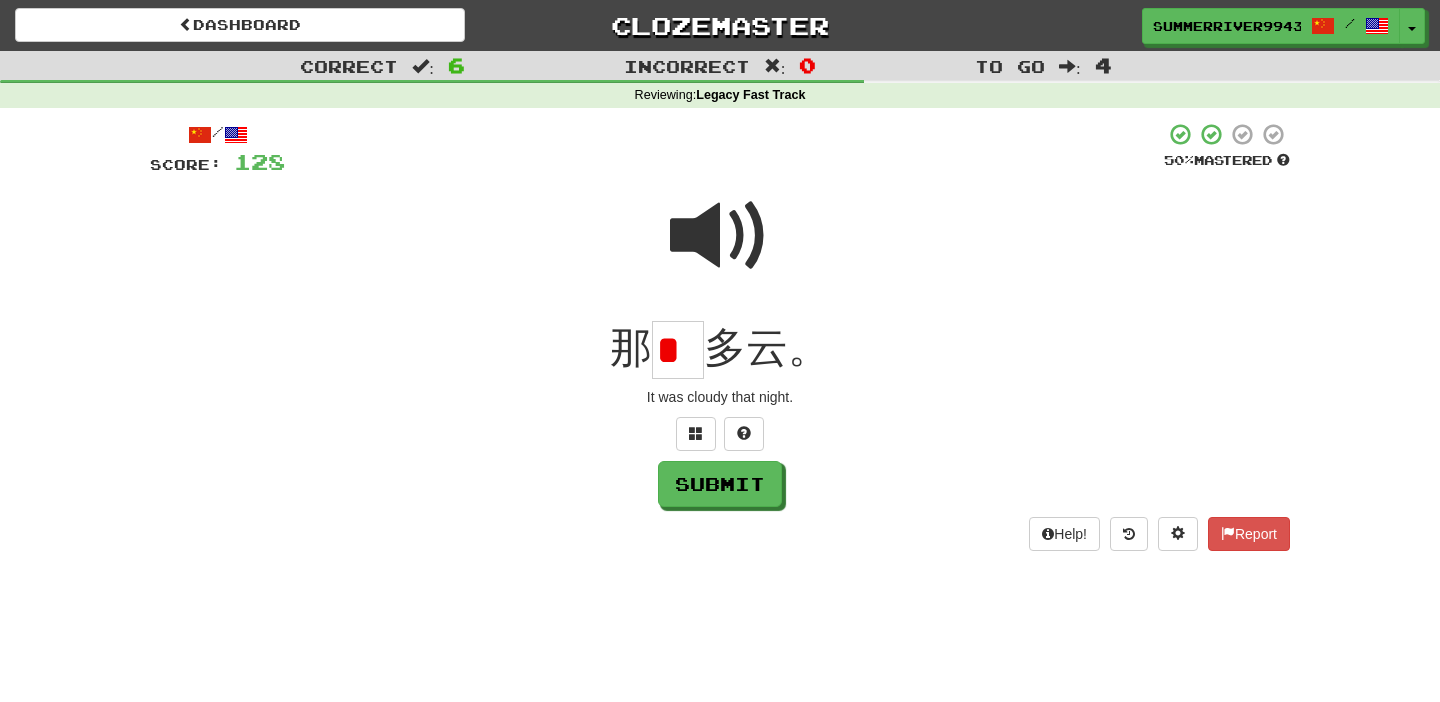 scroll, scrollTop: 0, scrollLeft: 0, axis: both 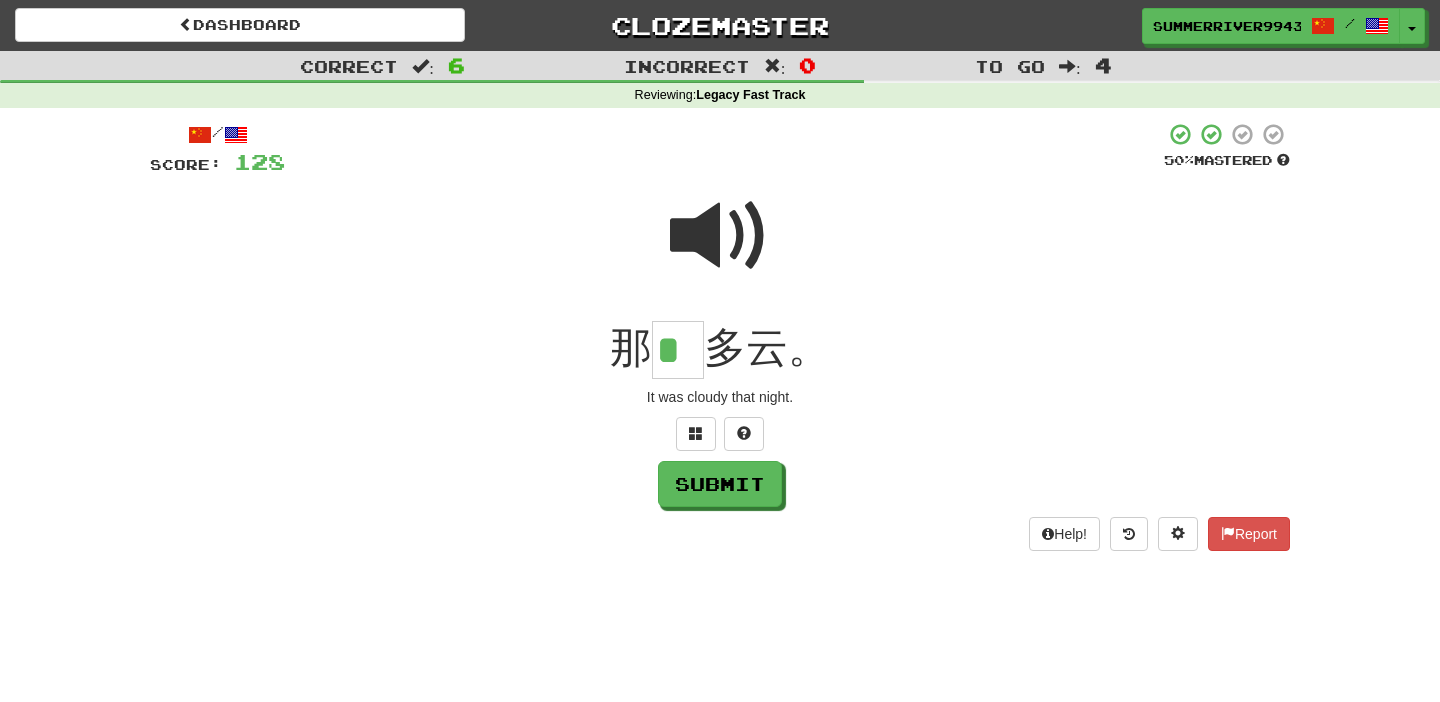 type on "*" 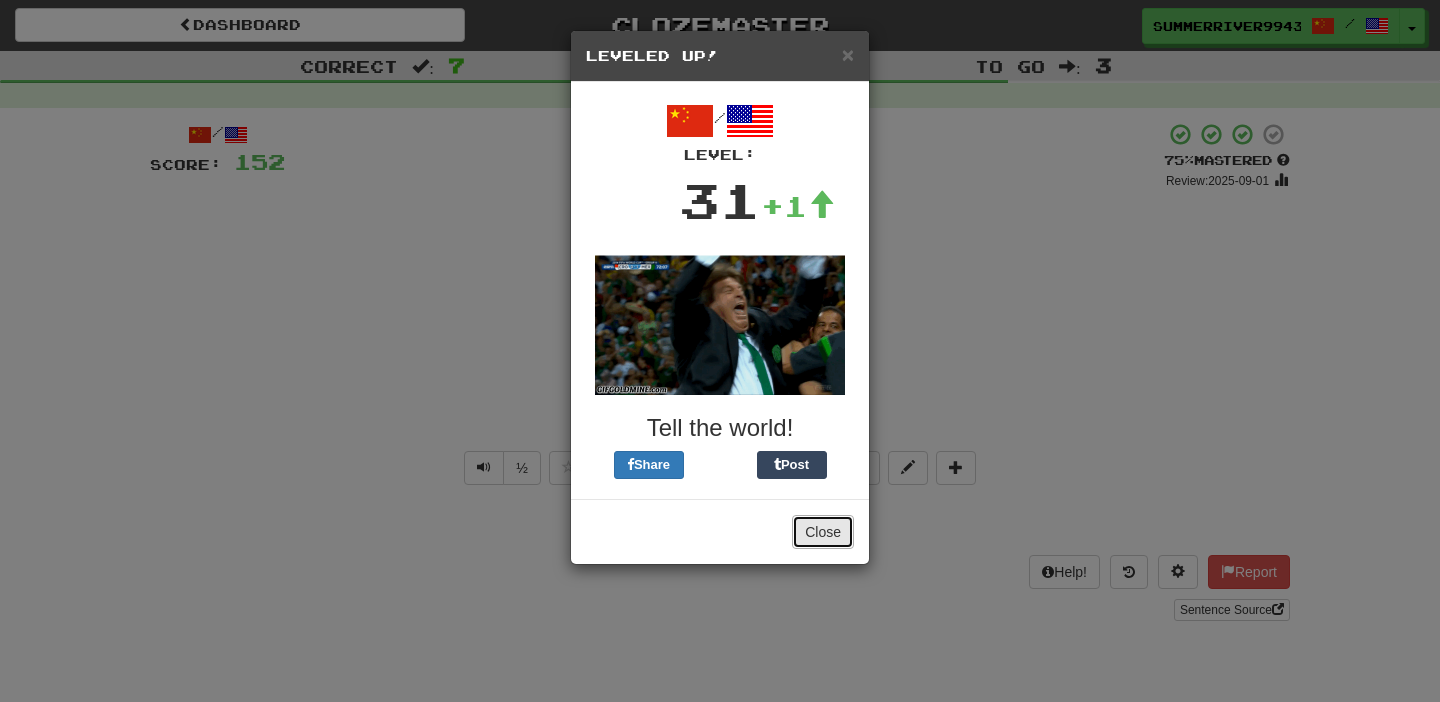 click on "Close" at bounding box center [823, 532] 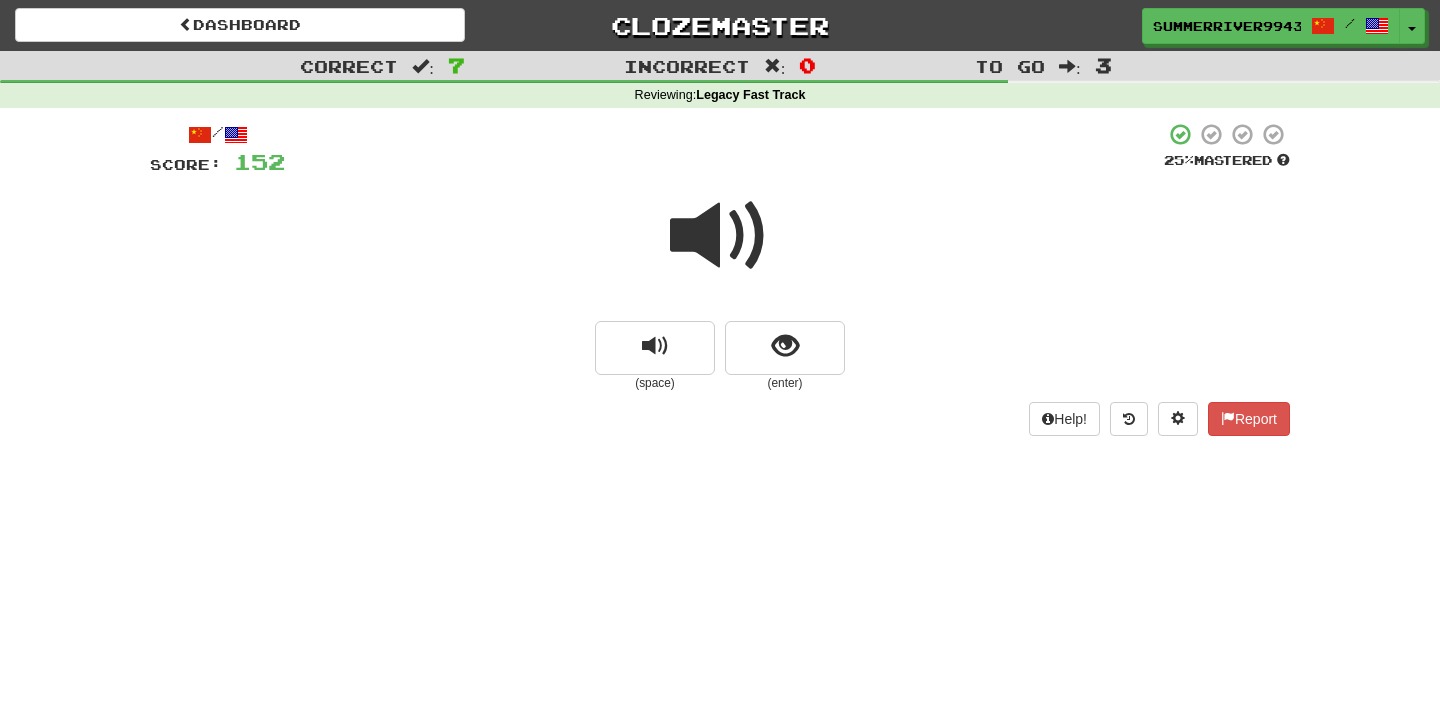 click on "(enter)" at bounding box center (785, 383) 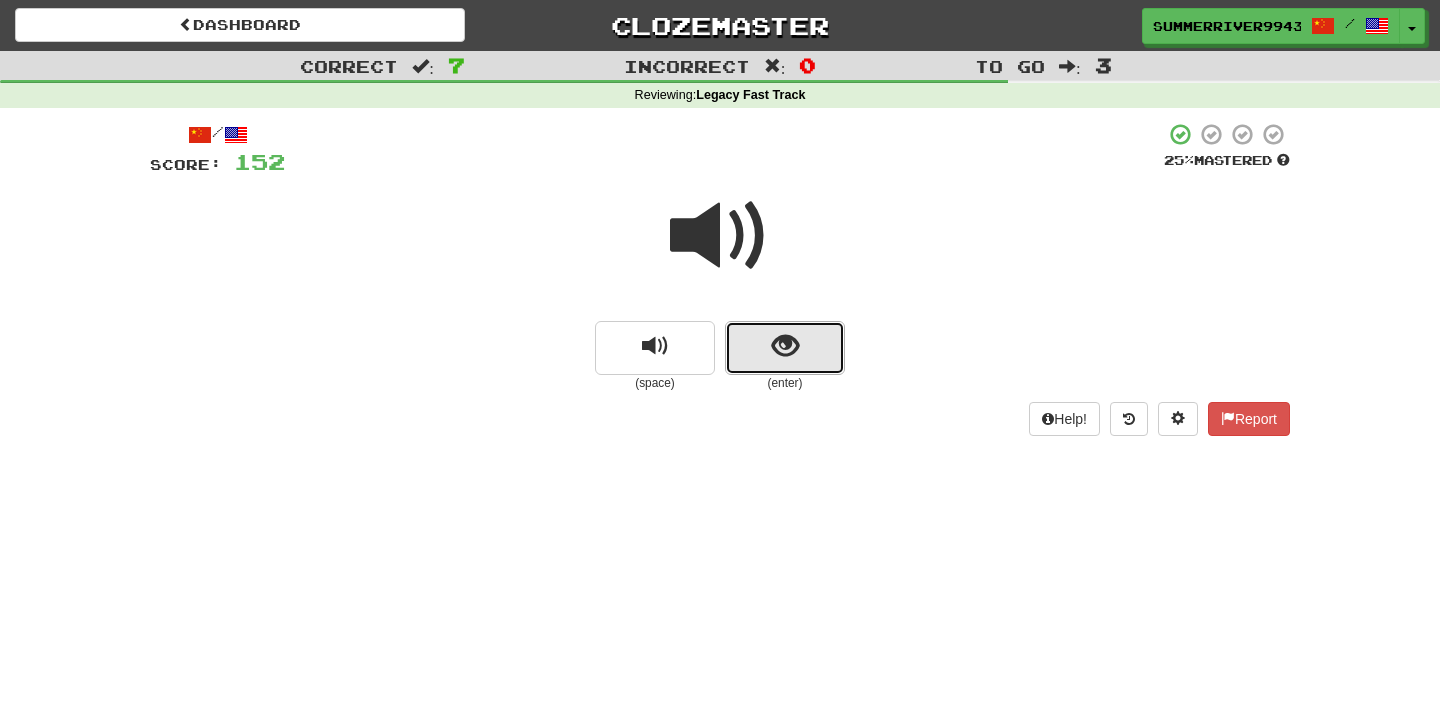 click at bounding box center (785, 346) 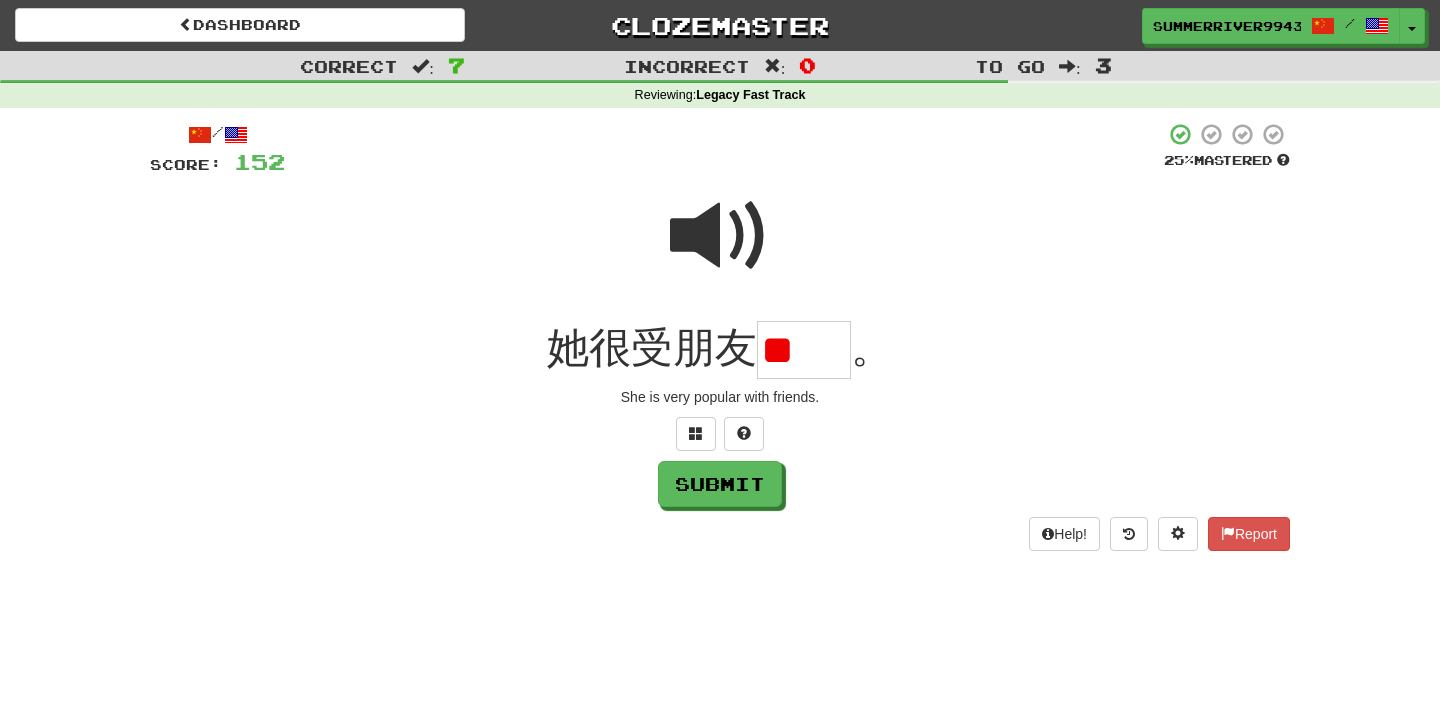 scroll, scrollTop: 0, scrollLeft: 0, axis: both 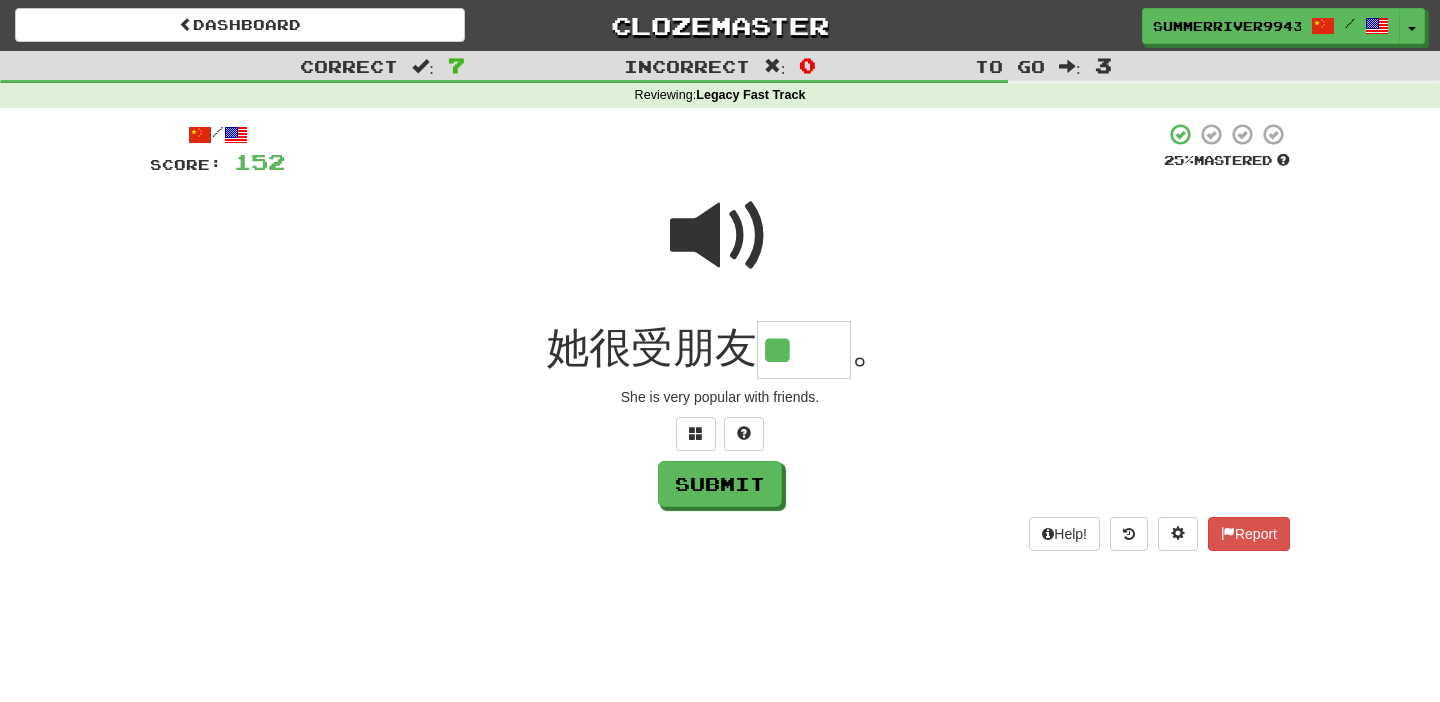 type on "**" 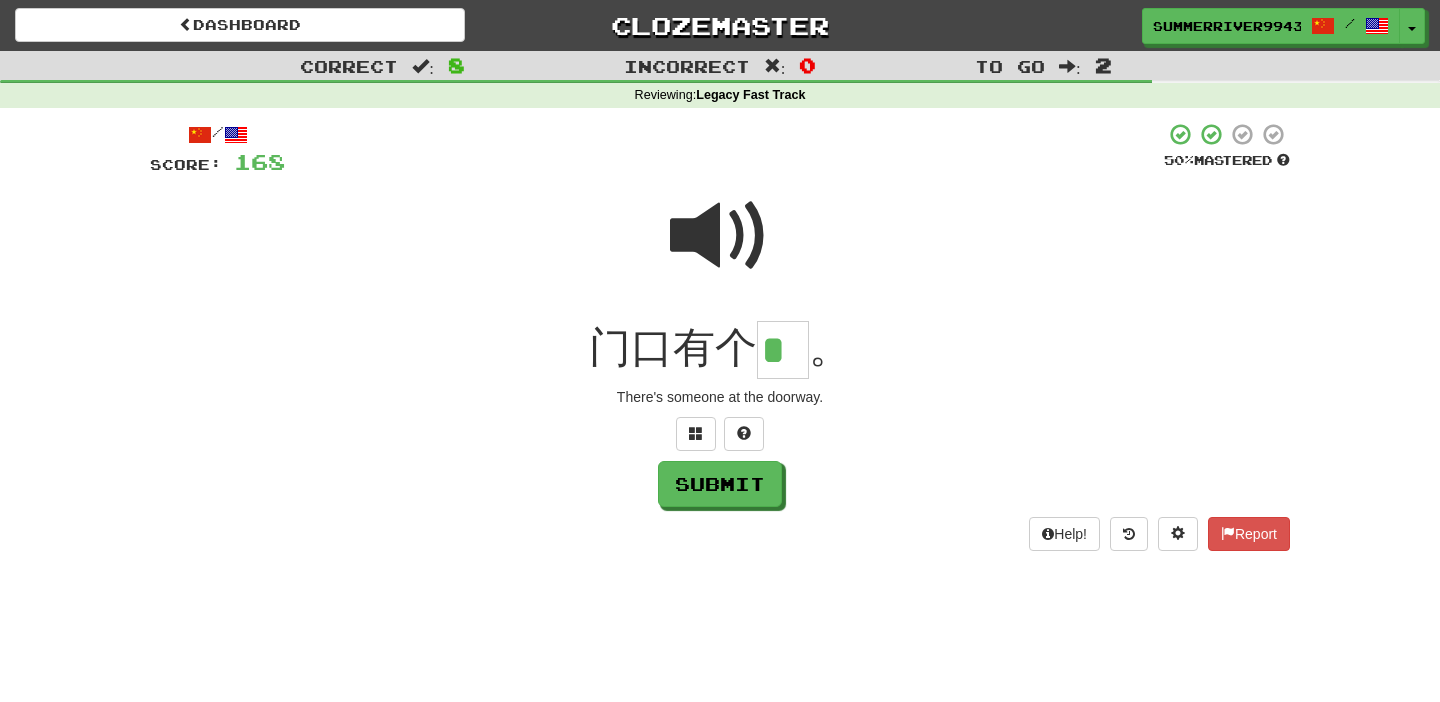 type on "*" 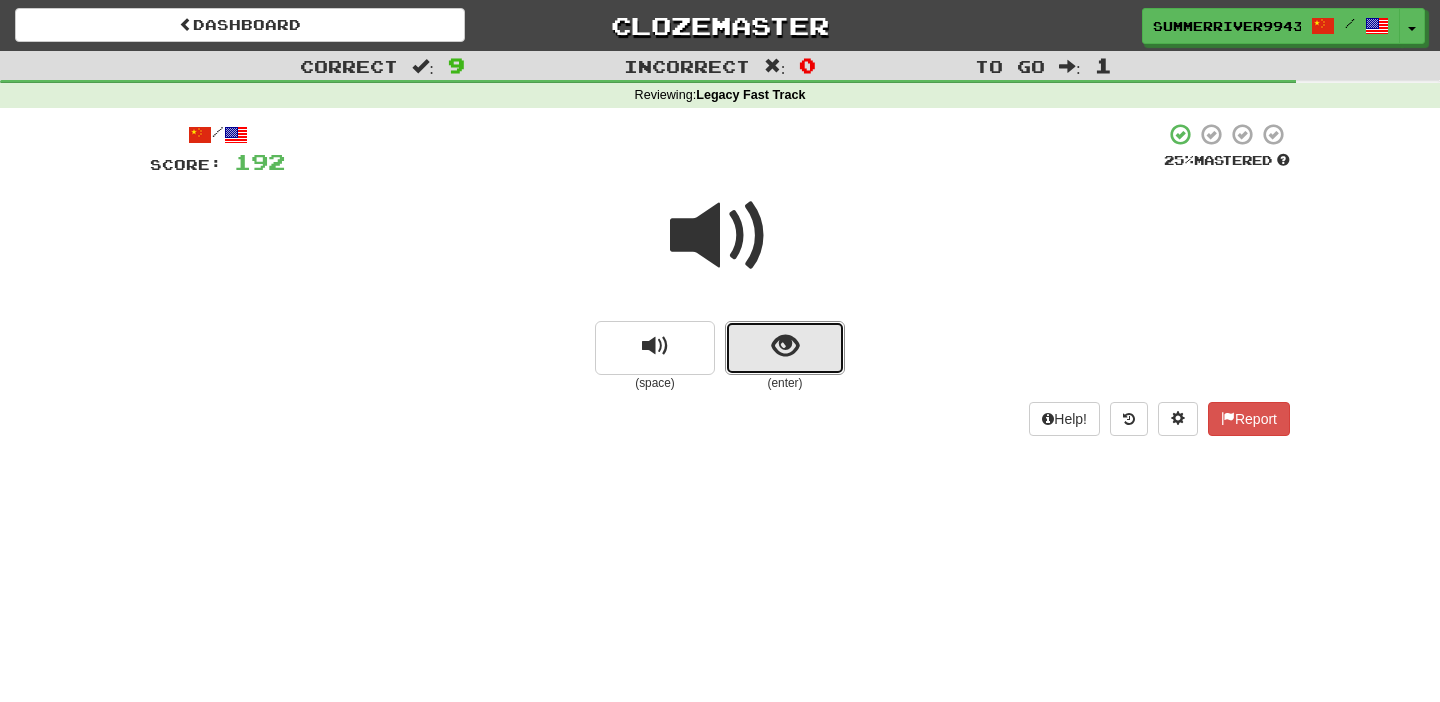 click at bounding box center (785, 348) 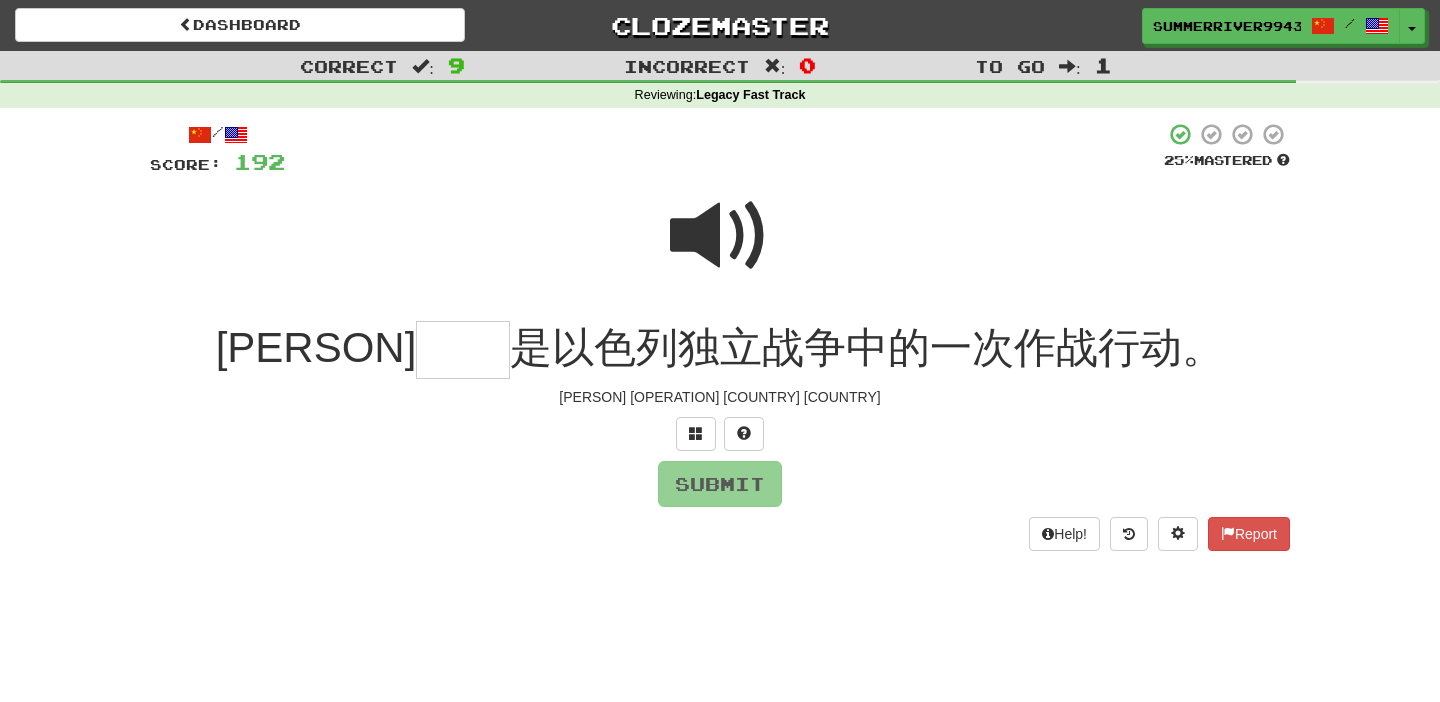 click at bounding box center (720, 236) 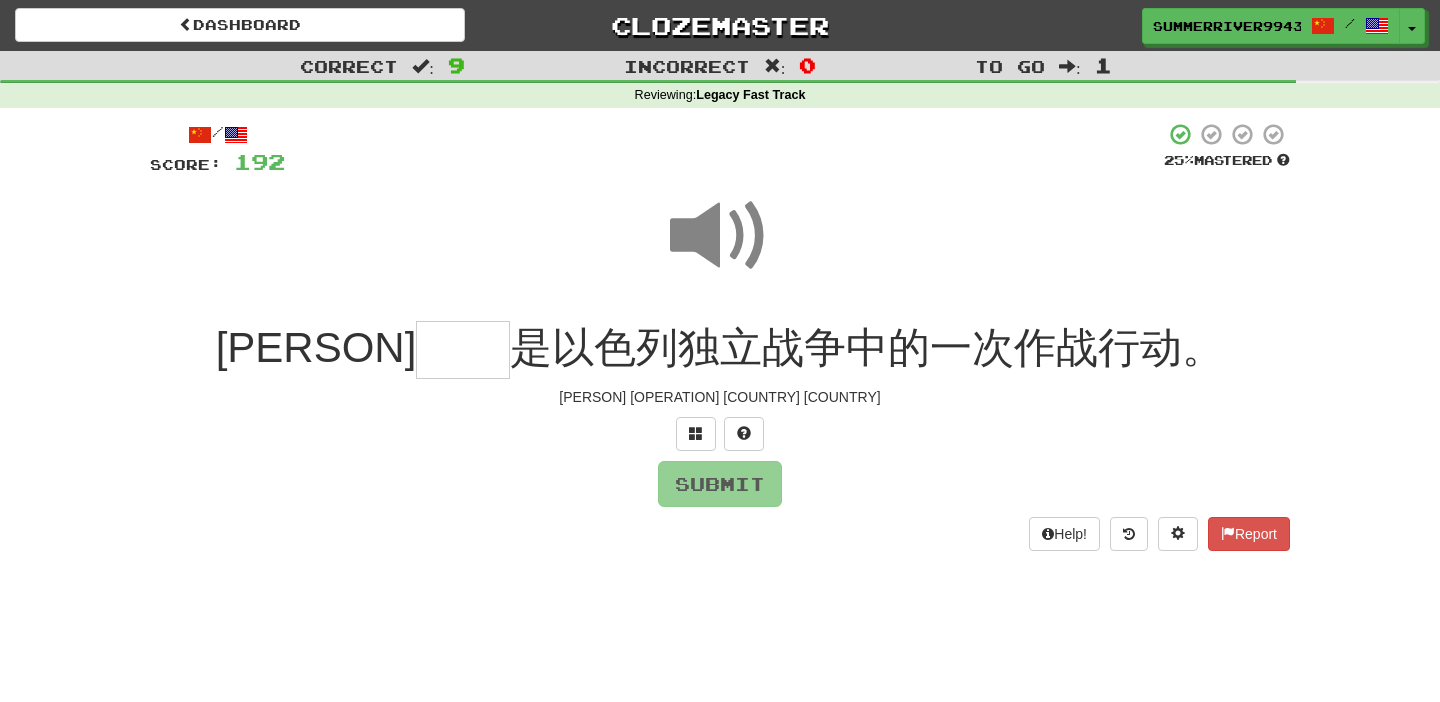 click at bounding box center (463, 350) 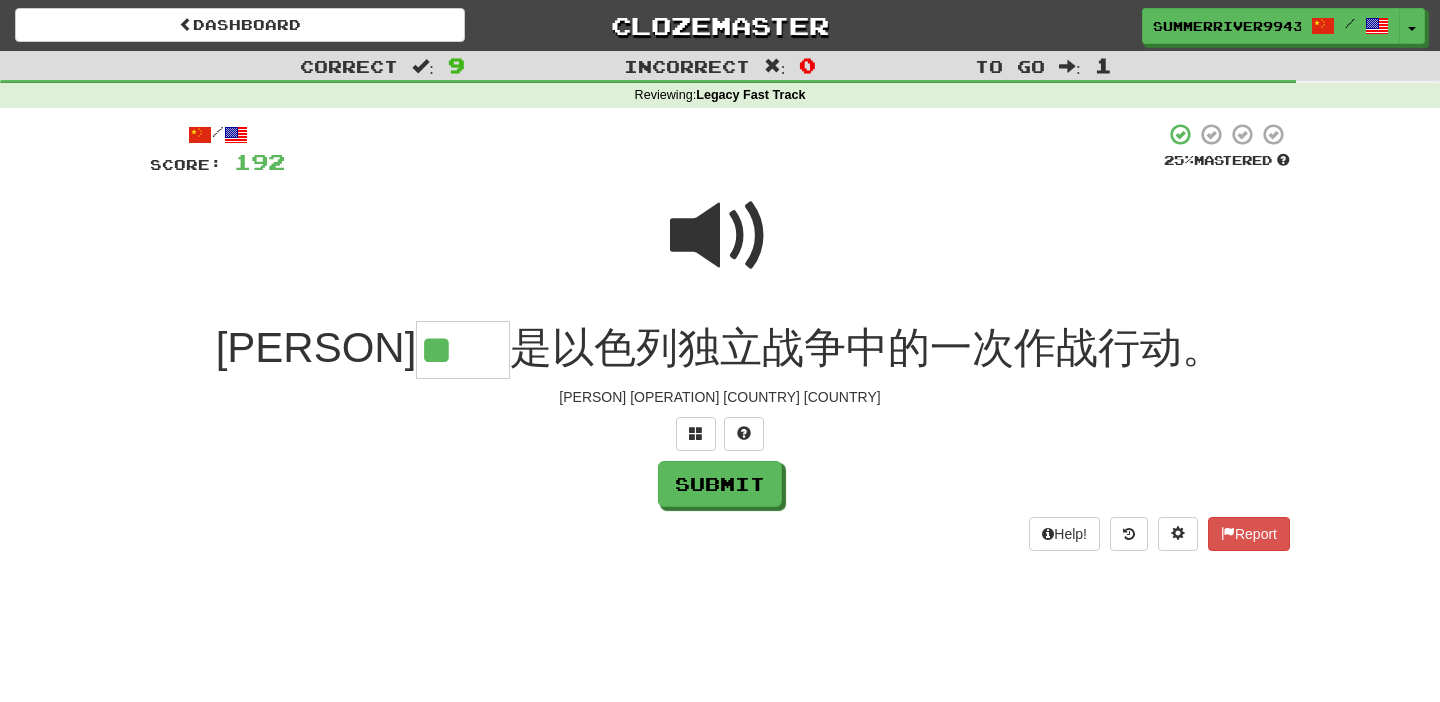 scroll, scrollTop: 0, scrollLeft: 0, axis: both 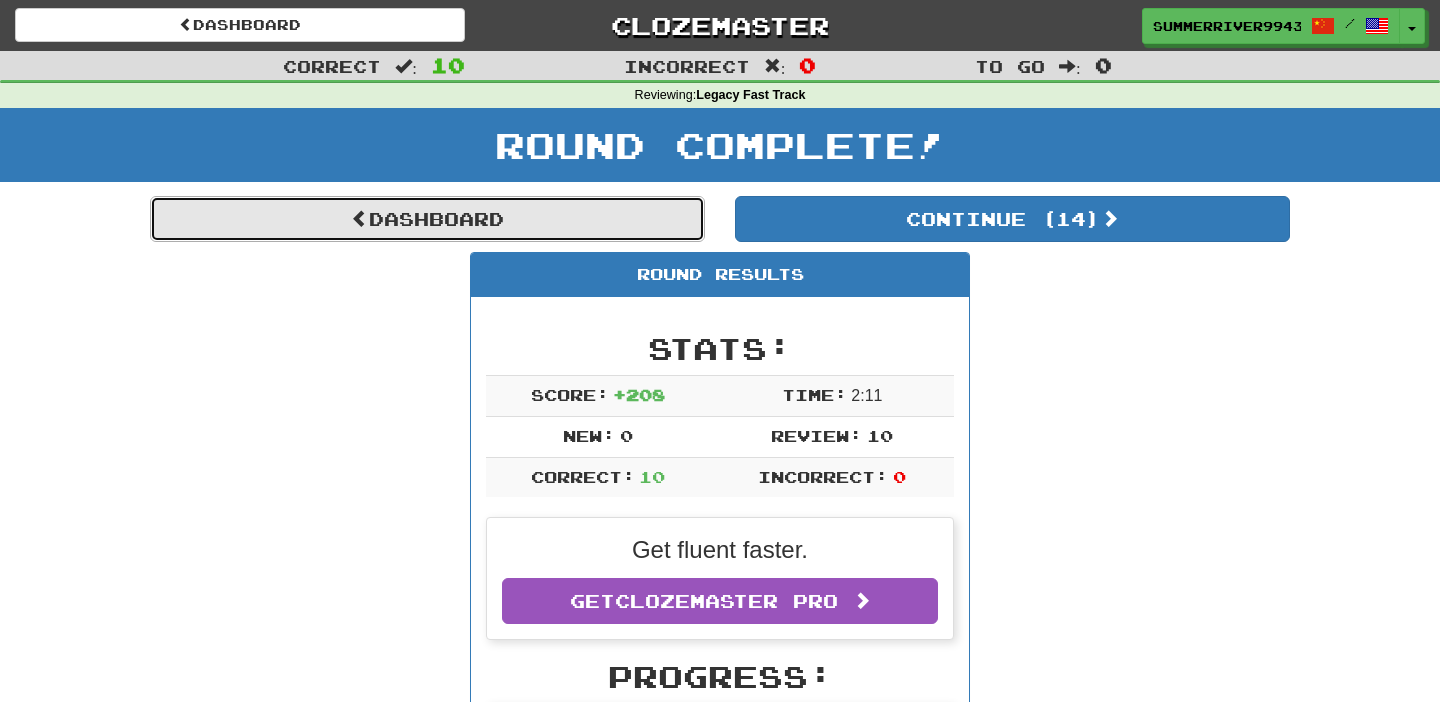 click on "Dashboard" at bounding box center [427, 219] 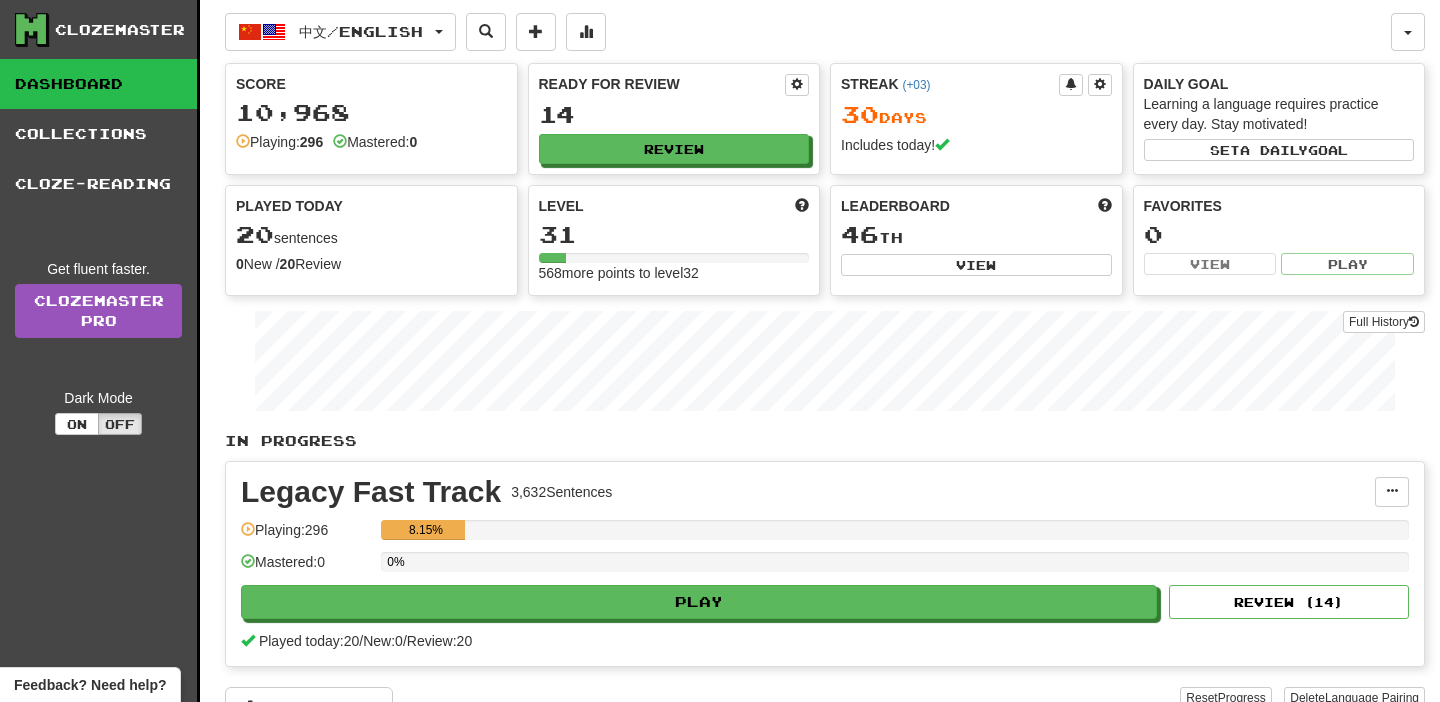 scroll, scrollTop: 0, scrollLeft: 0, axis: both 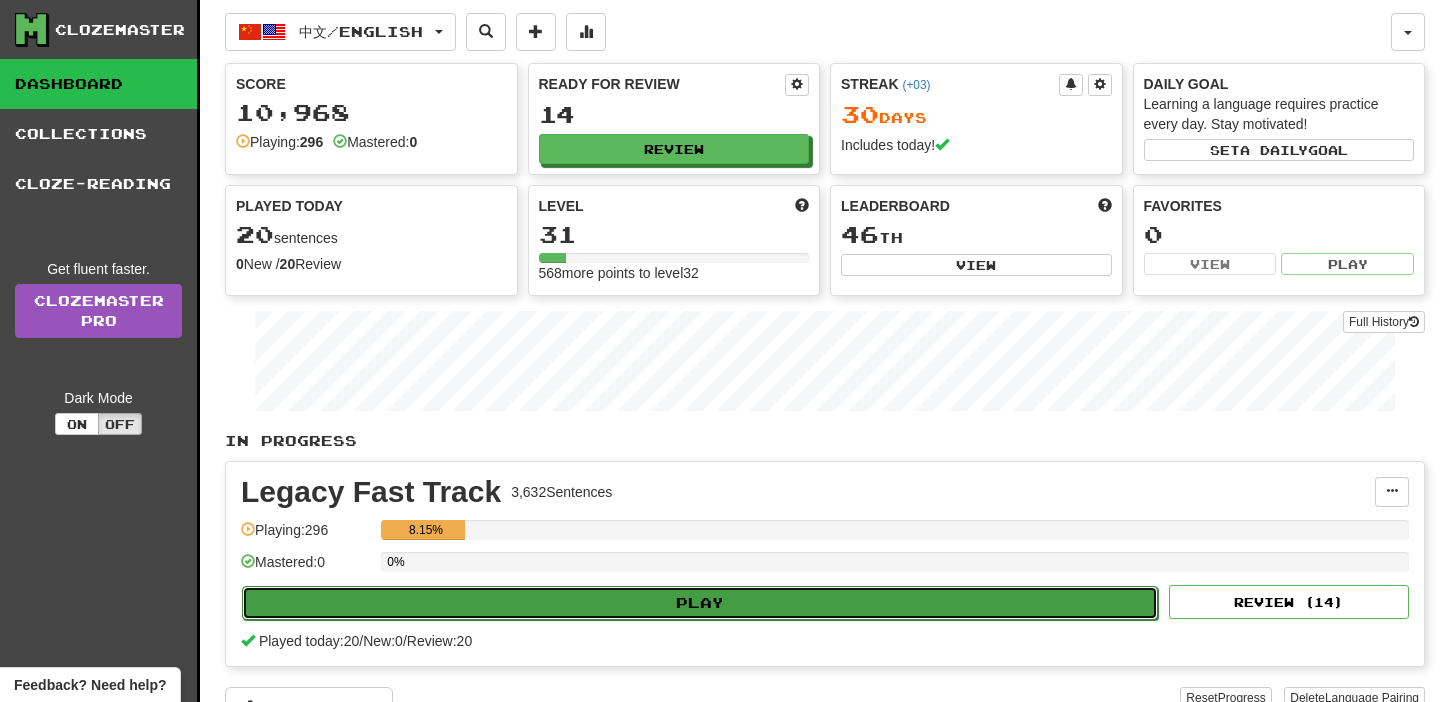 click on "Play" at bounding box center (700, 603) 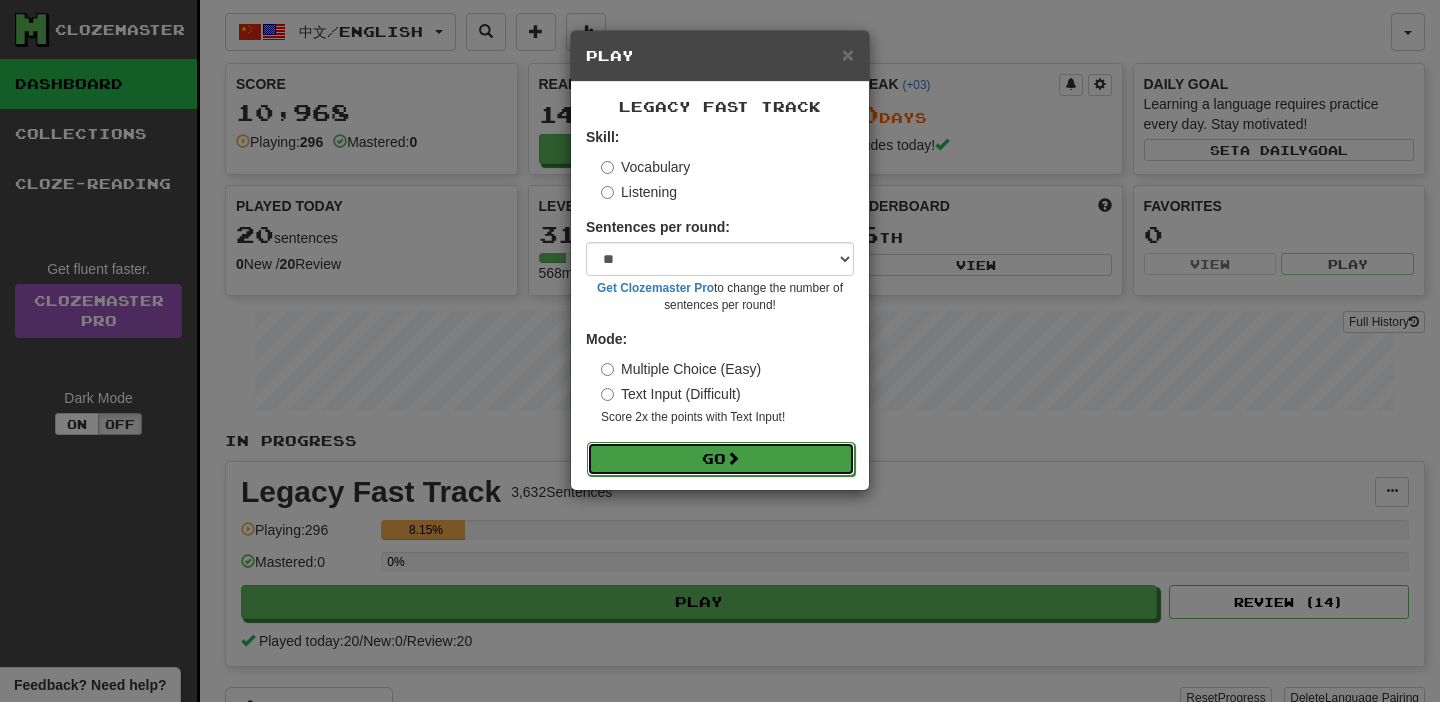 click on "Go" at bounding box center [721, 459] 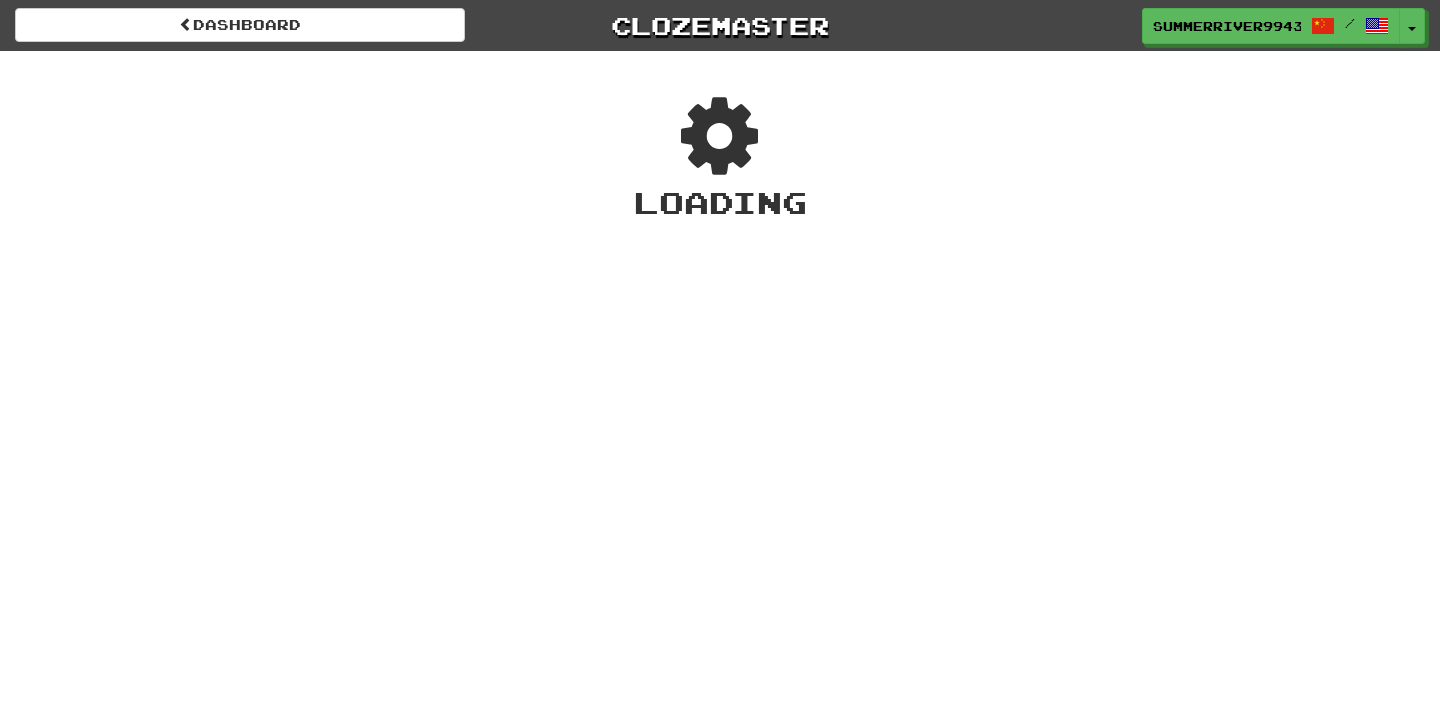 scroll, scrollTop: 0, scrollLeft: 0, axis: both 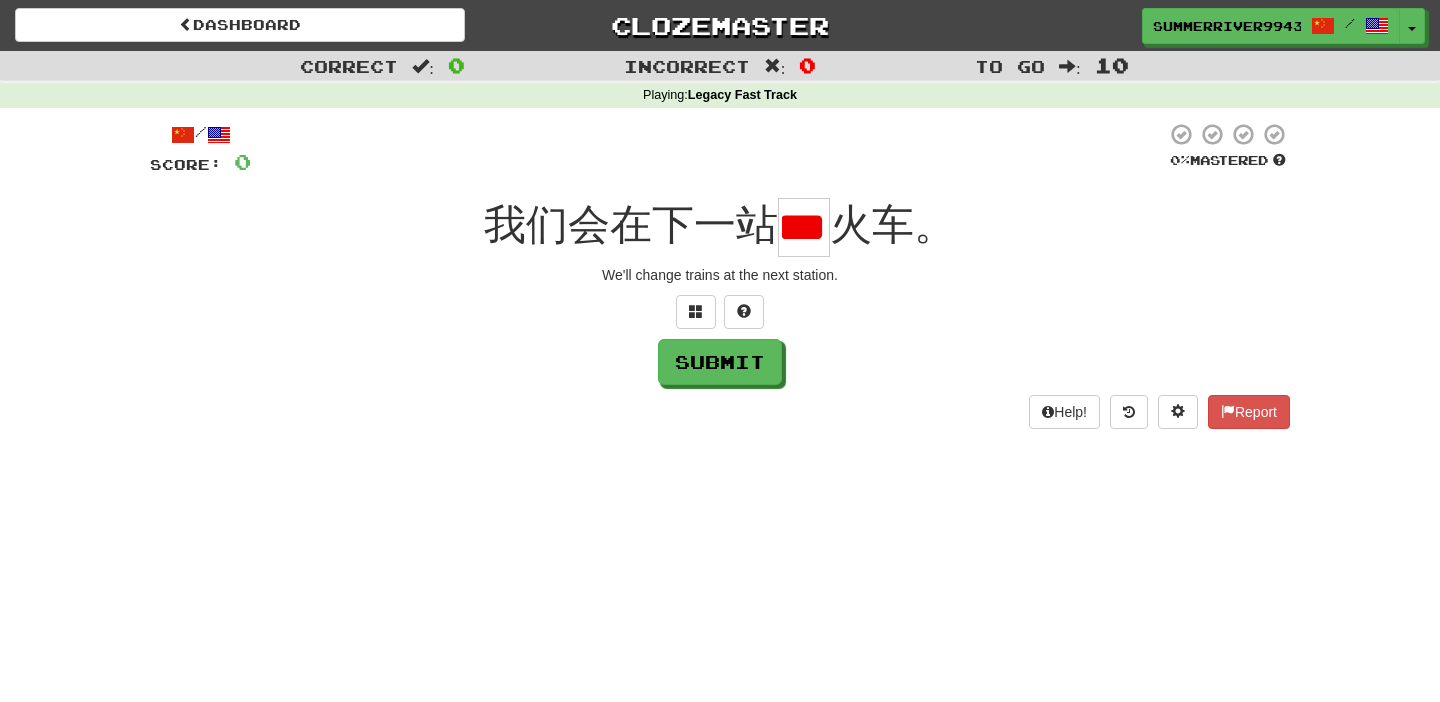 type on "*" 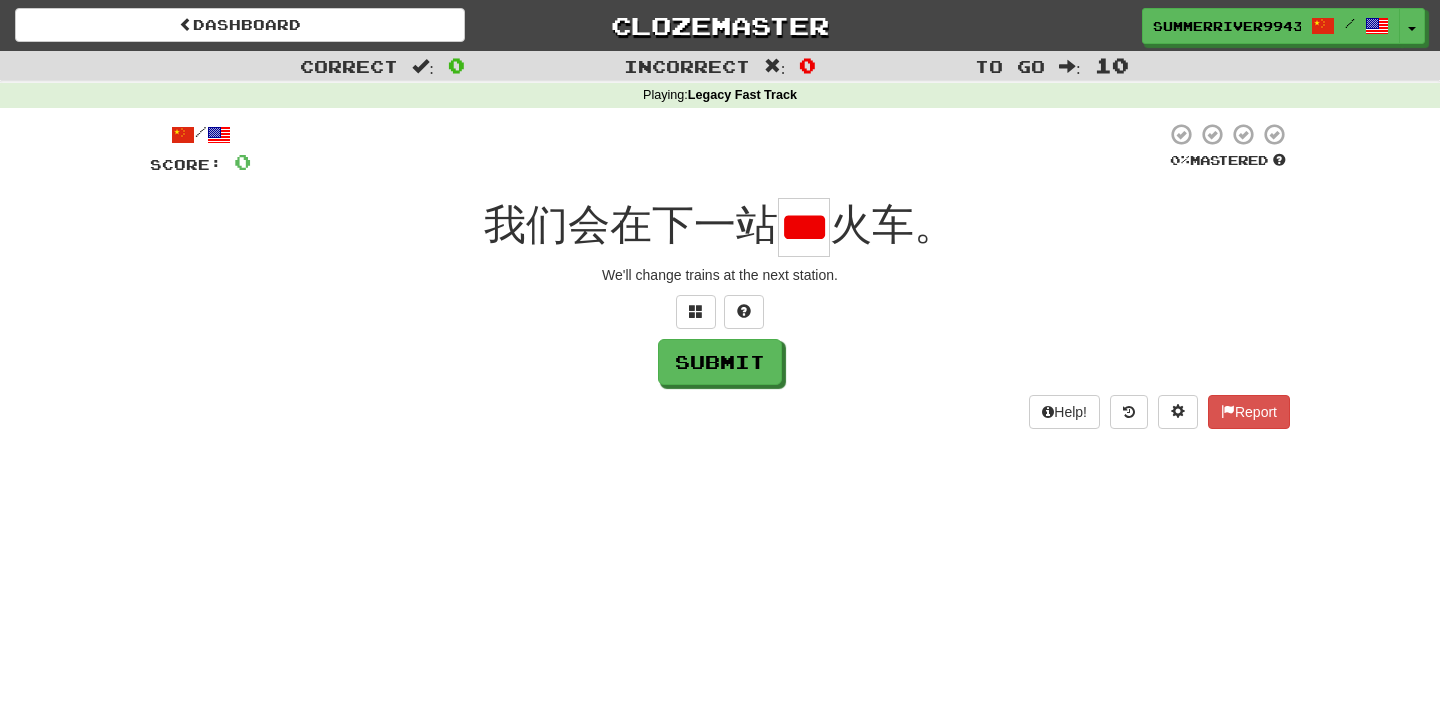 scroll, scrollTop: 0, scrollLeft: 11, axis: horizontal 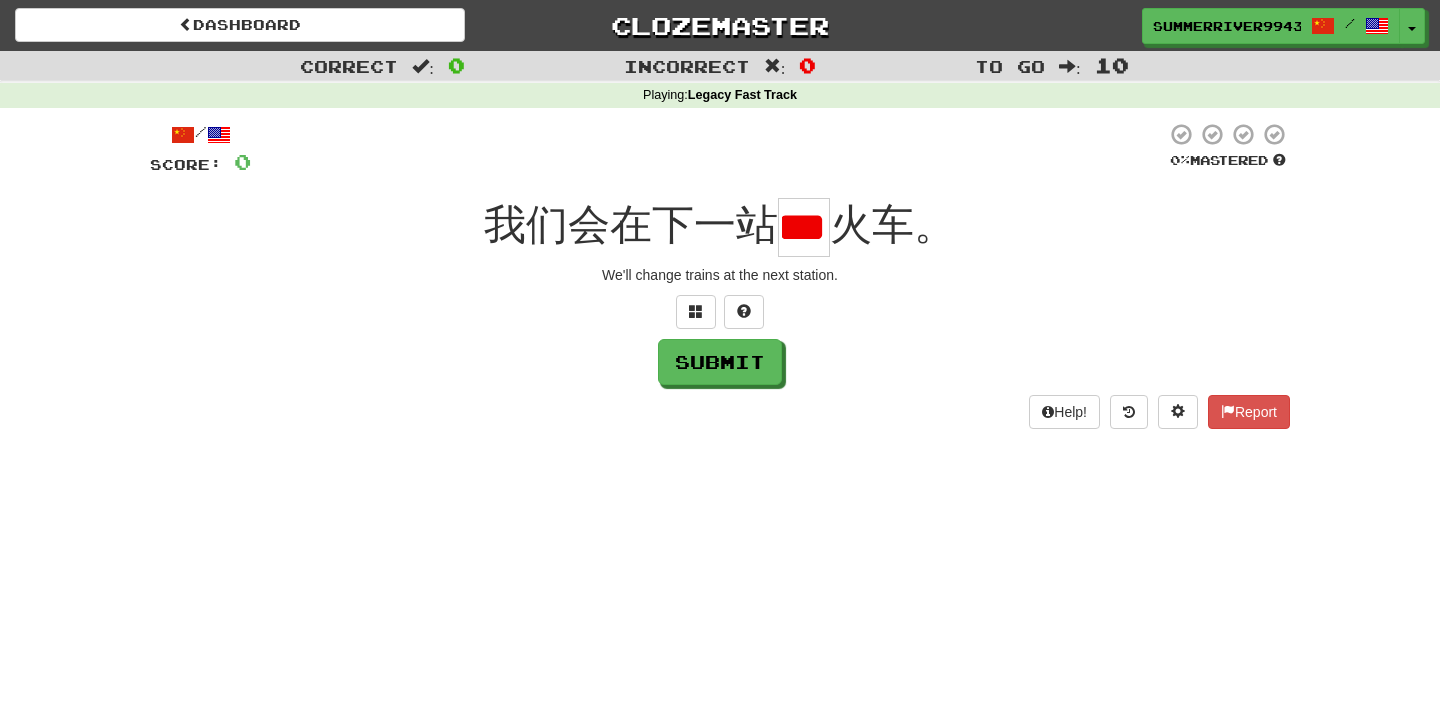type on "*" 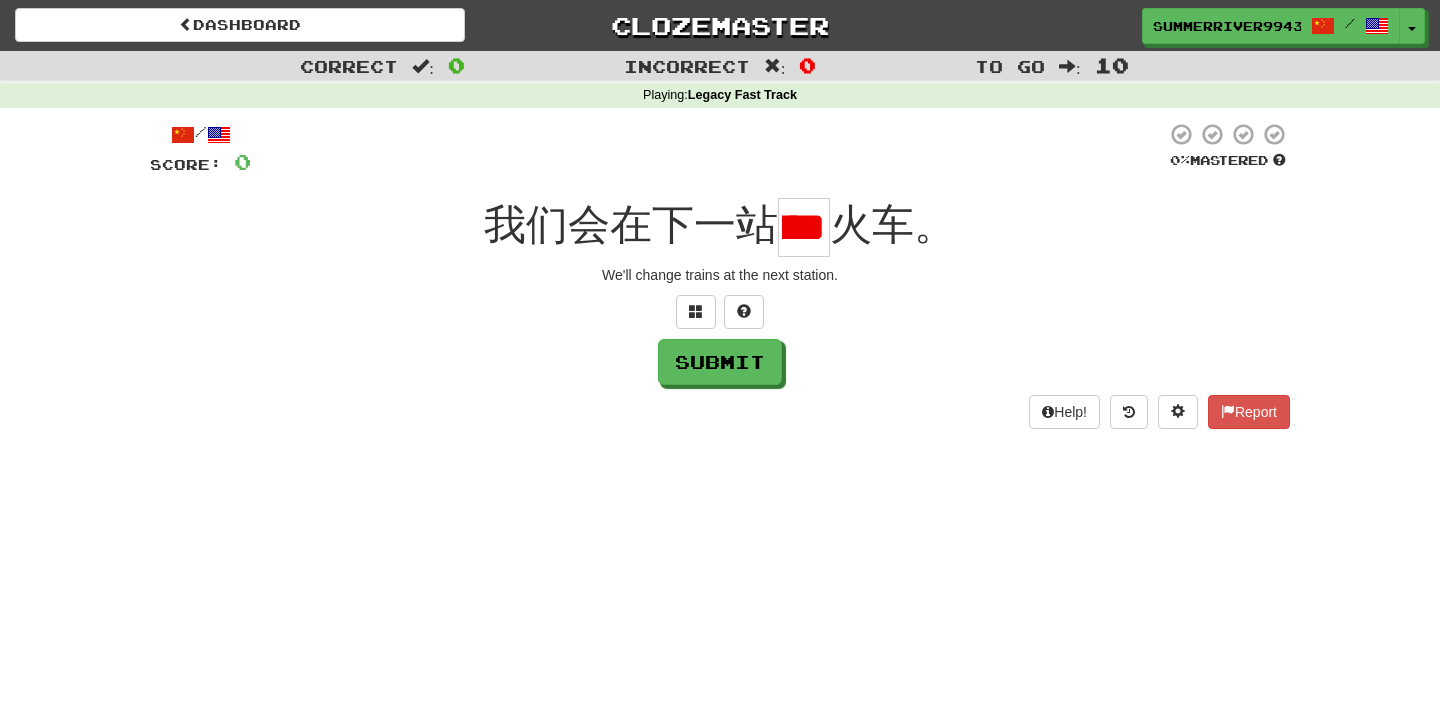 scroll, scrollTop: 0, scrollLeft: 36, axis: horizontal 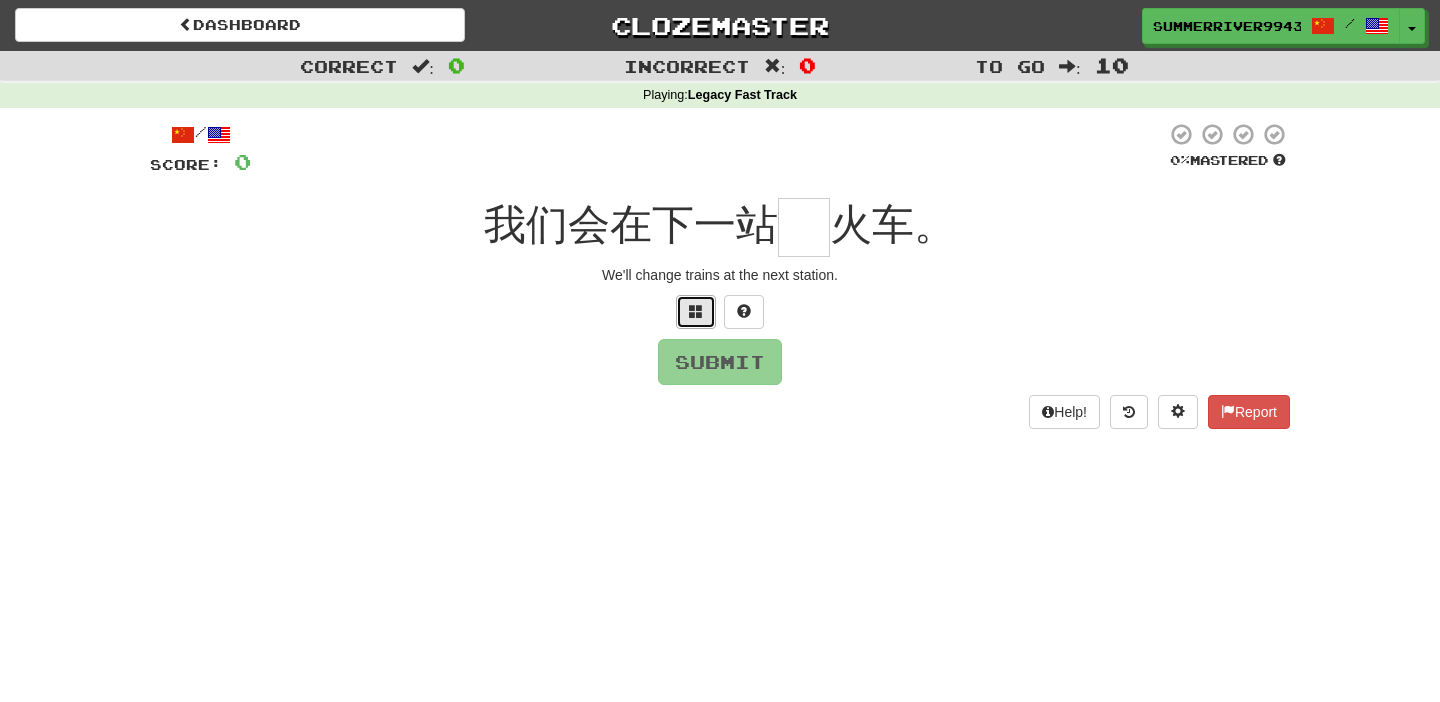 click at bounding box center [696, 312] 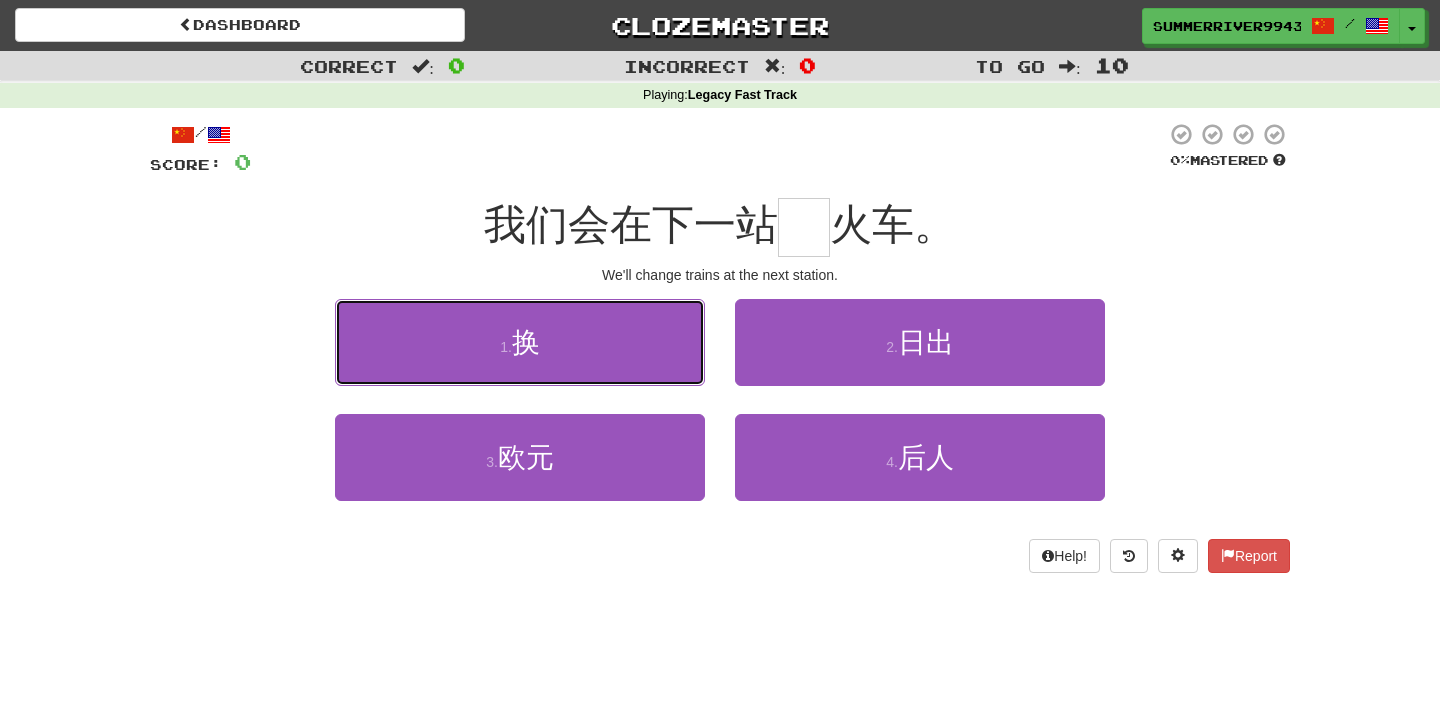 click on "1 .  换" at bounding box center (520, 342) 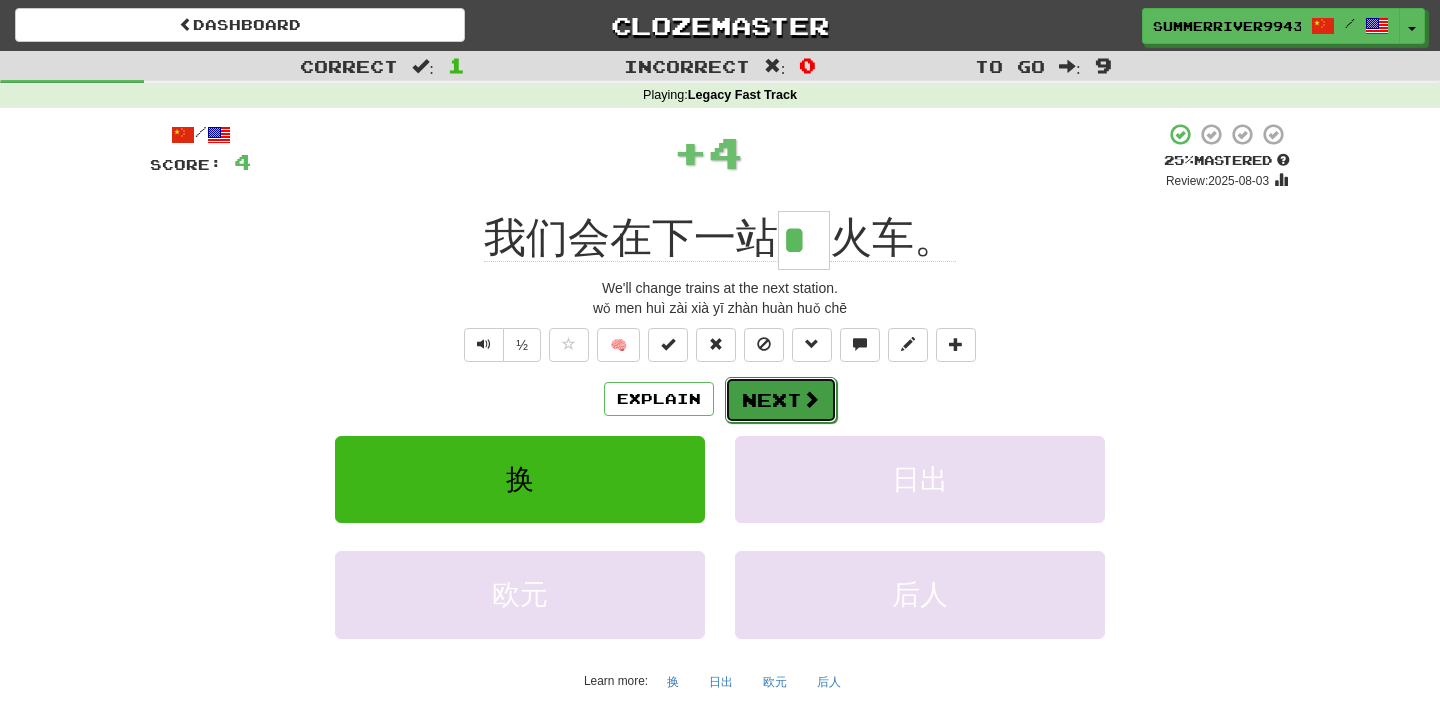 click on "Next" at bounding box center (781, 400) 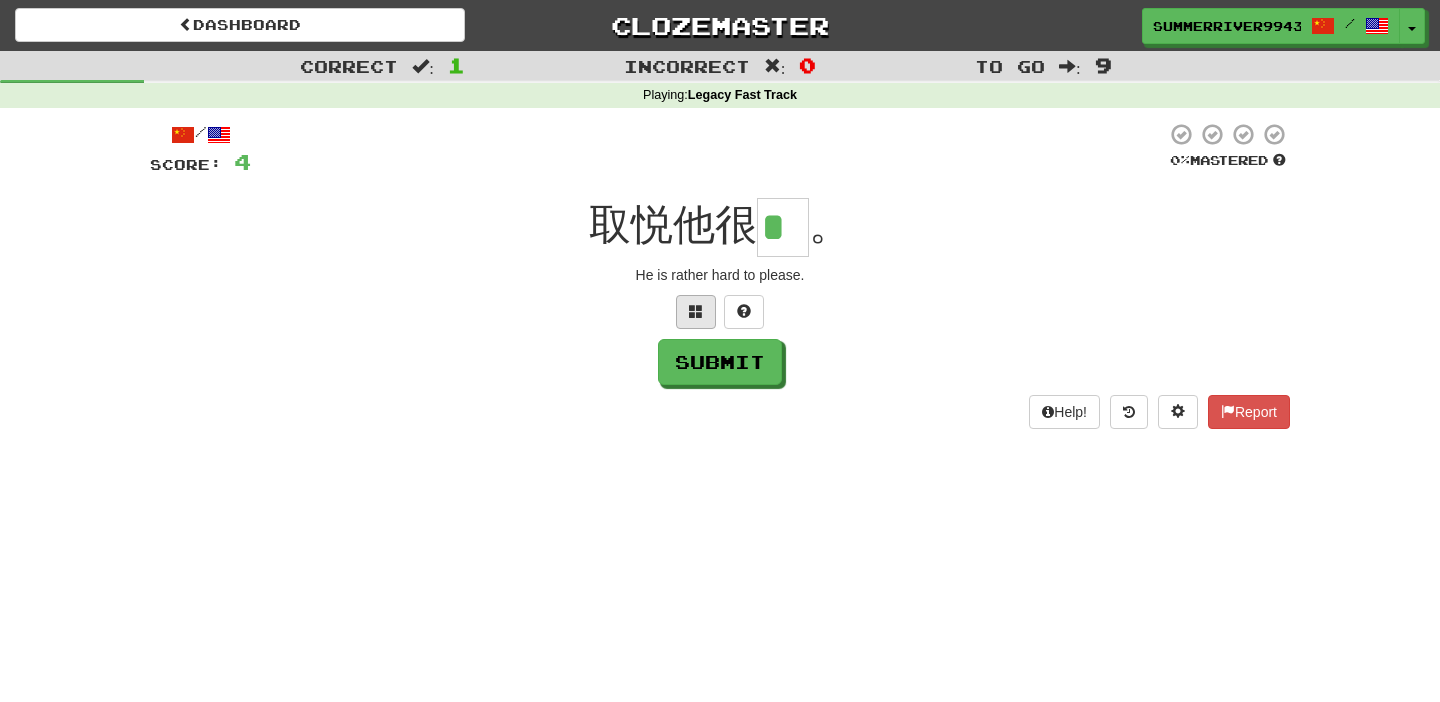 scroll, scrollTop: 0, scrollLeft: 0, axis: both 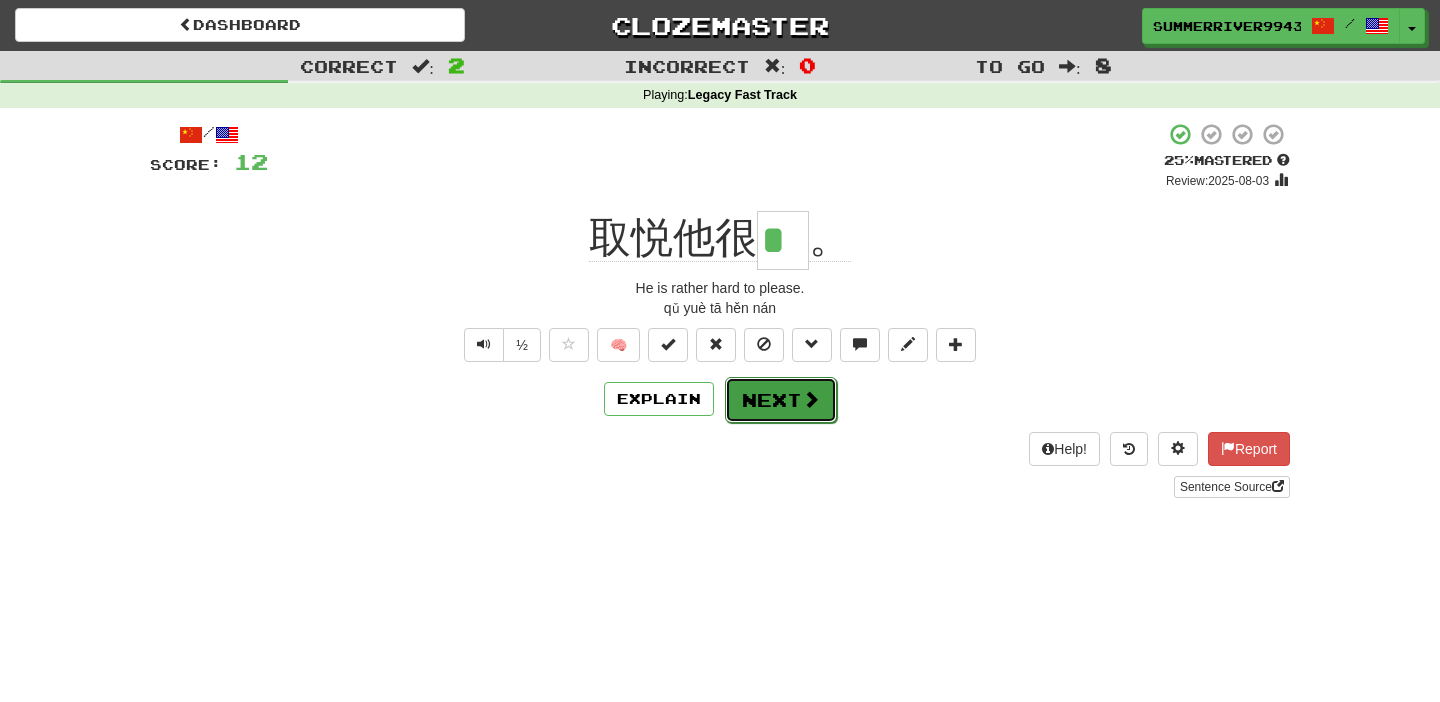 click on "Next" at bounding box center (781, 400) 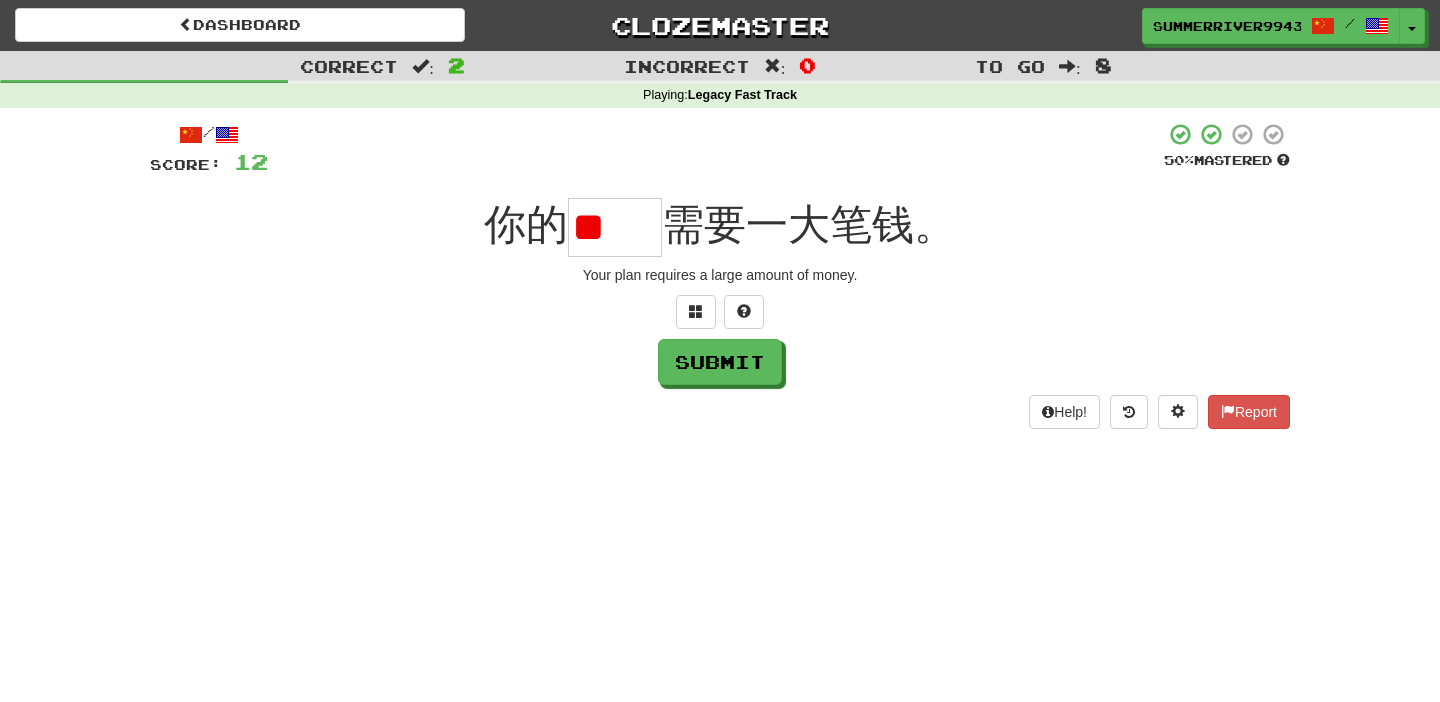 type on "*" 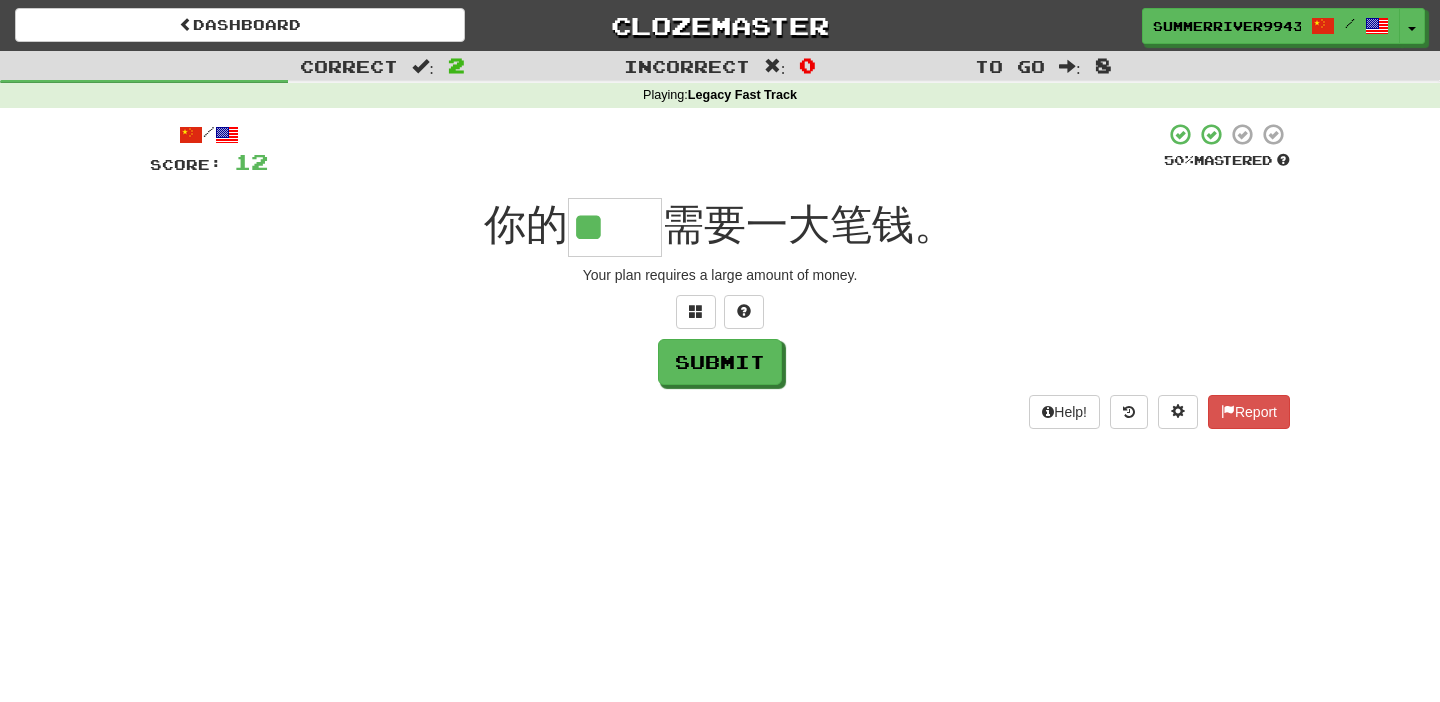 type on "**" 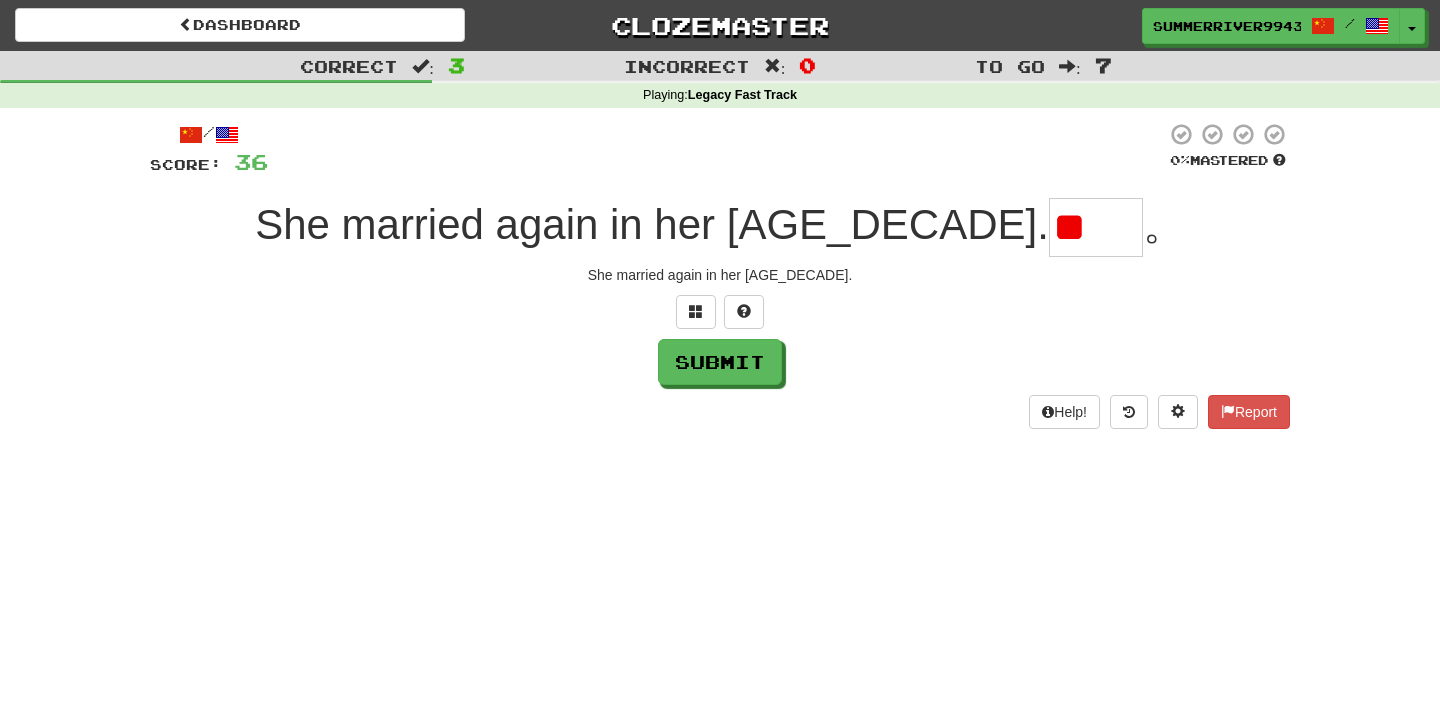 type on "*" 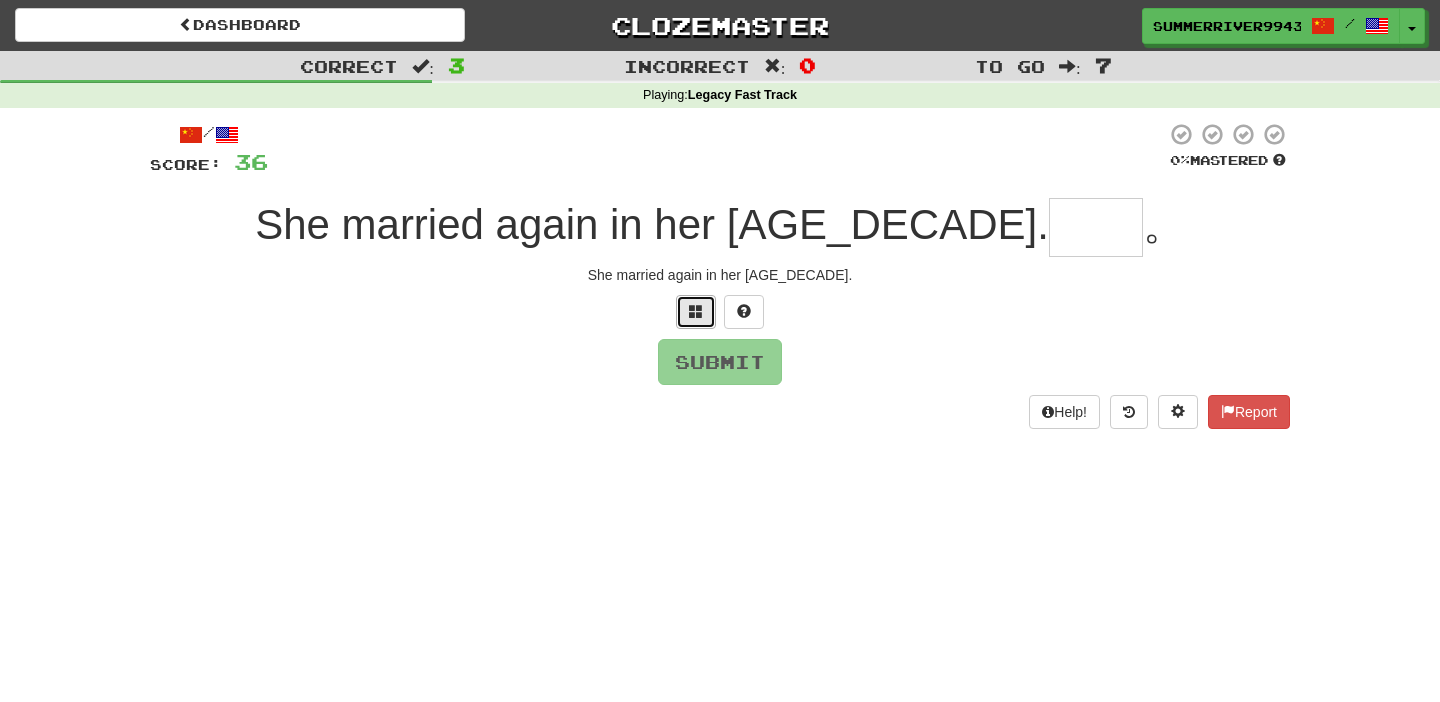 click at bounding box center (696, 311) 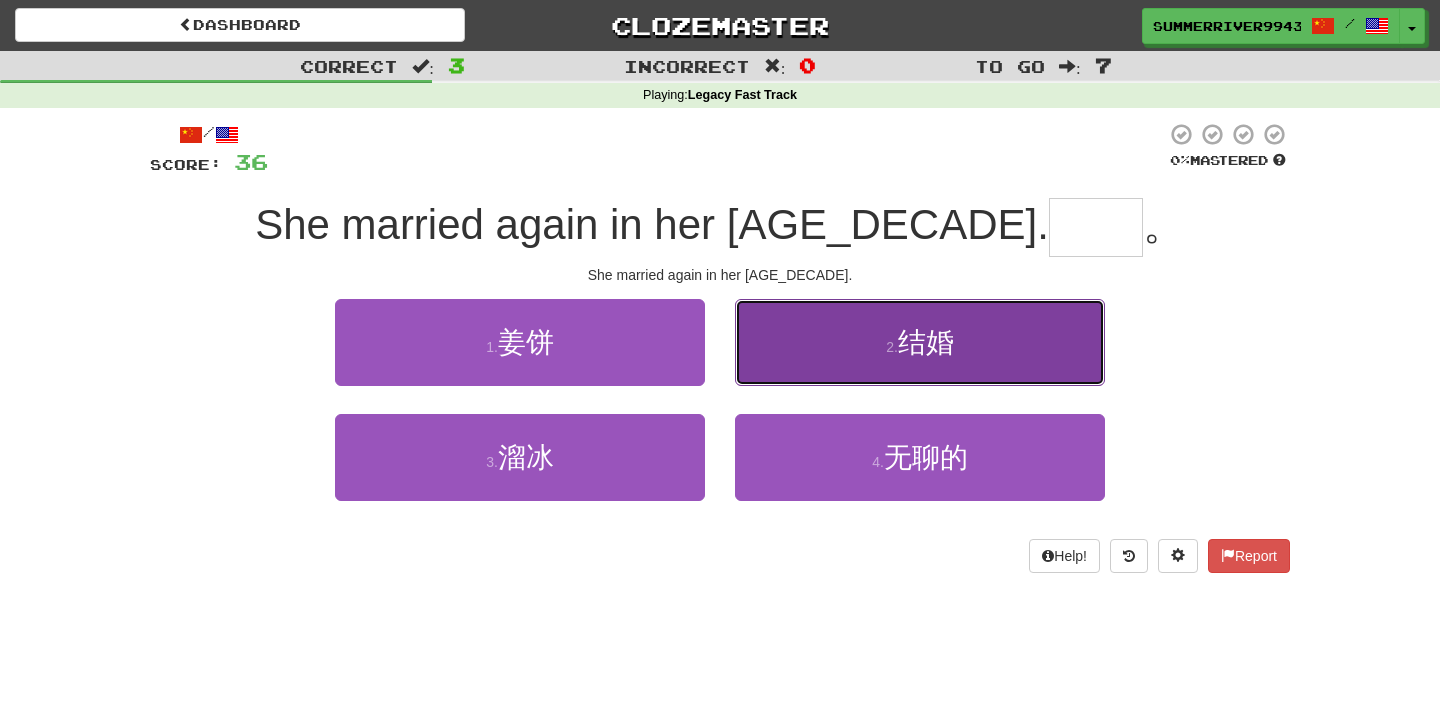 click on "2 .  结婚" at bounding box center (920, 342) 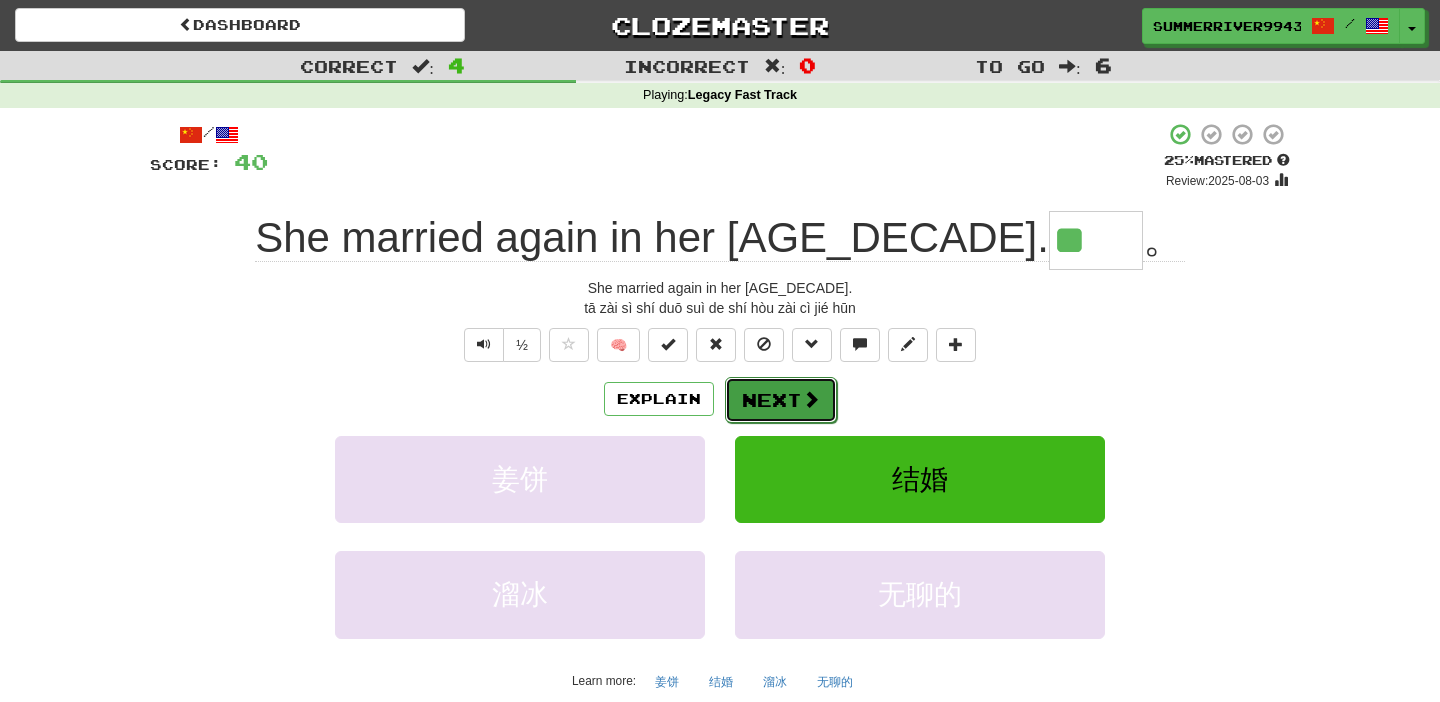 click on "Next" at bounding box center [781, 400] 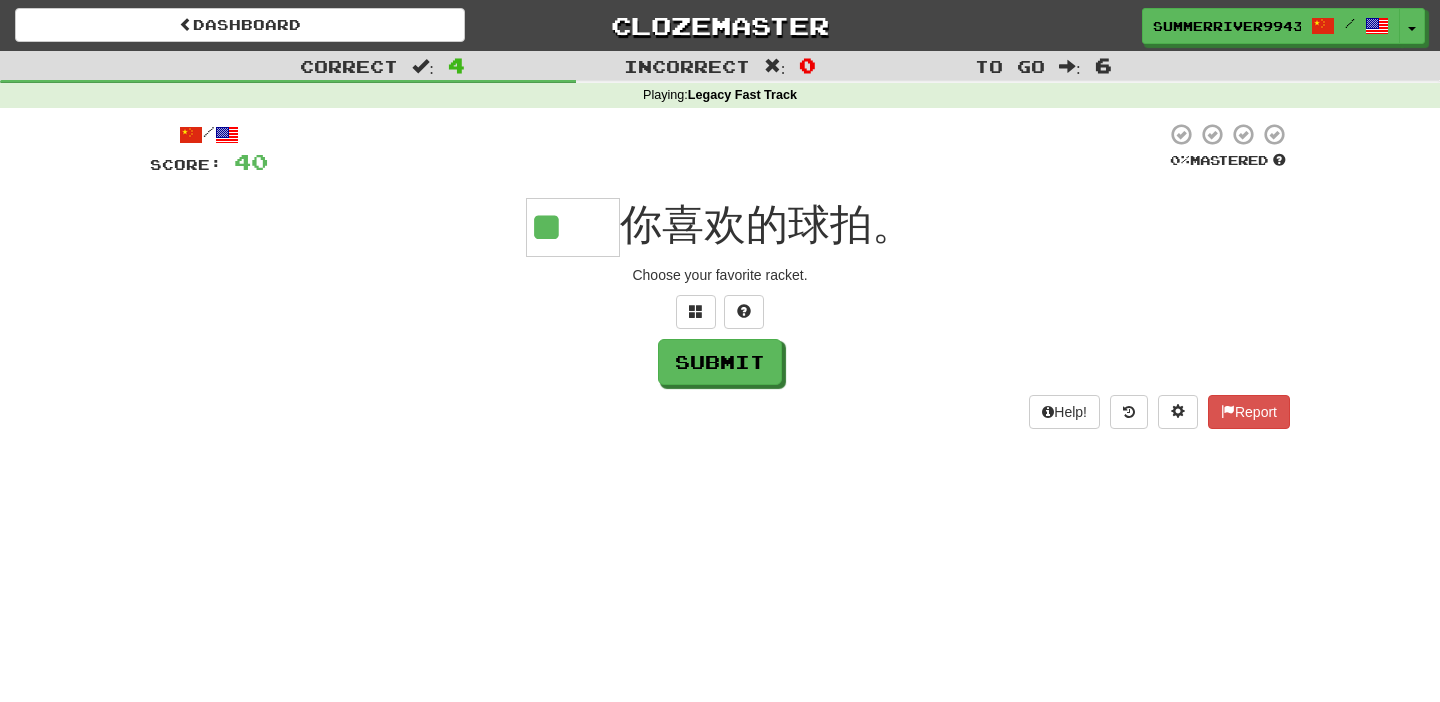 type on "**" 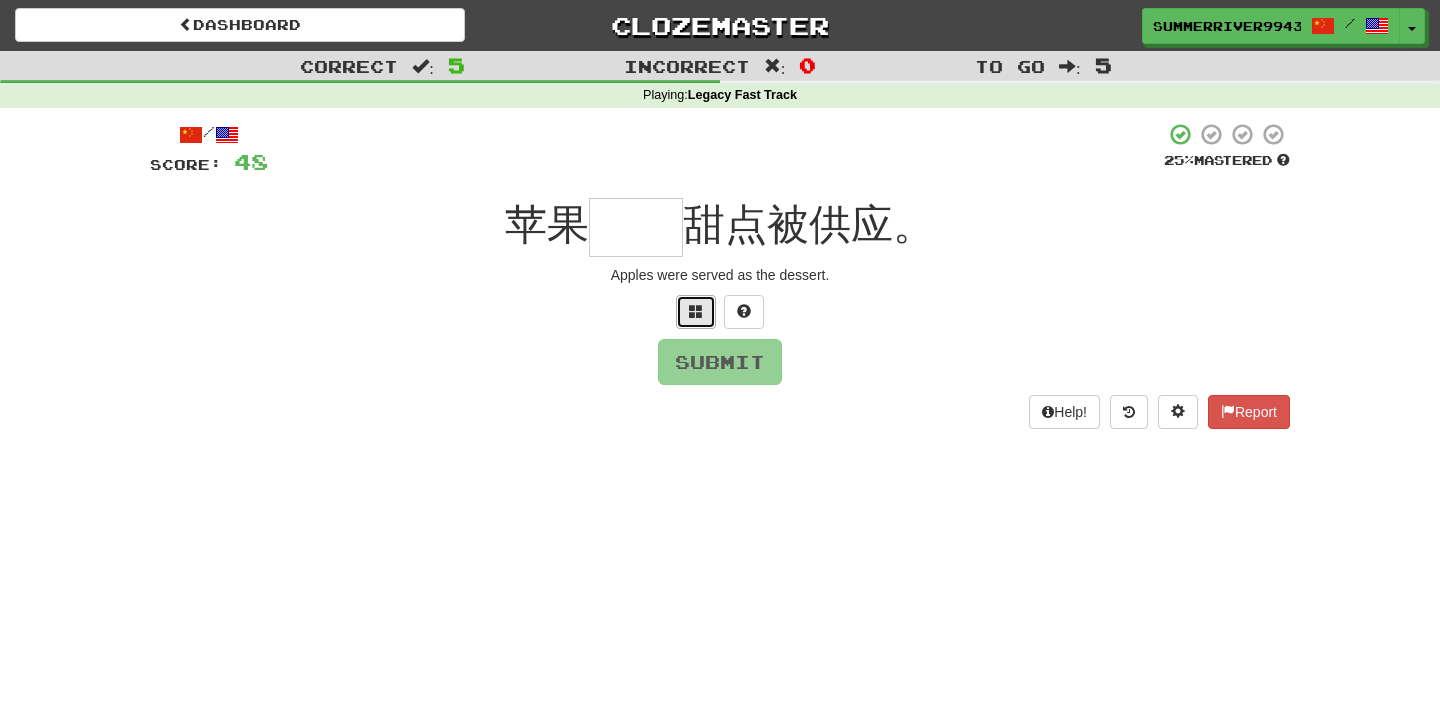 click at bounding box center [696, 312] 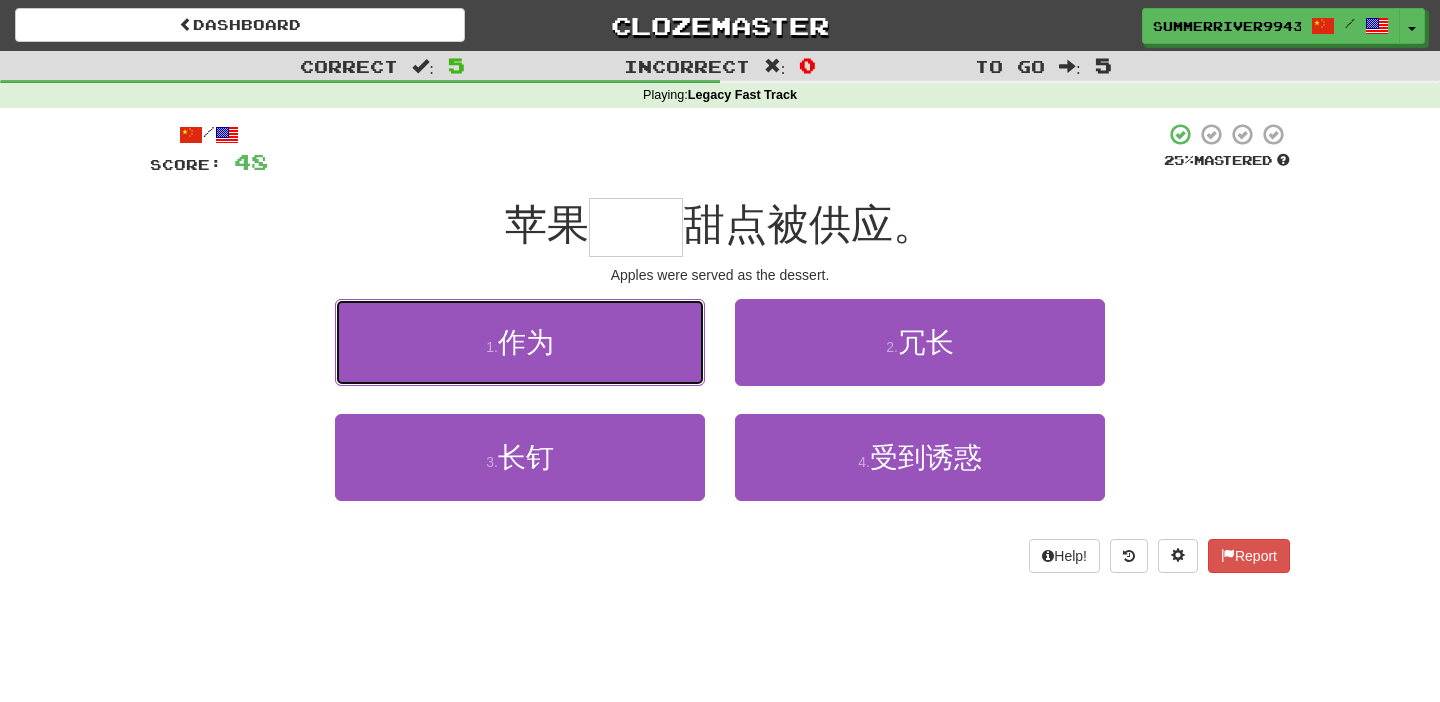 click on "1 .  作为" at bounding box center [520, 342] 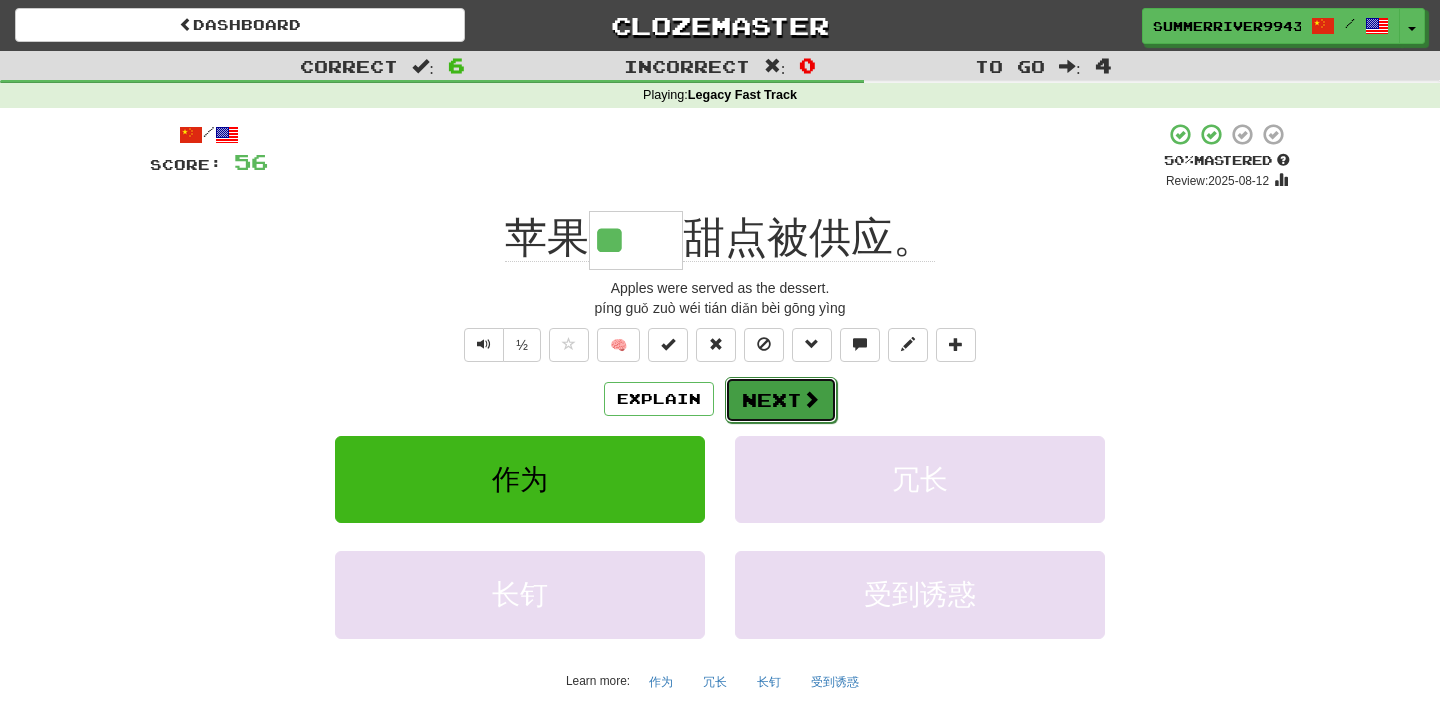 click on "Next" at bounding box center (781, 400) 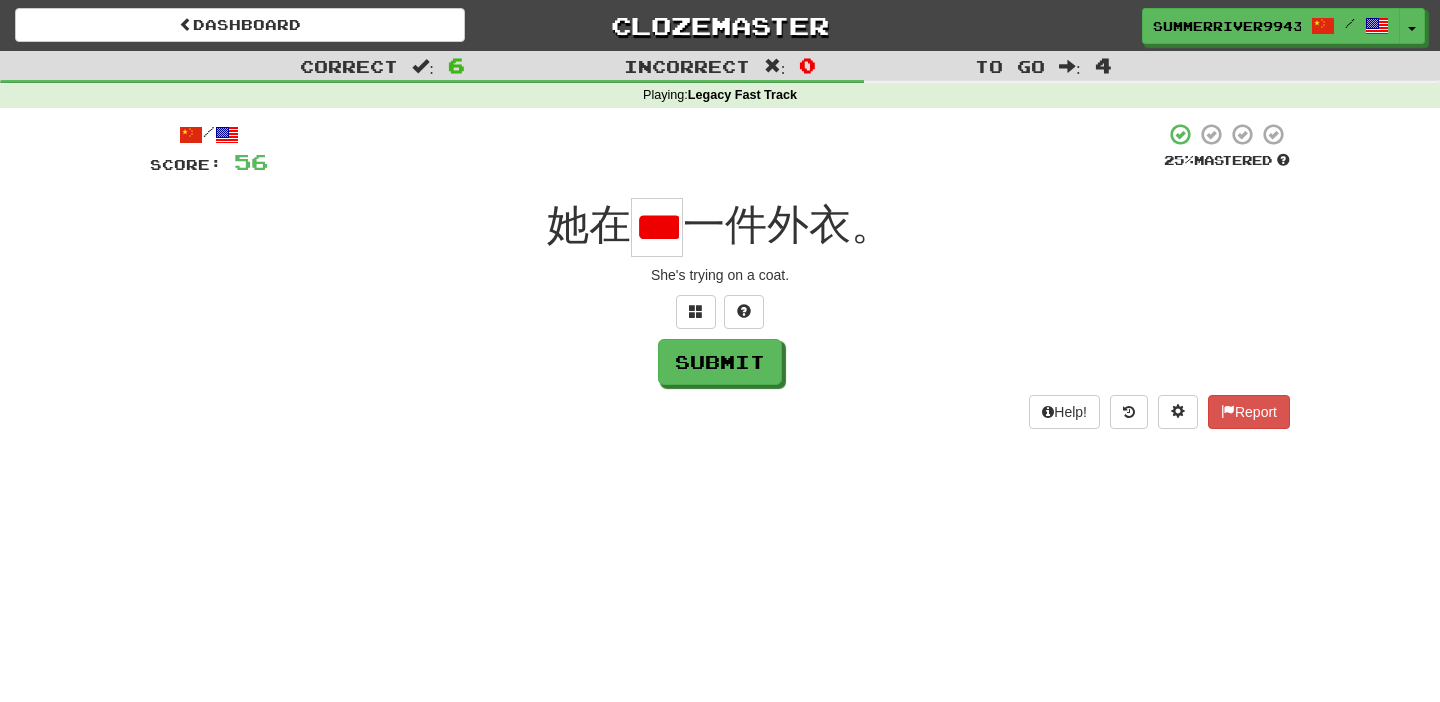scroll, scrollTop: 0, scrollLeft: 9, axis: horizontal 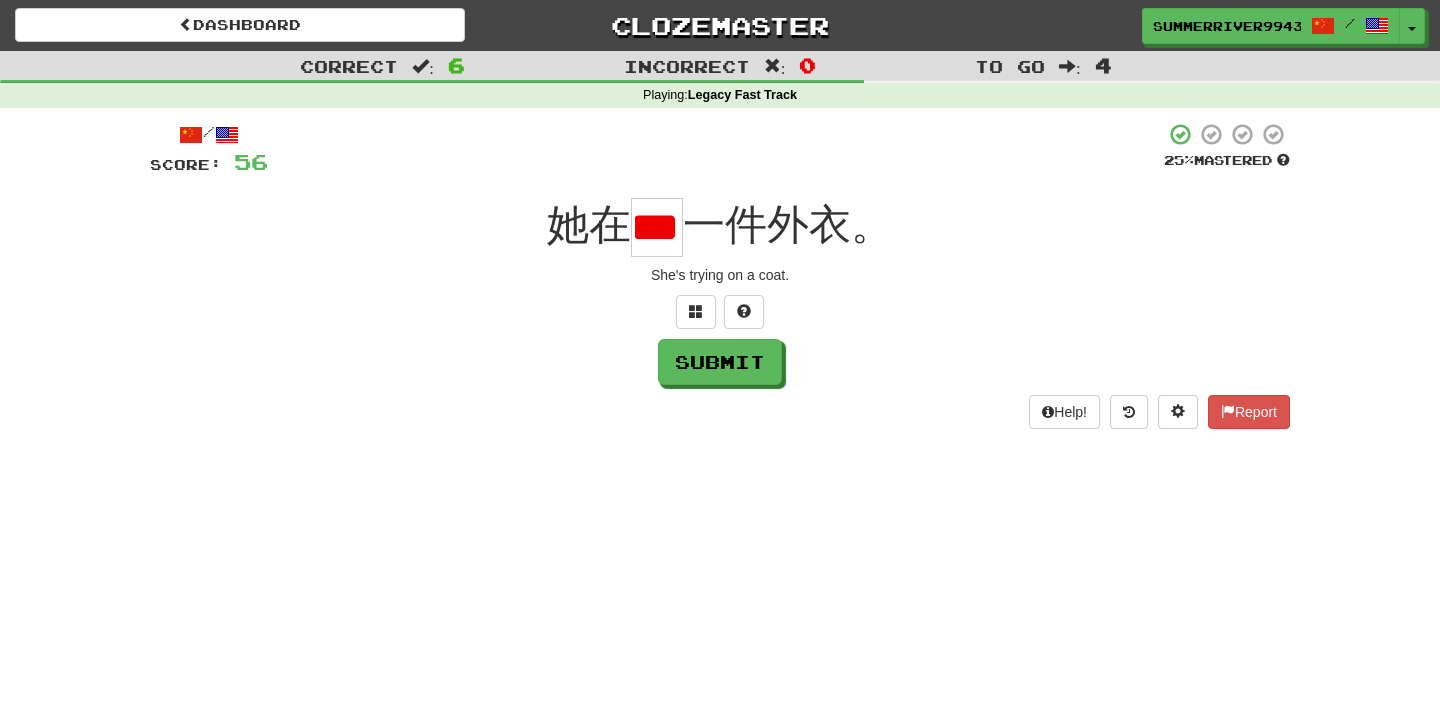 type on "*" 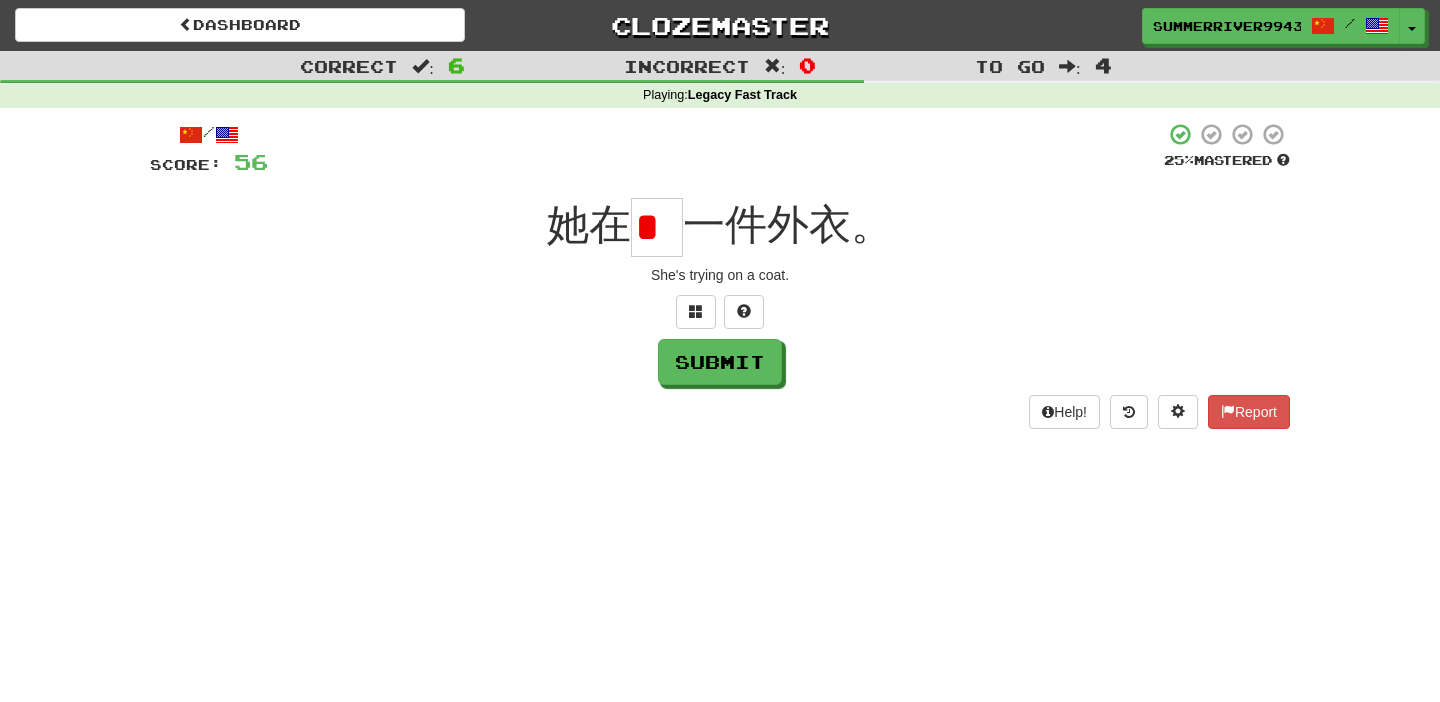 scroll, scrollTop: 0, scrollLeft: 0, axis: both 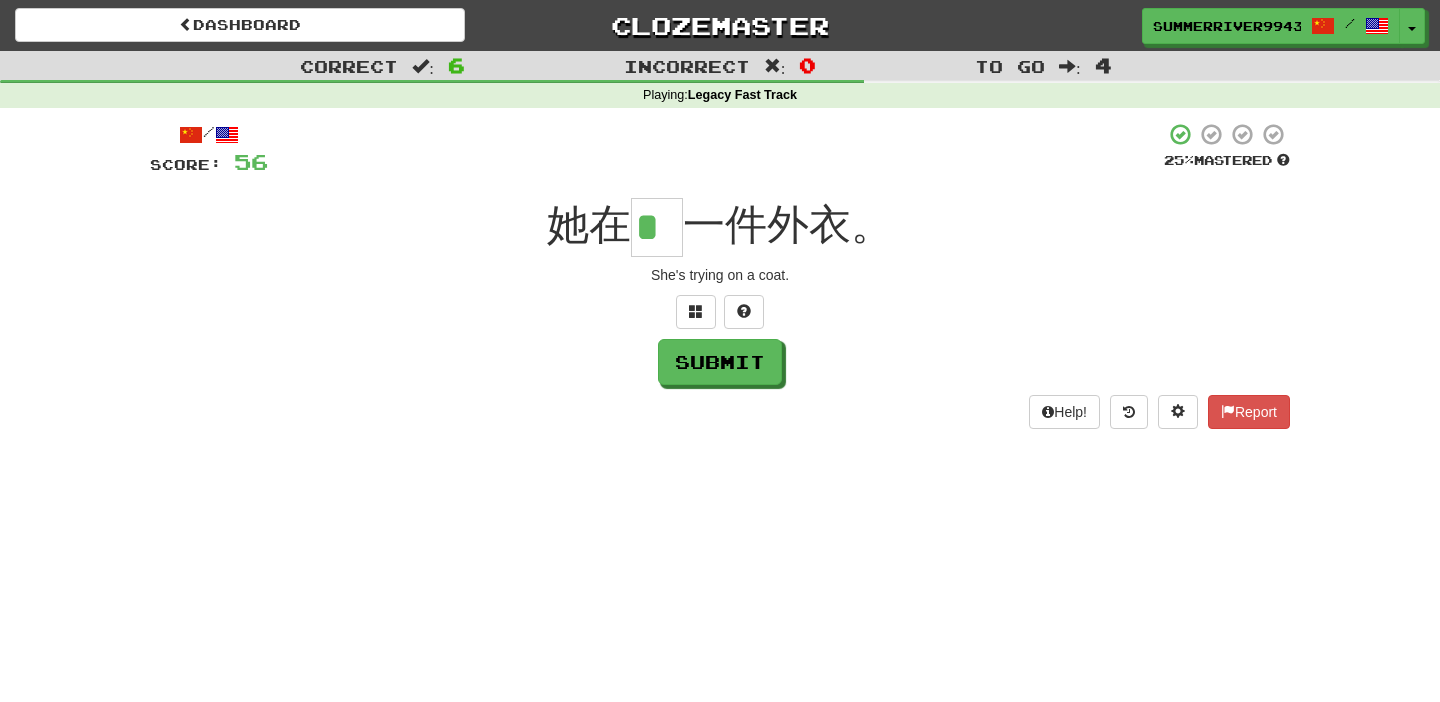type on "*" 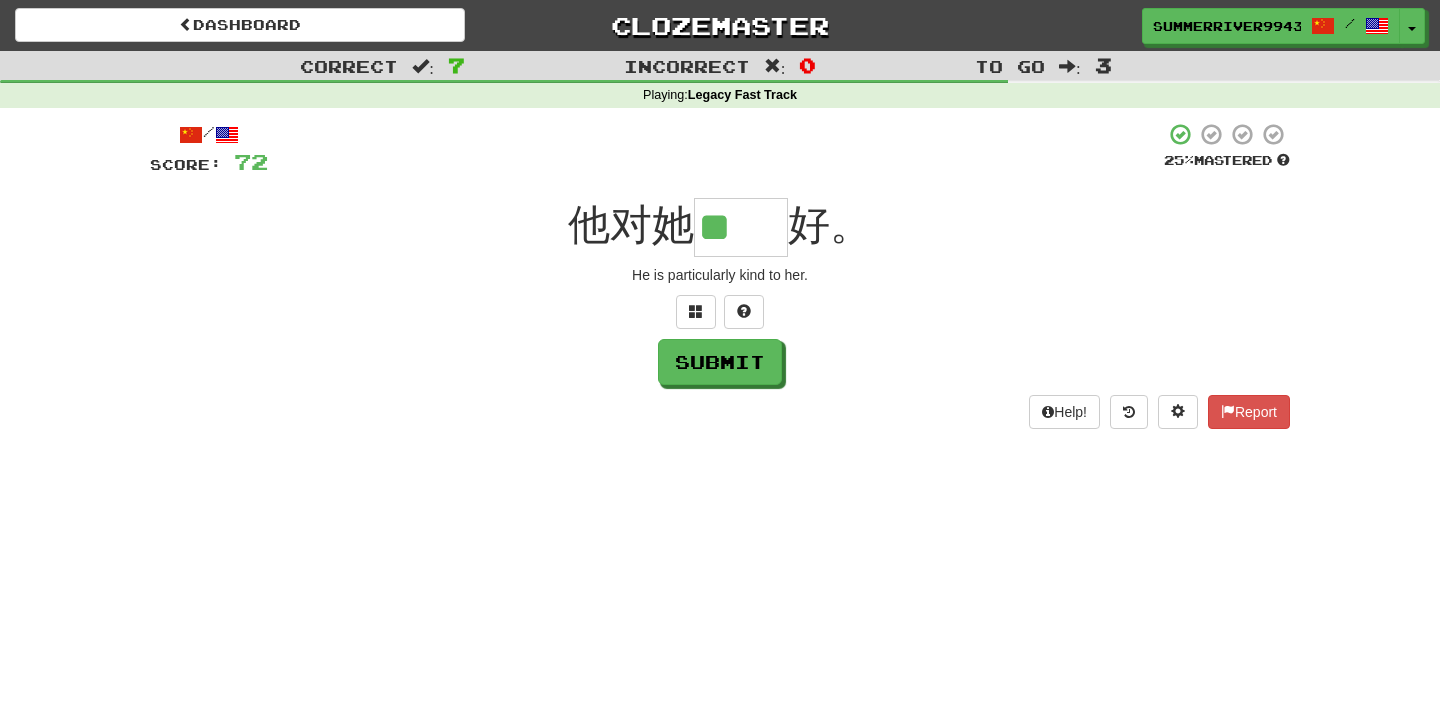 type on "**" 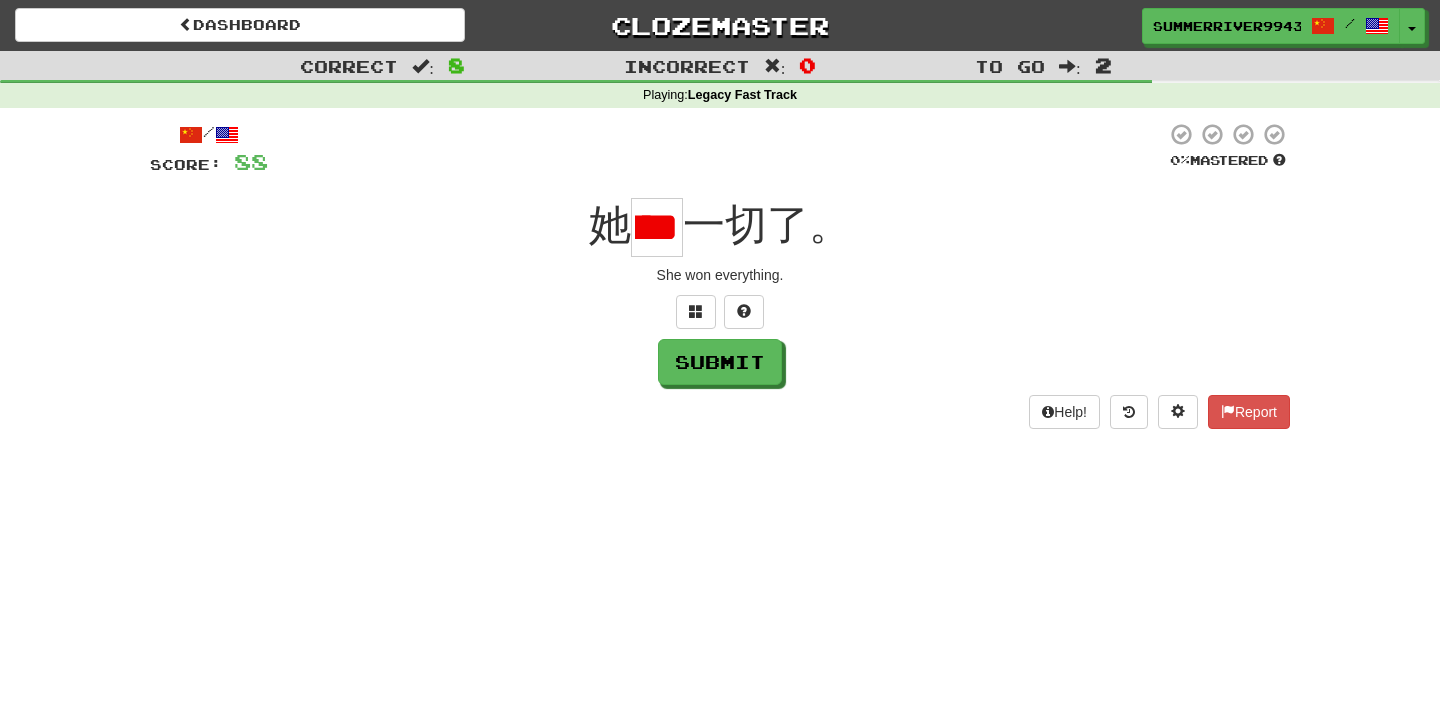 scroll, scrollTop: 0, scrollLeft: 70, axis: horizontal 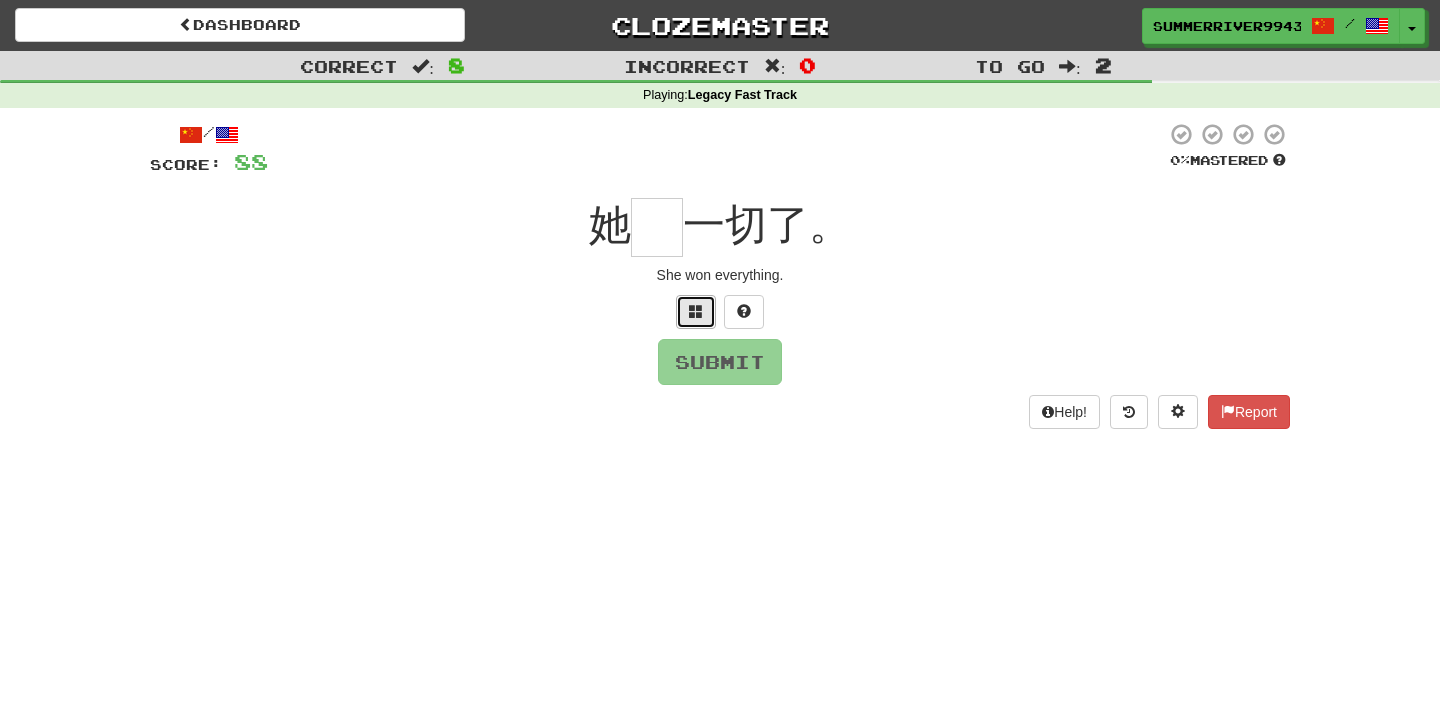 click at bounding box center (696, 312) 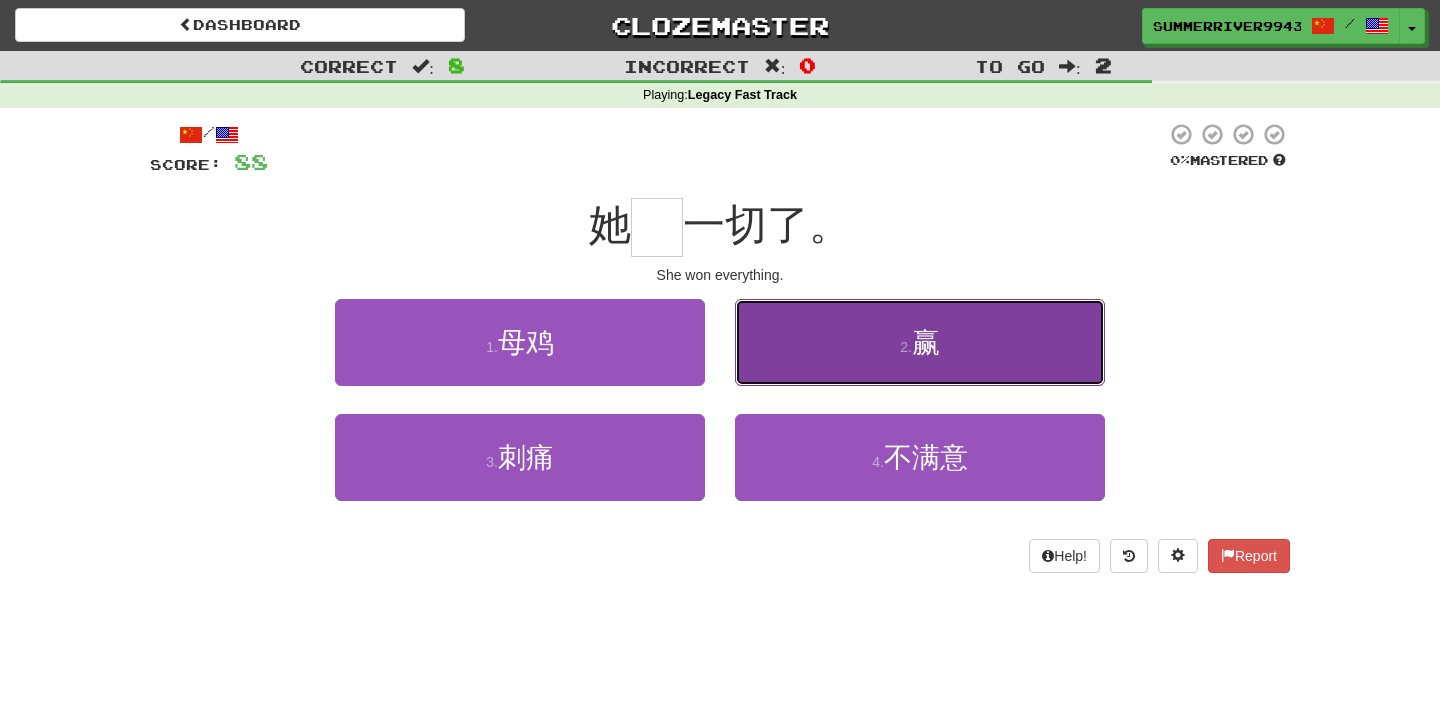 click on "2 .  赢" at bounding box center (920, 342) 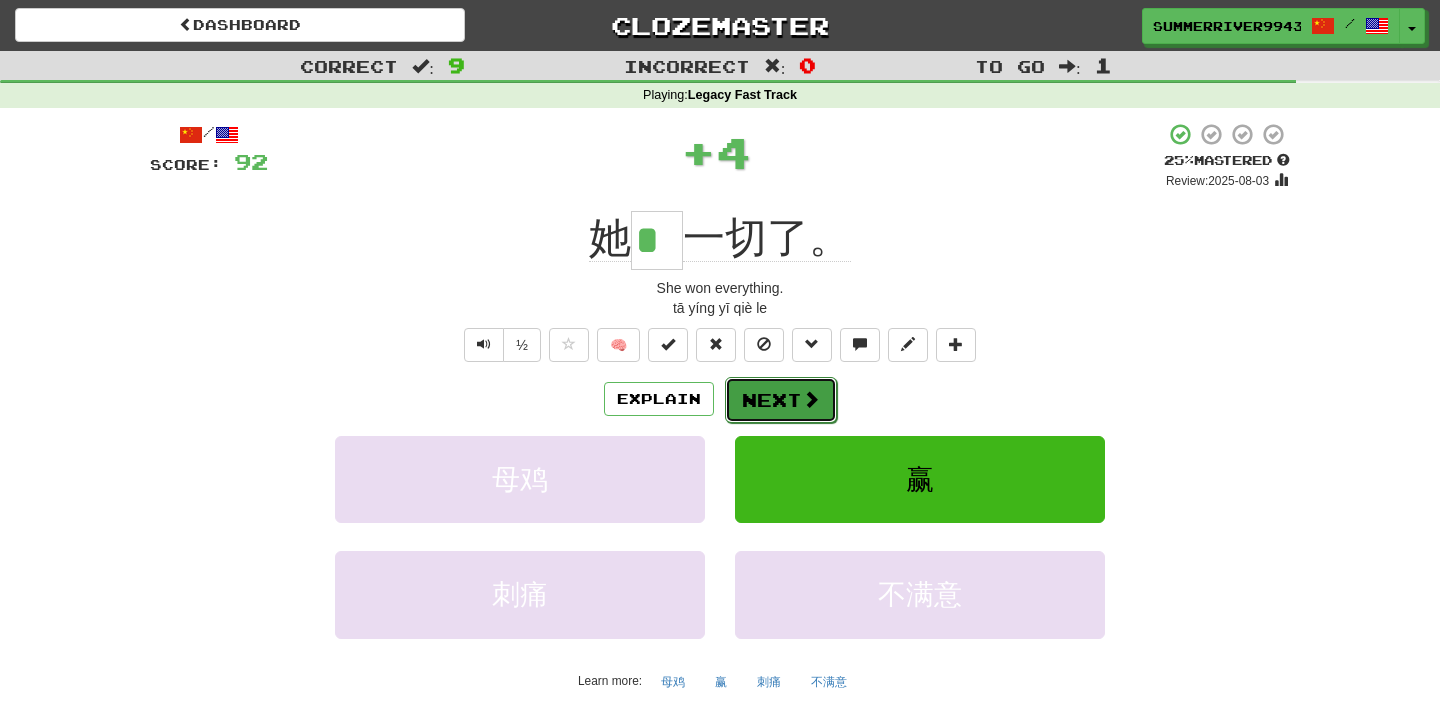 click on "Next" at bounding box center (781, 400) 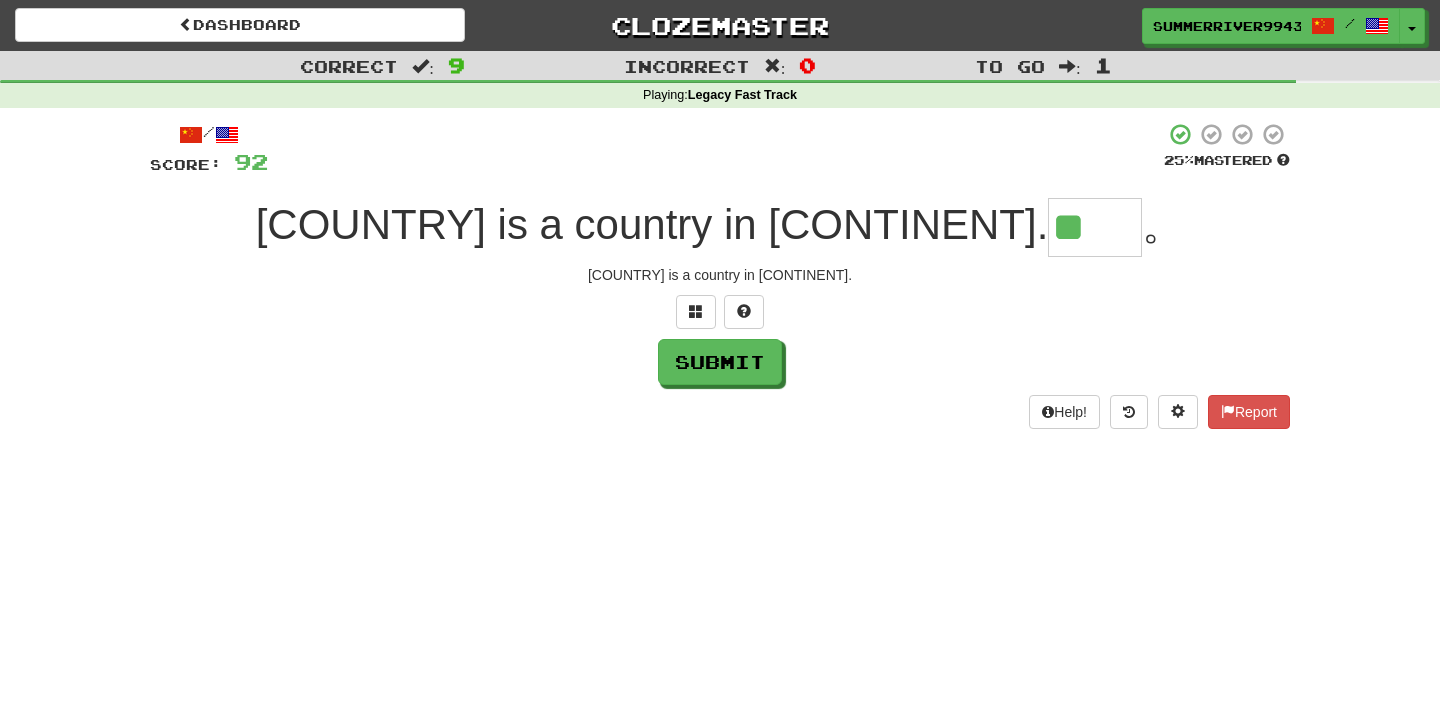 type on "**" 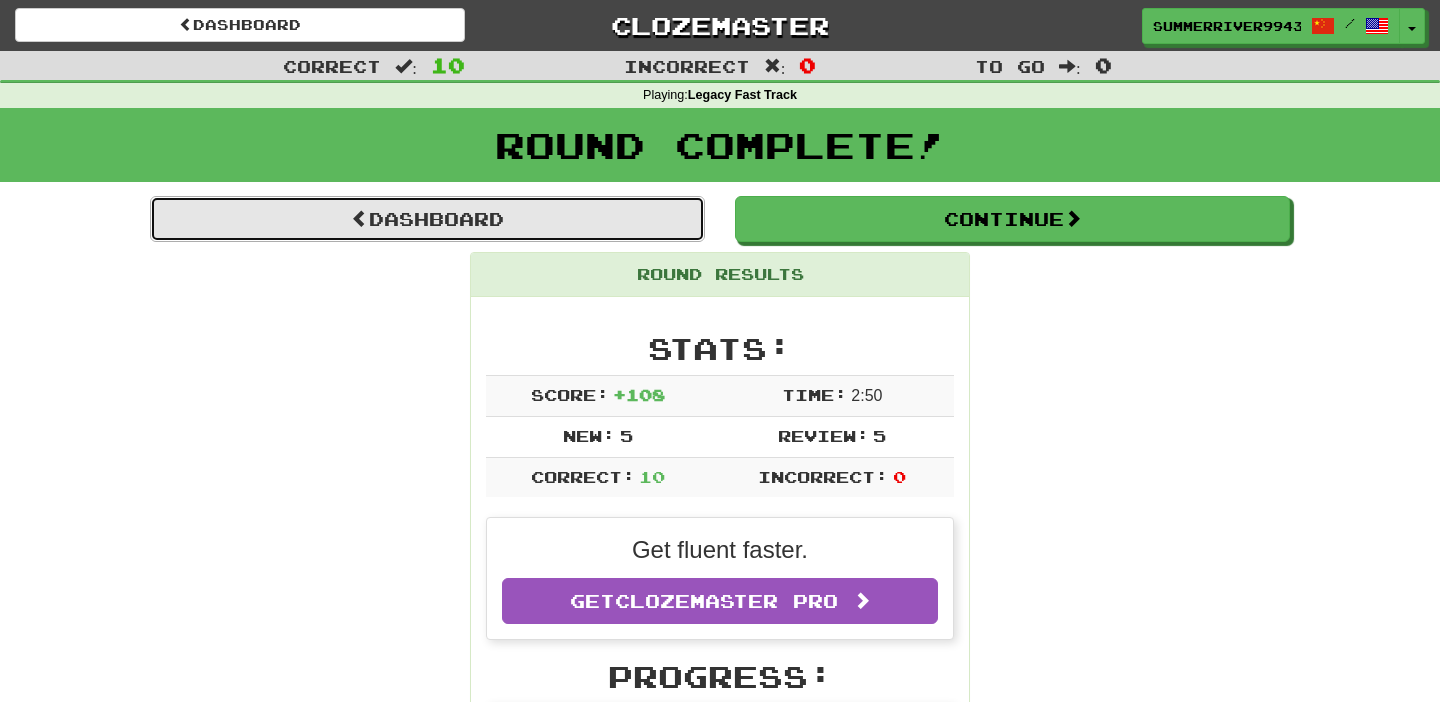 click on "Dashboard" at bounding box center [427, 219] 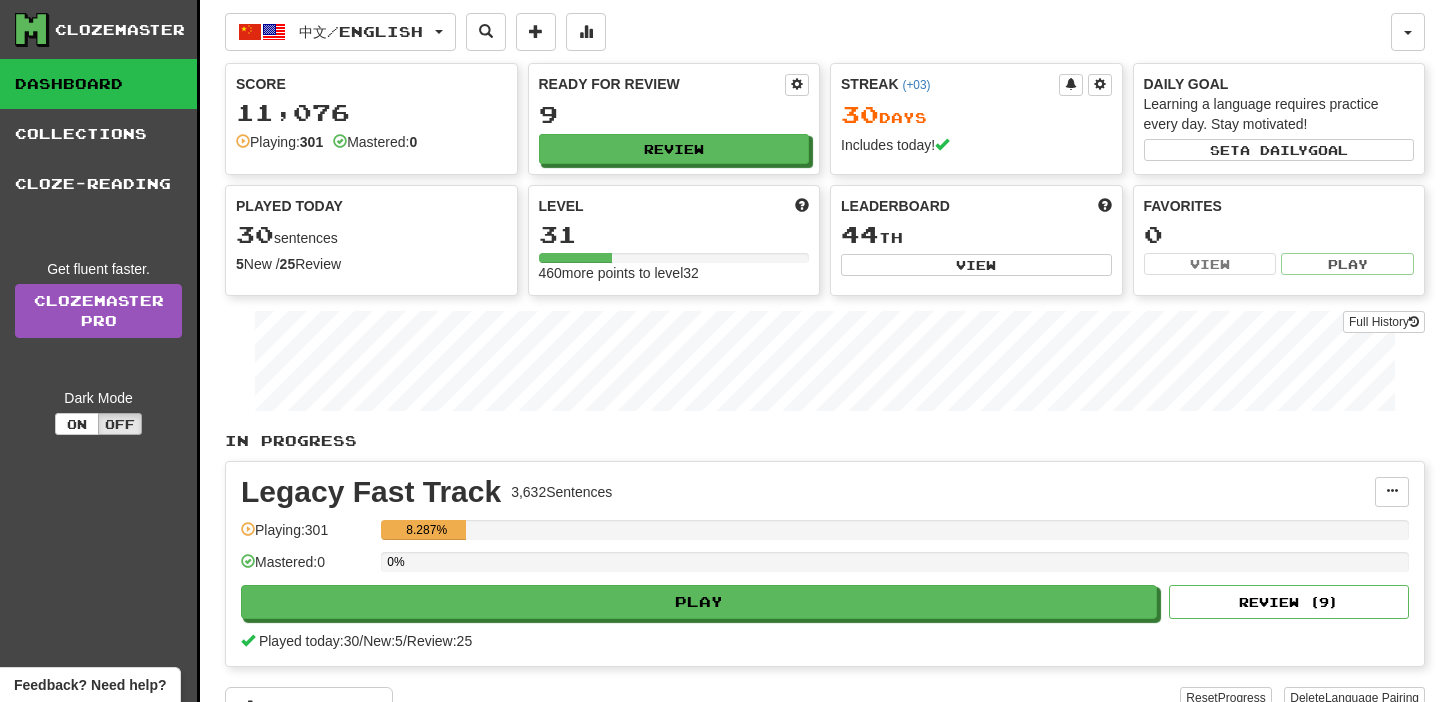scroll, scrollTop: 0, scrollLeft: 0, axis: both 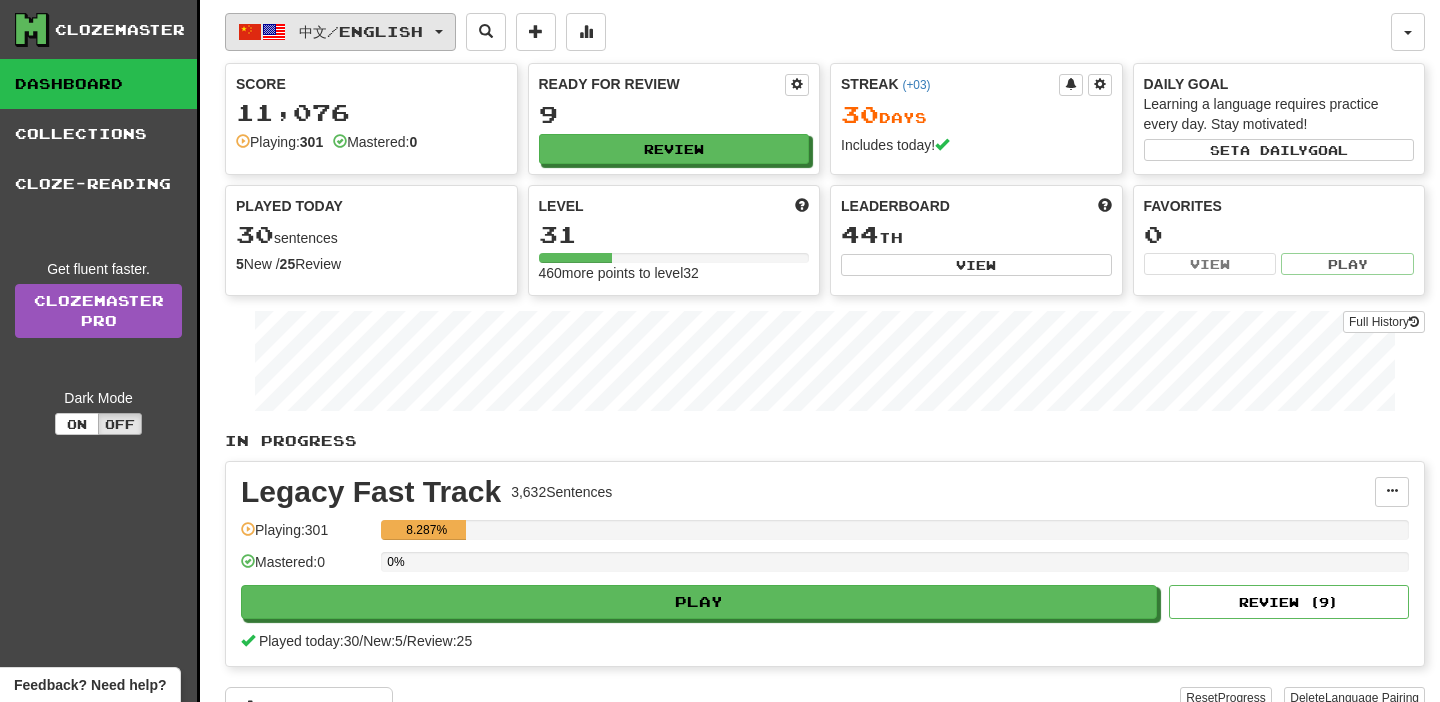 click on "中文  /  English" at bounding box center [361, 31] 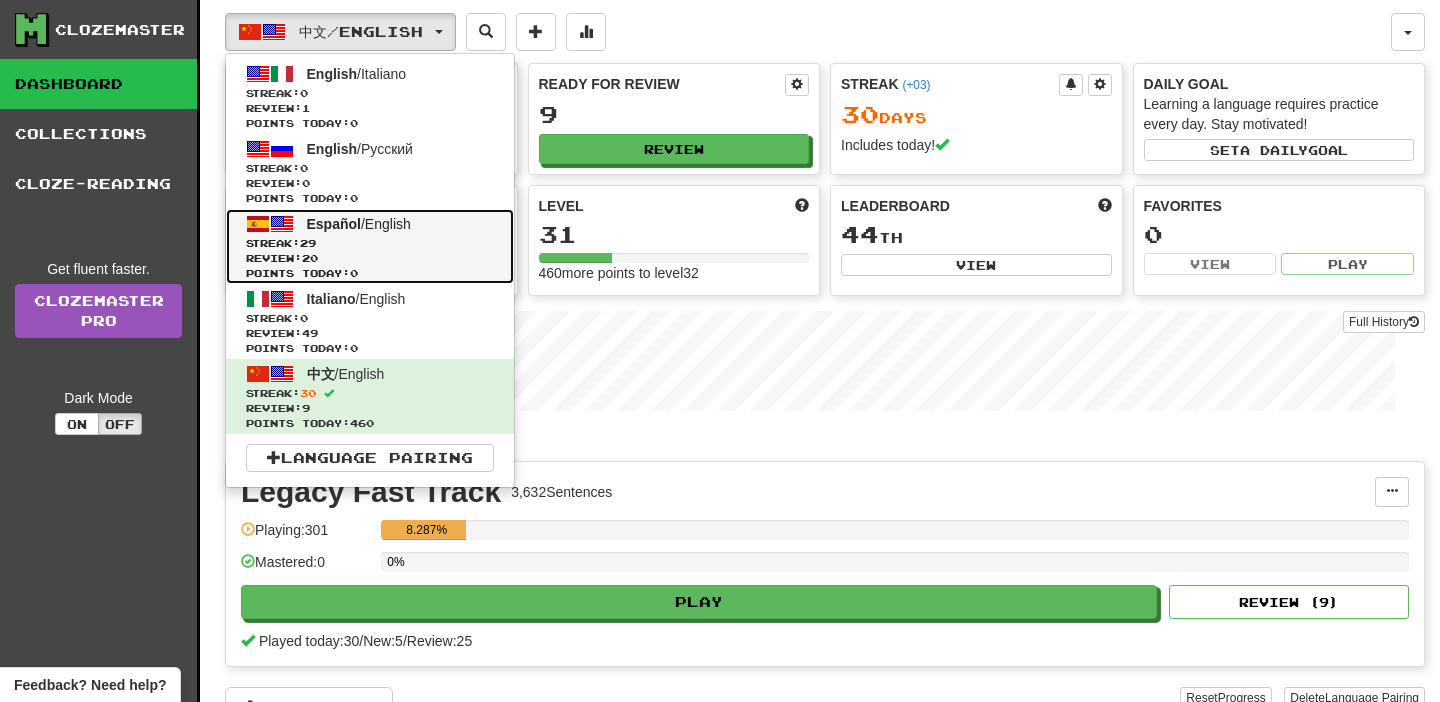 click on "Streak:  29" at bounding box center (370, 243) 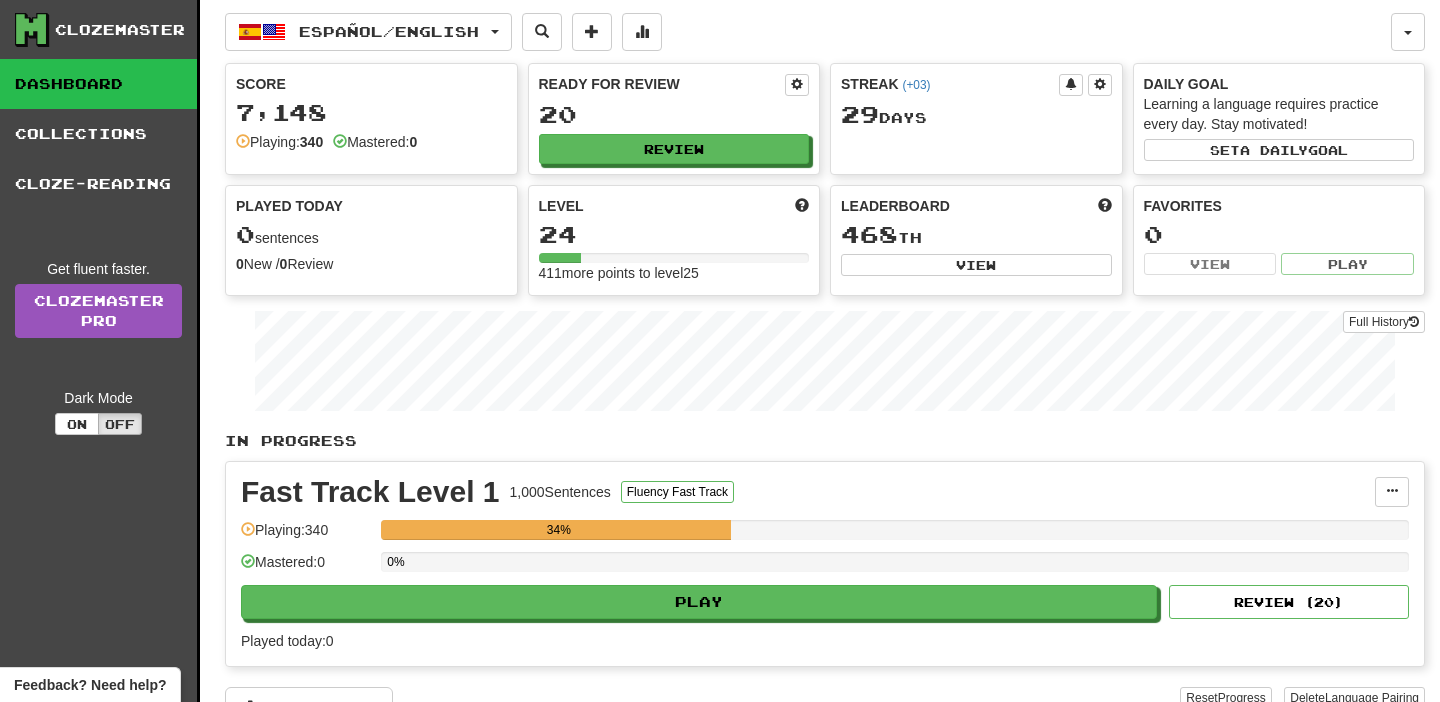 scroll, scrollTop: 0, scrollLeft: 0, axis: both 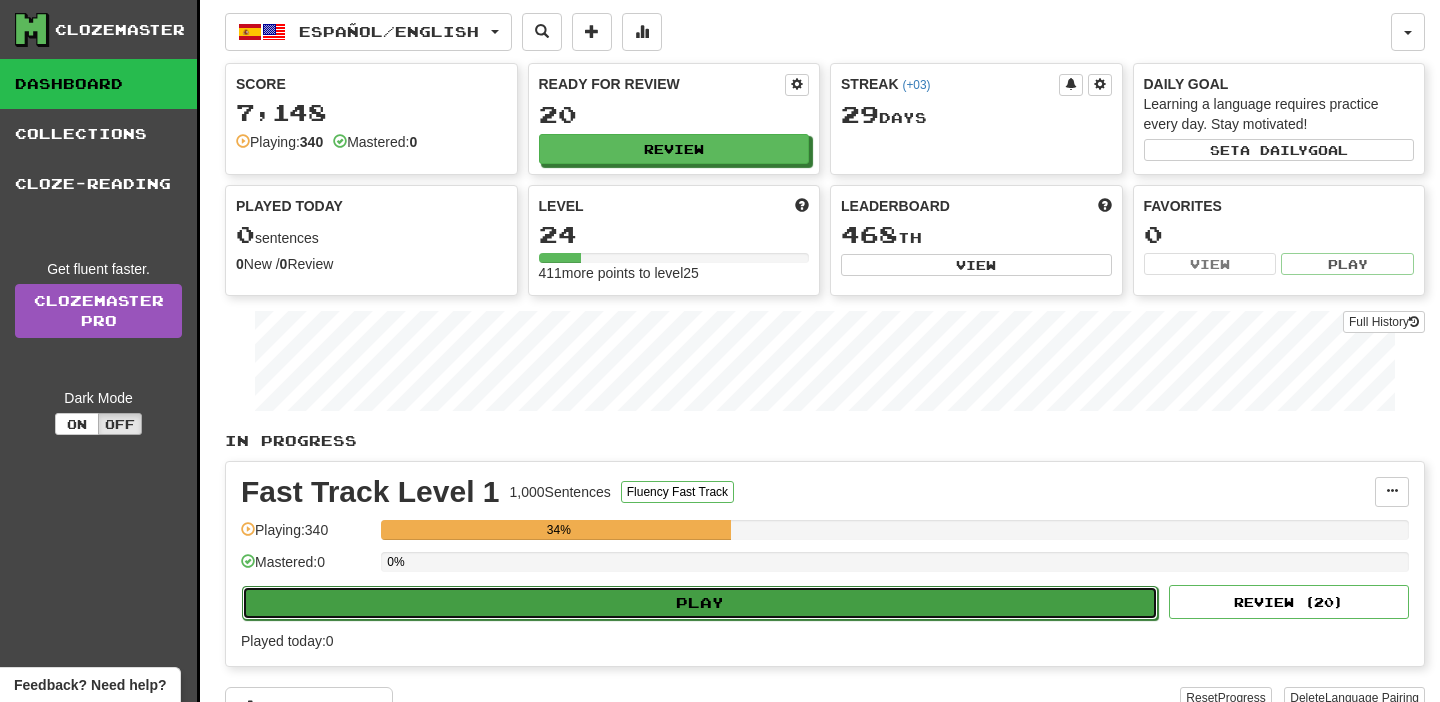 click on "Play" at bounding box center (700, 603) 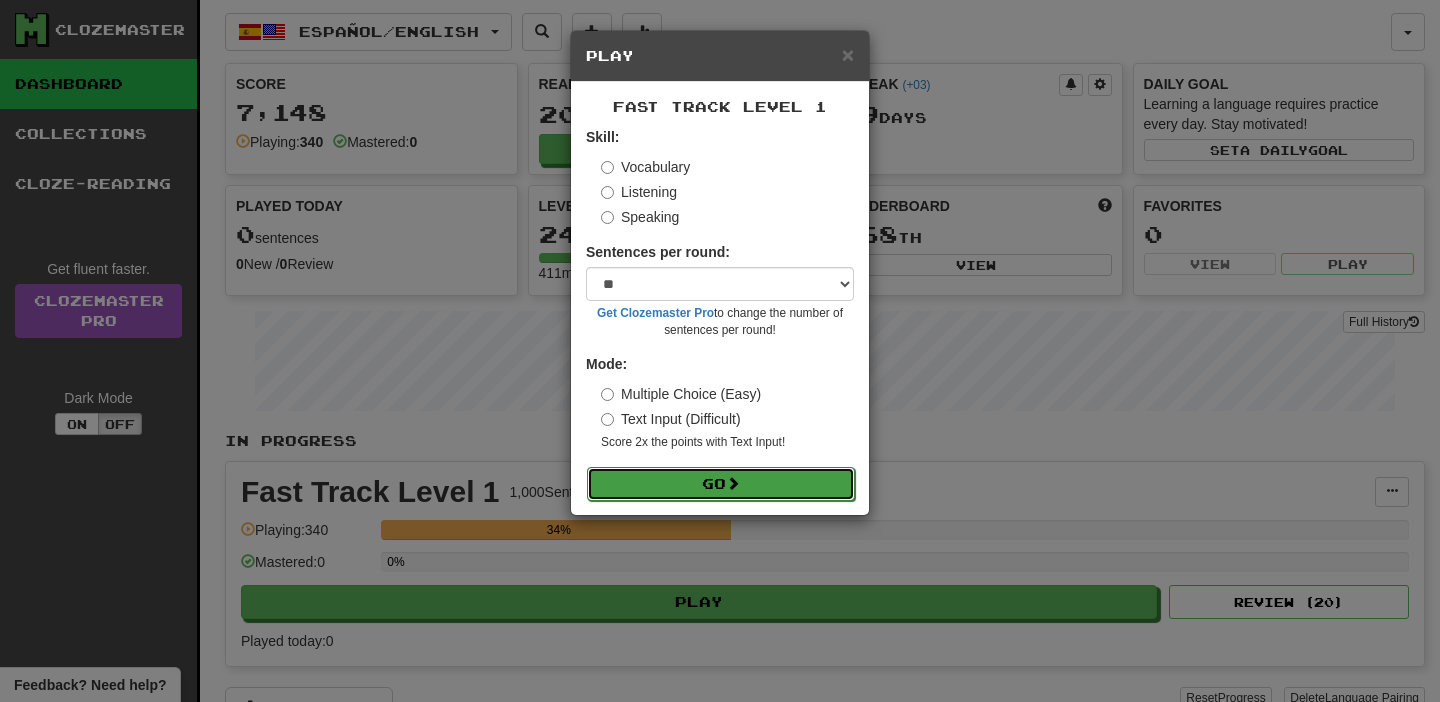 click on "Go" at bounding box center [721, 484] 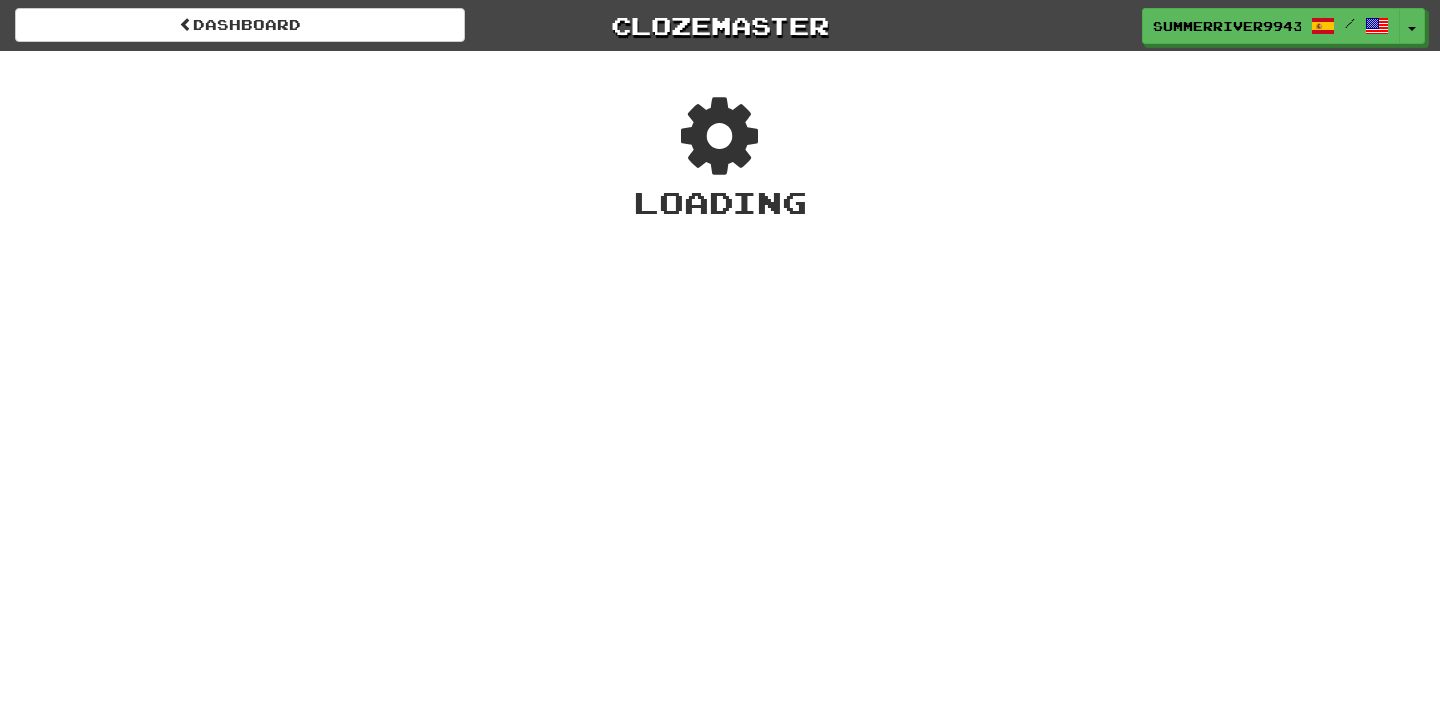 scroll, scrollTop: 0, scrollLeft: 0, axis: both 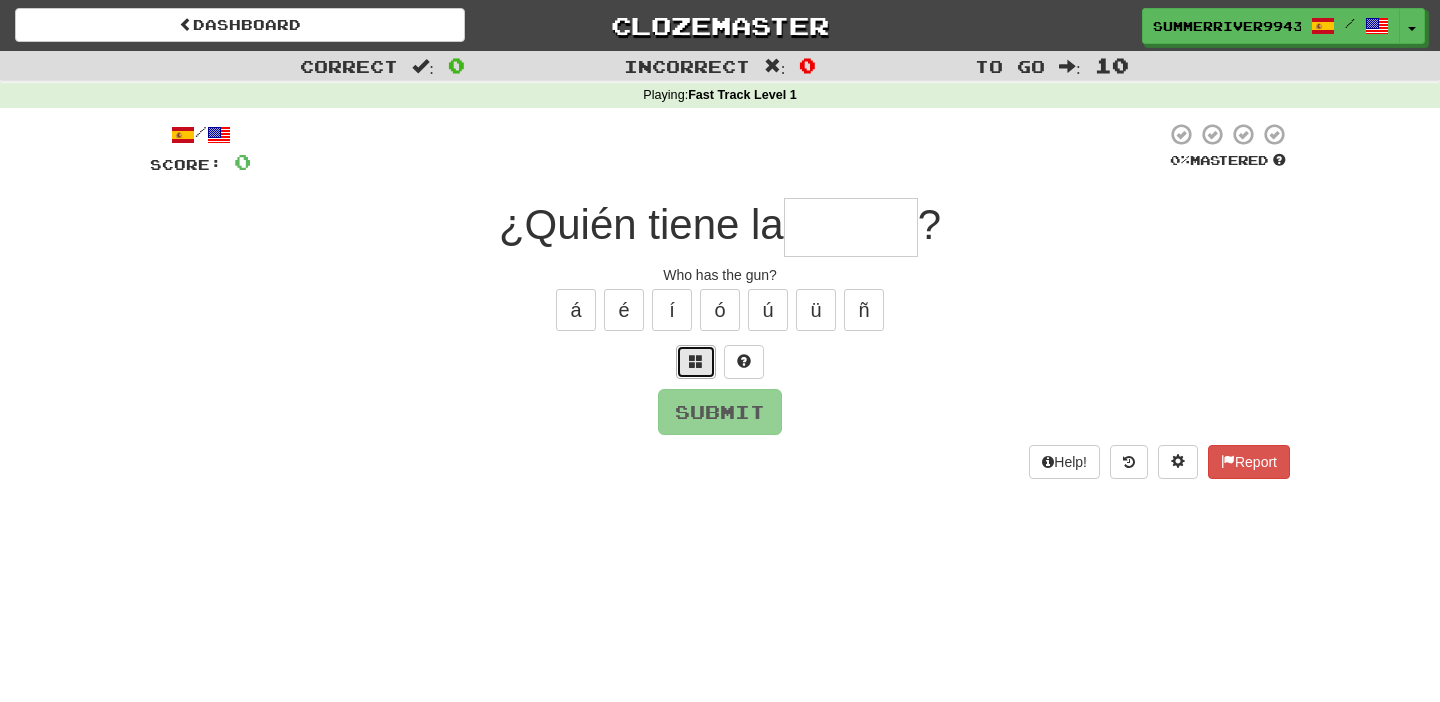 click at bounding box center [696, 361] 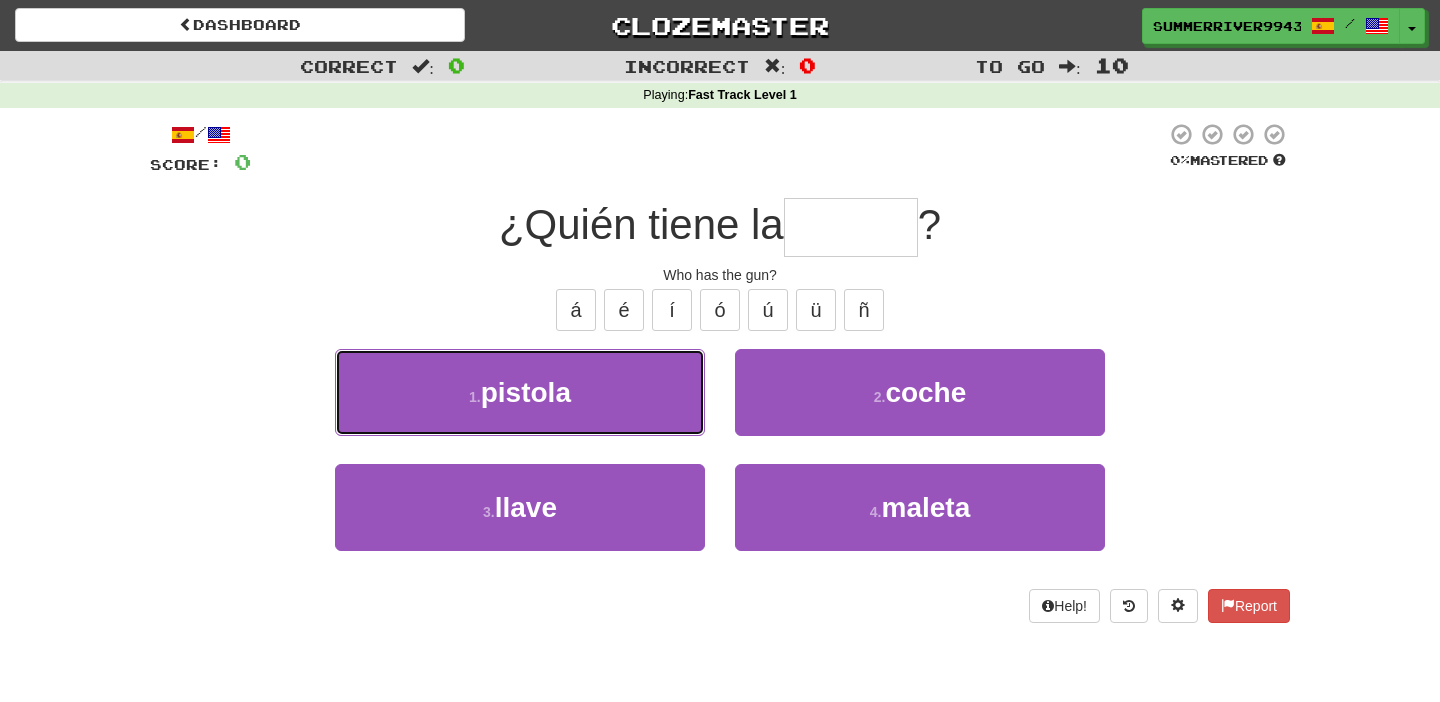 click on "1 .  pistola" at bounding box center [520, 392] 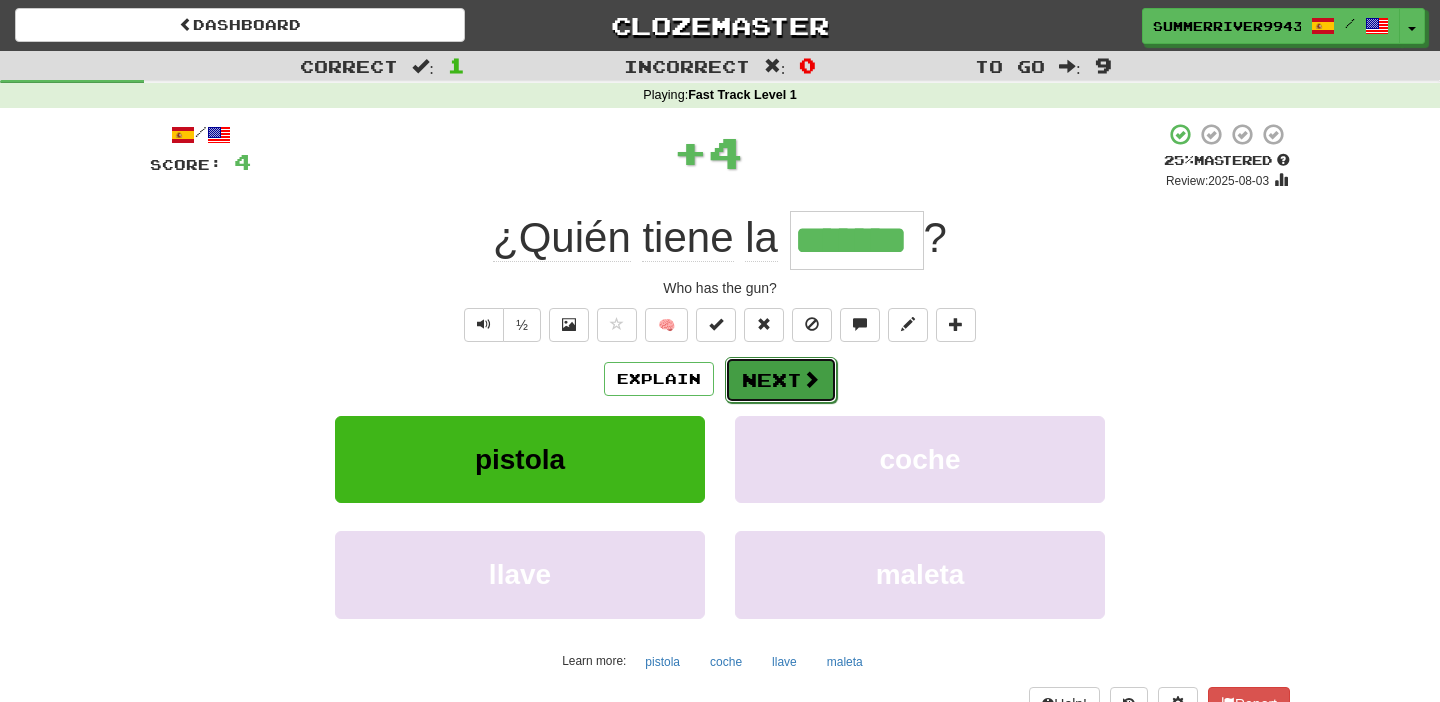 click at bounding box center [811, 379] 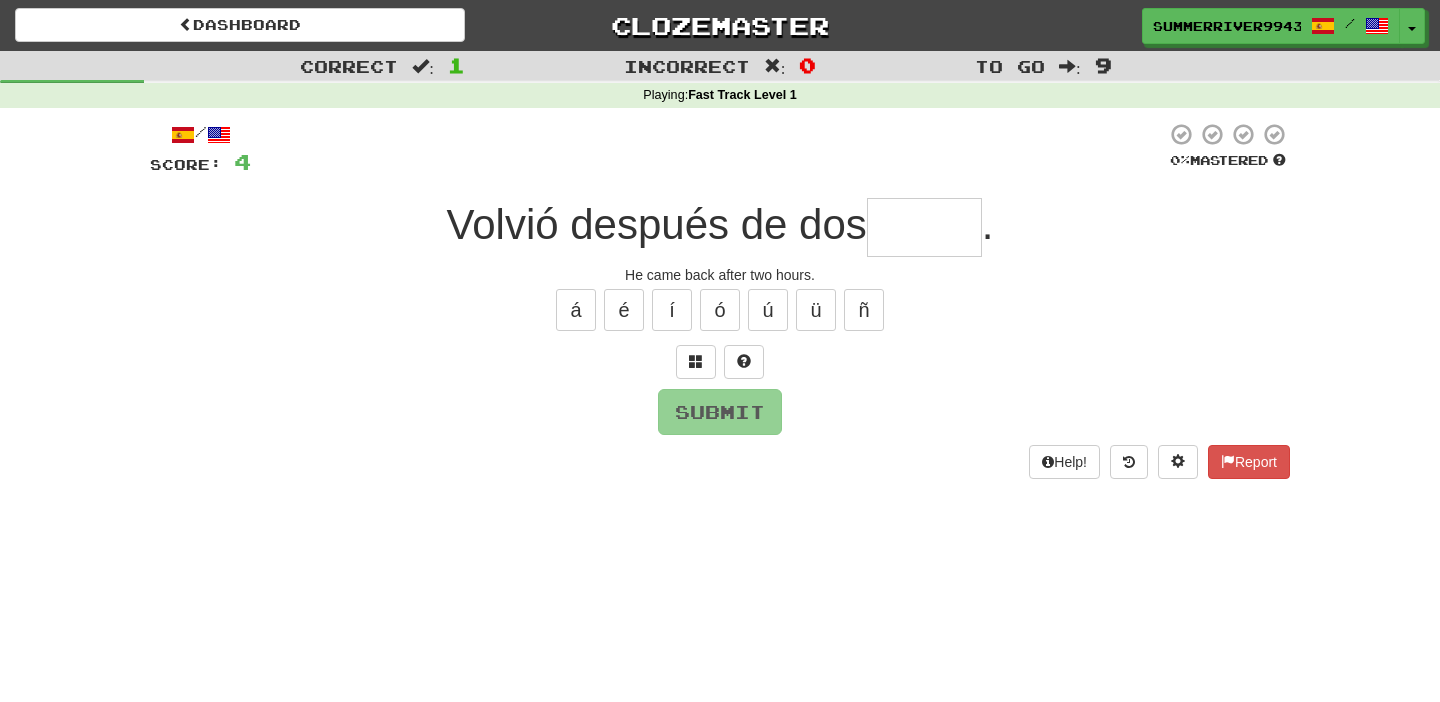 type on "*" 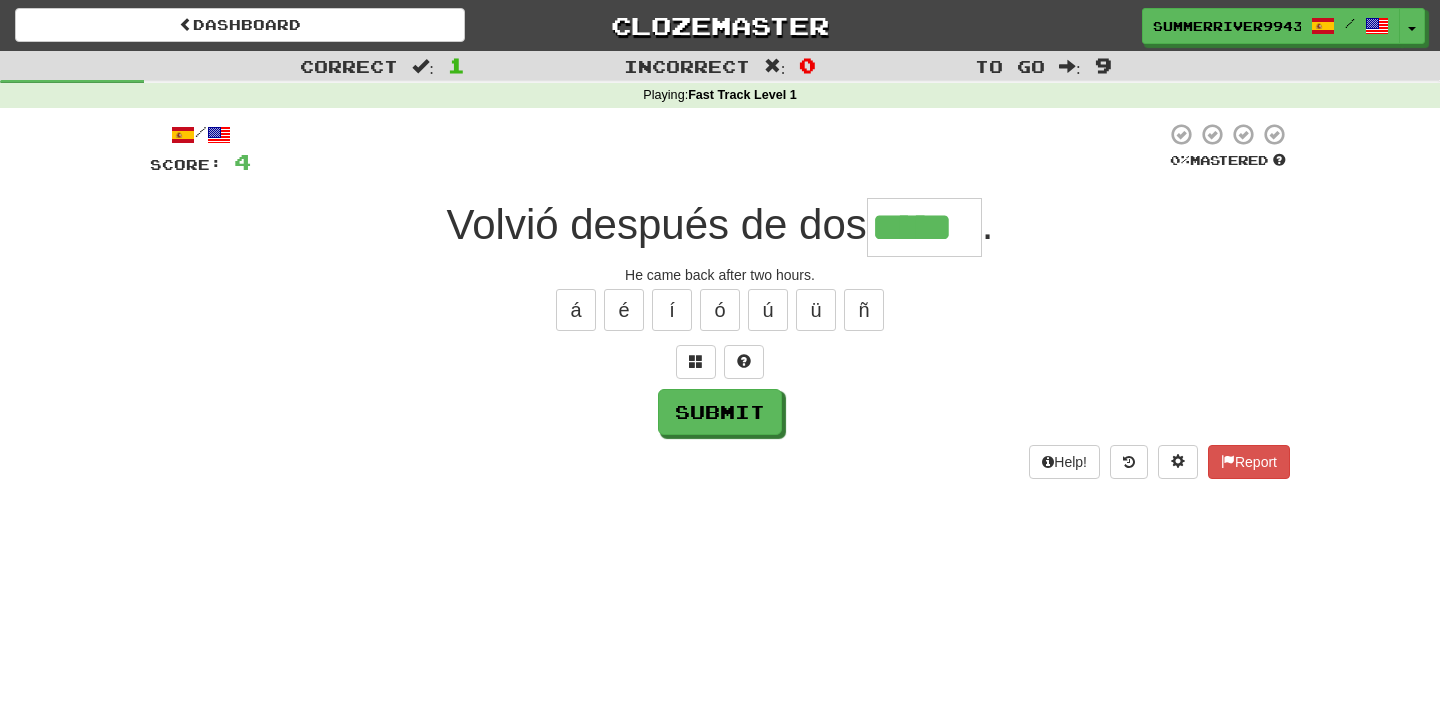 type on "*****" 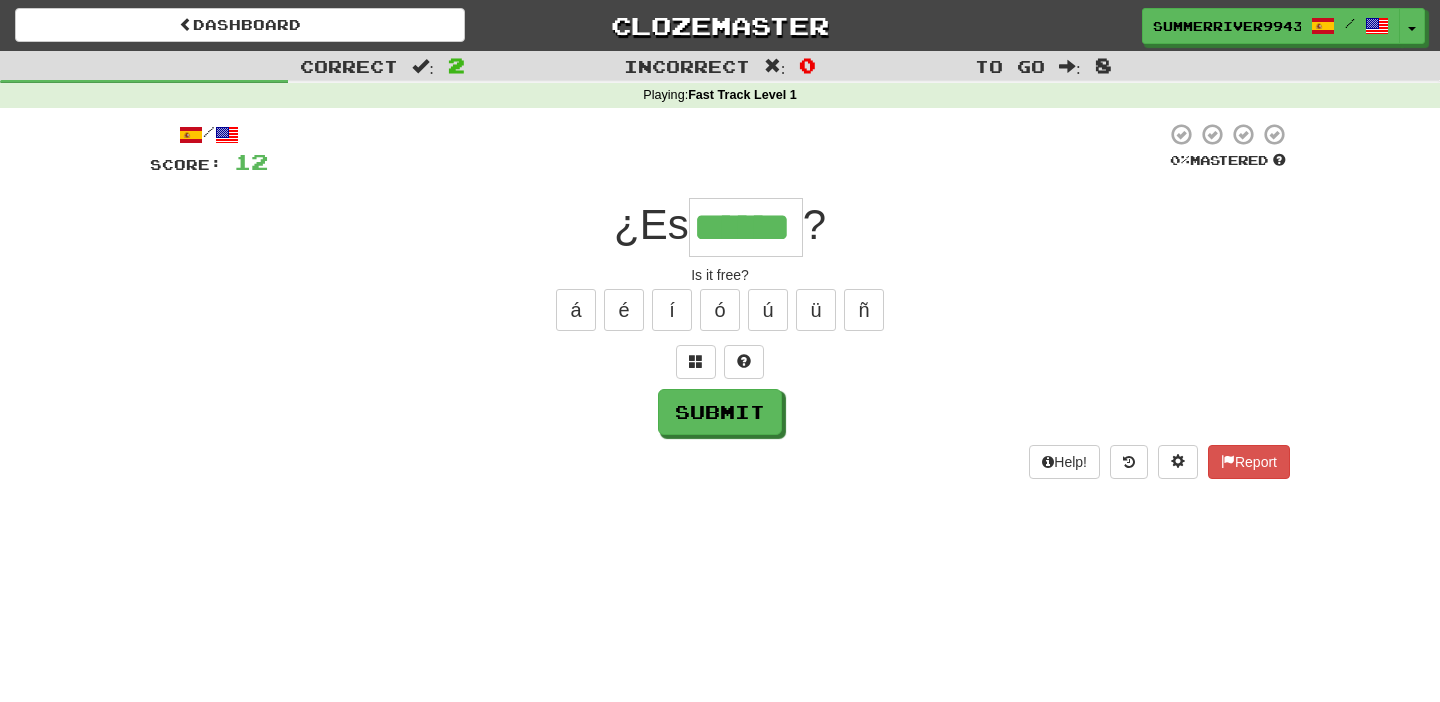 type on "******" 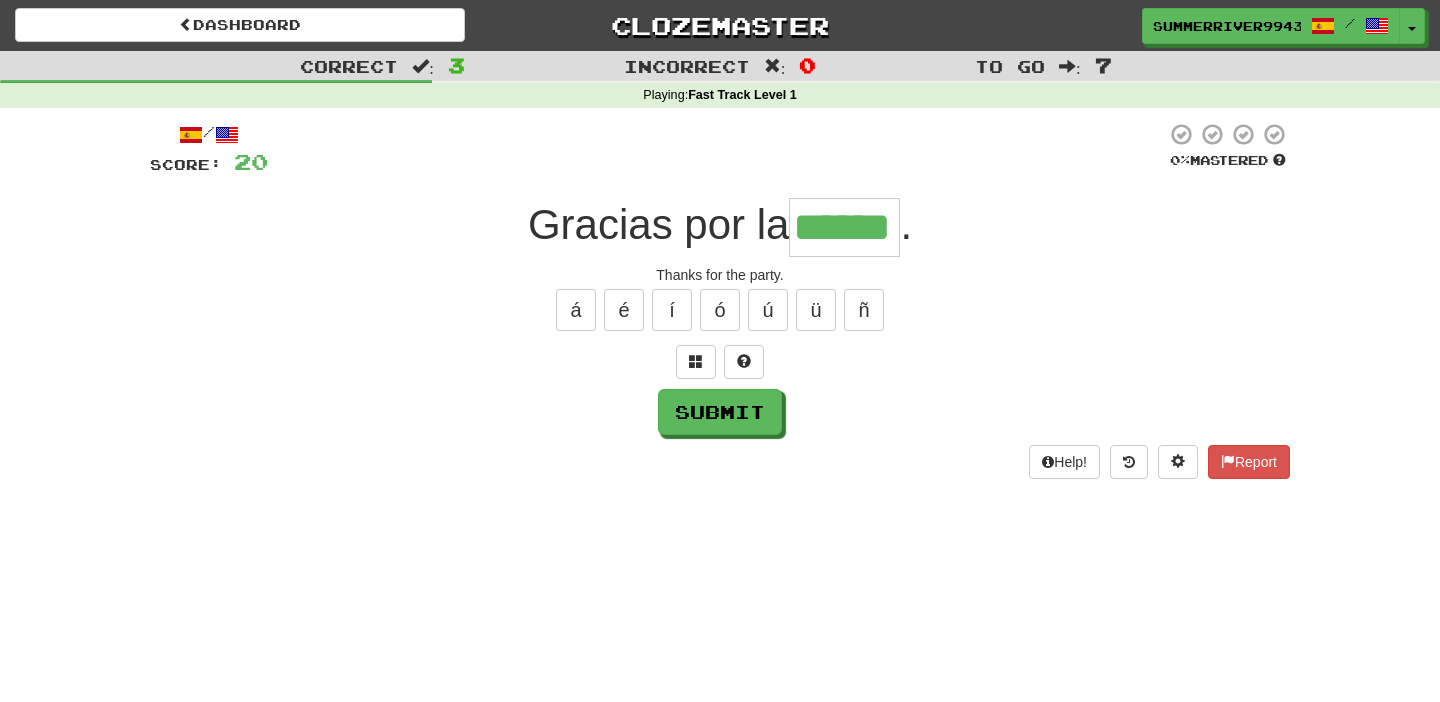 type on "******" 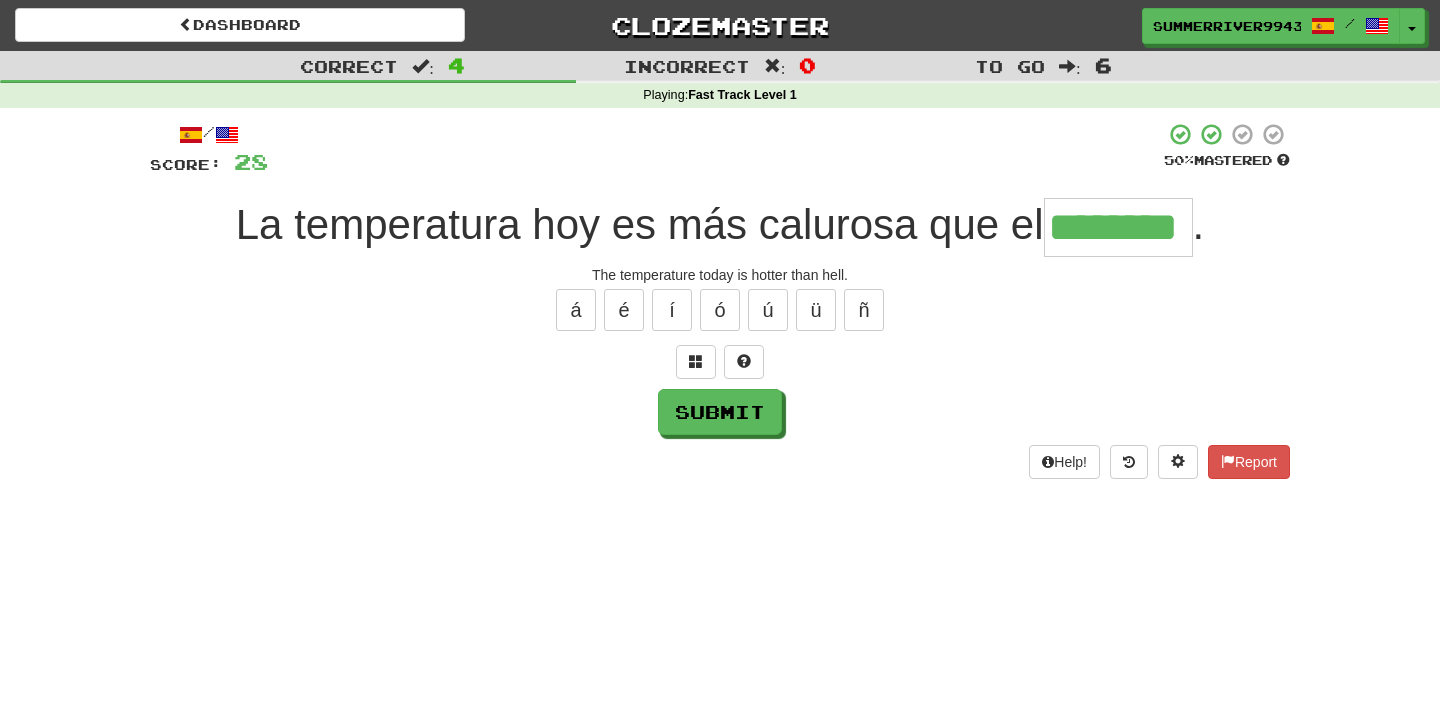 type on "********" 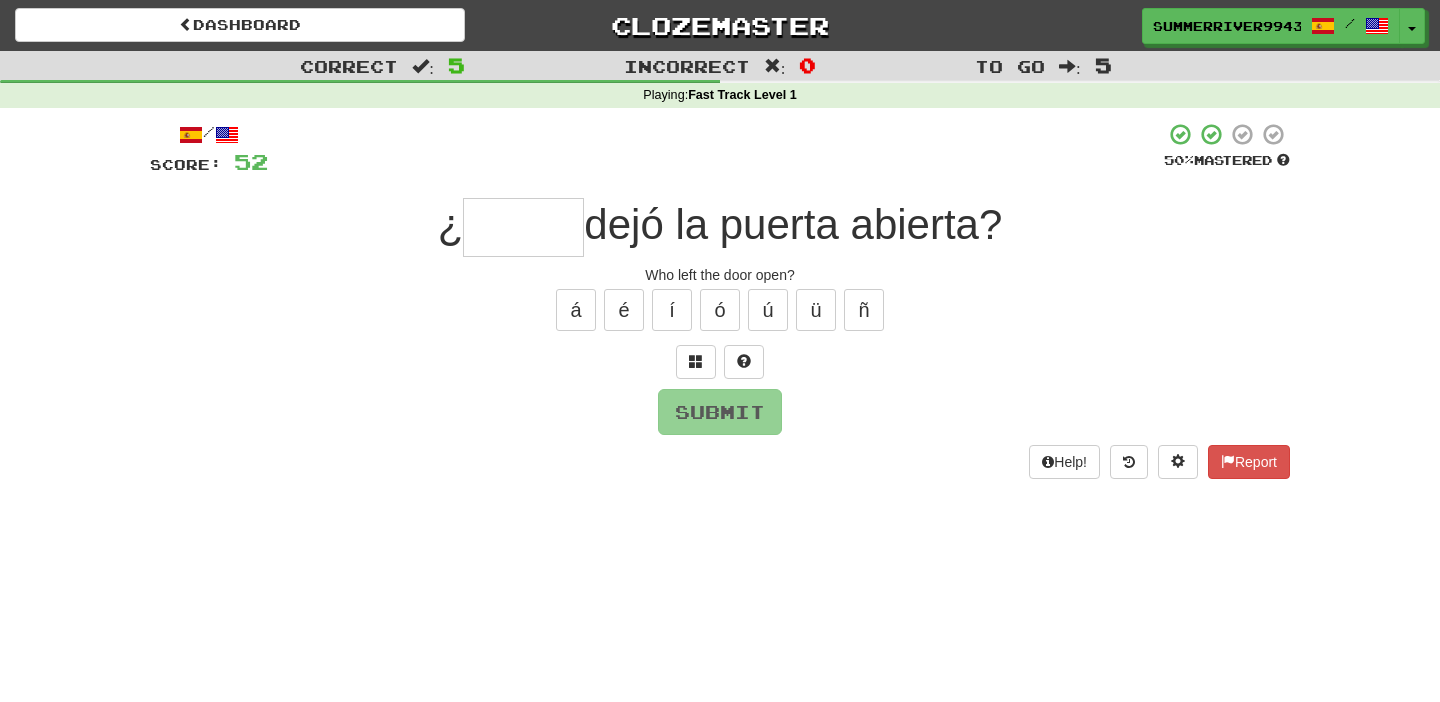 type on "*" 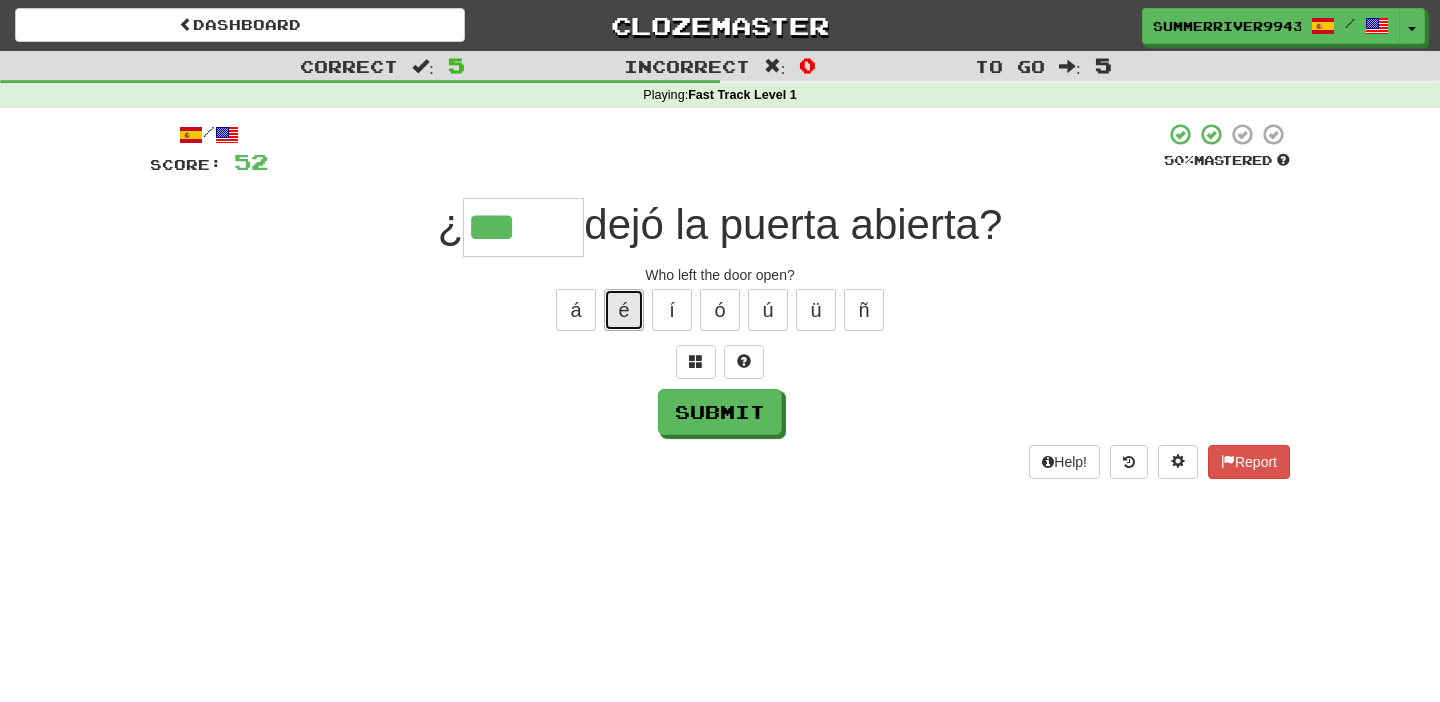 click on "é" at bounding box center [624, 310] 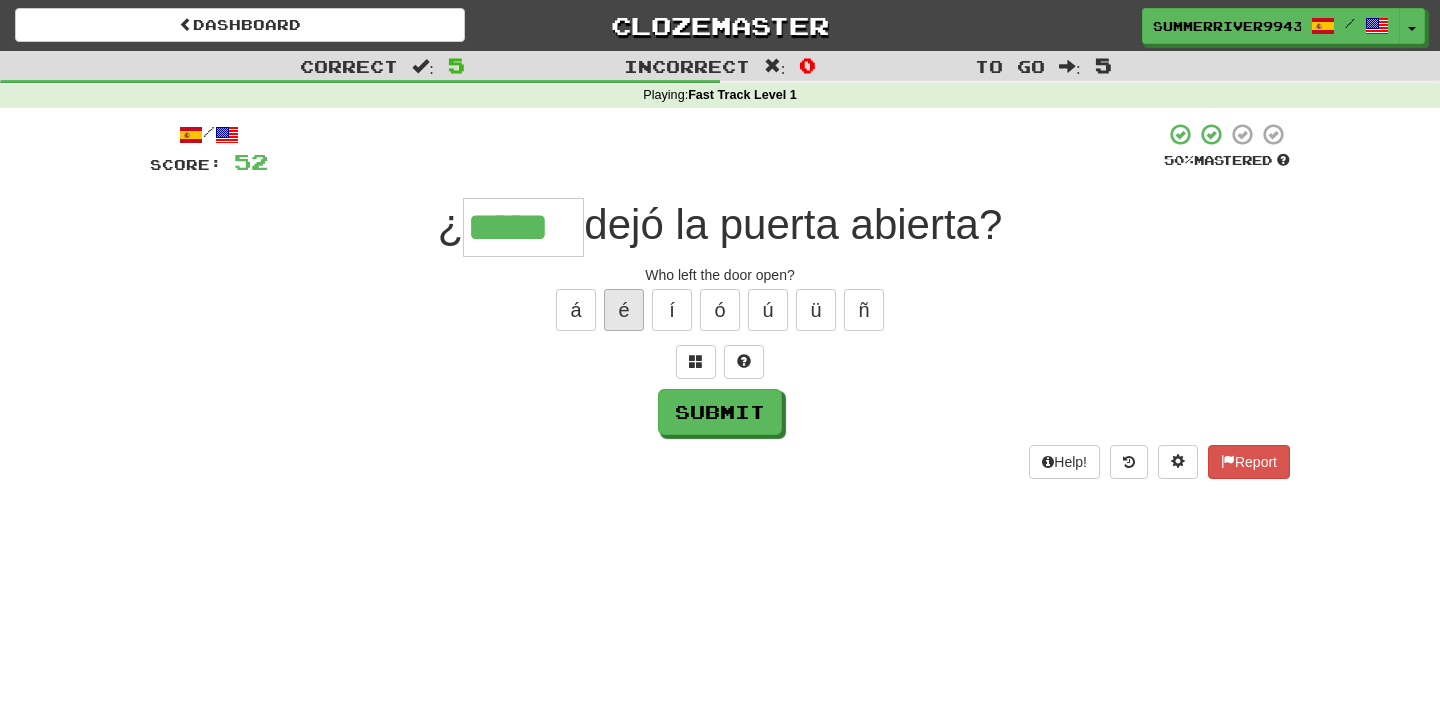 type on "*****" 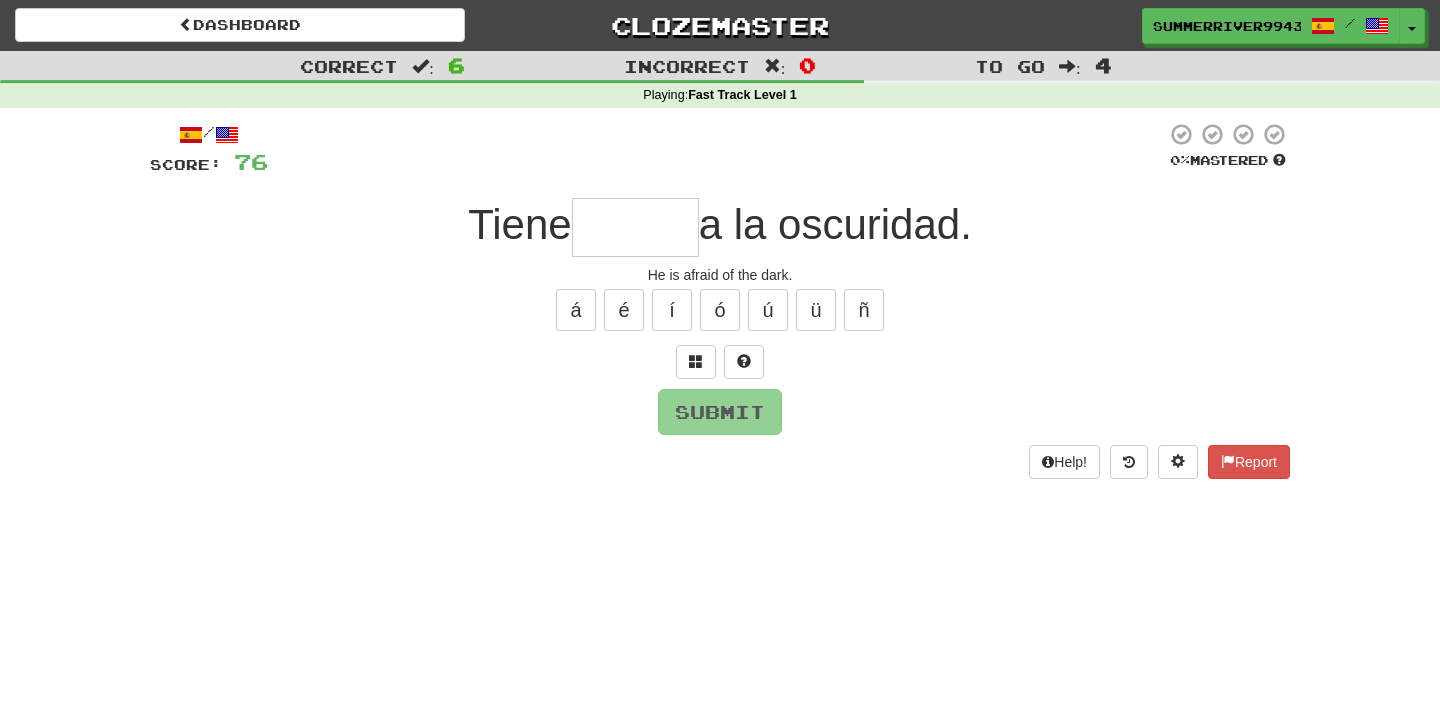 type on "*" 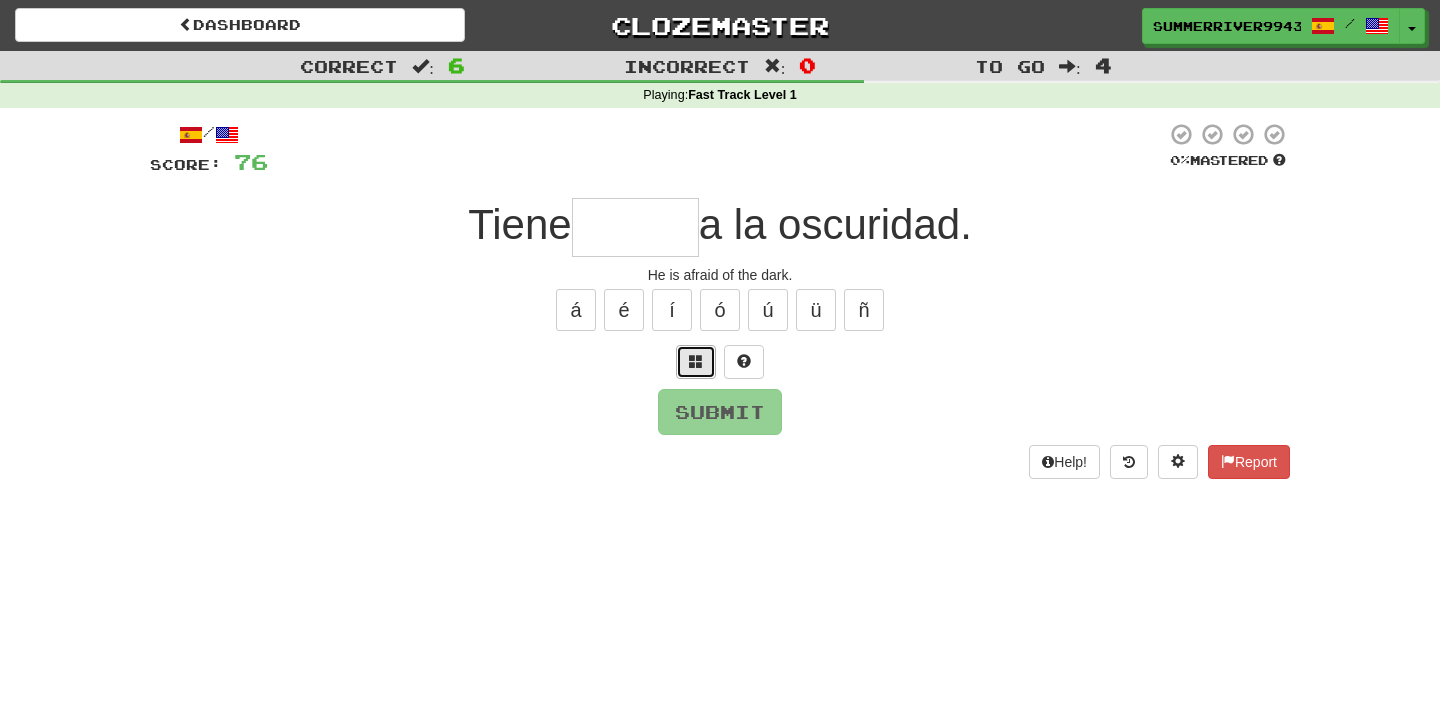 click at bounding box center (696, 361) 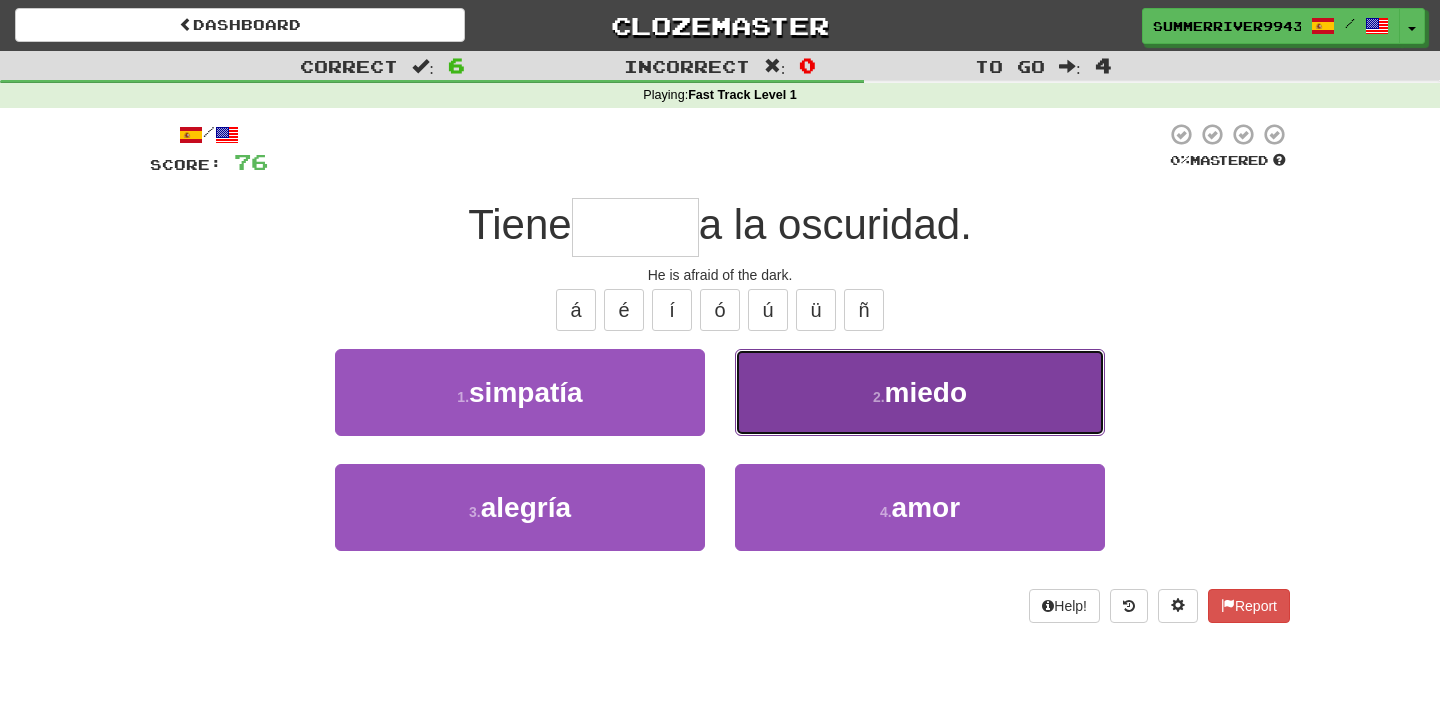 click on "2 .  miedo" at bounding box center [920, 392] 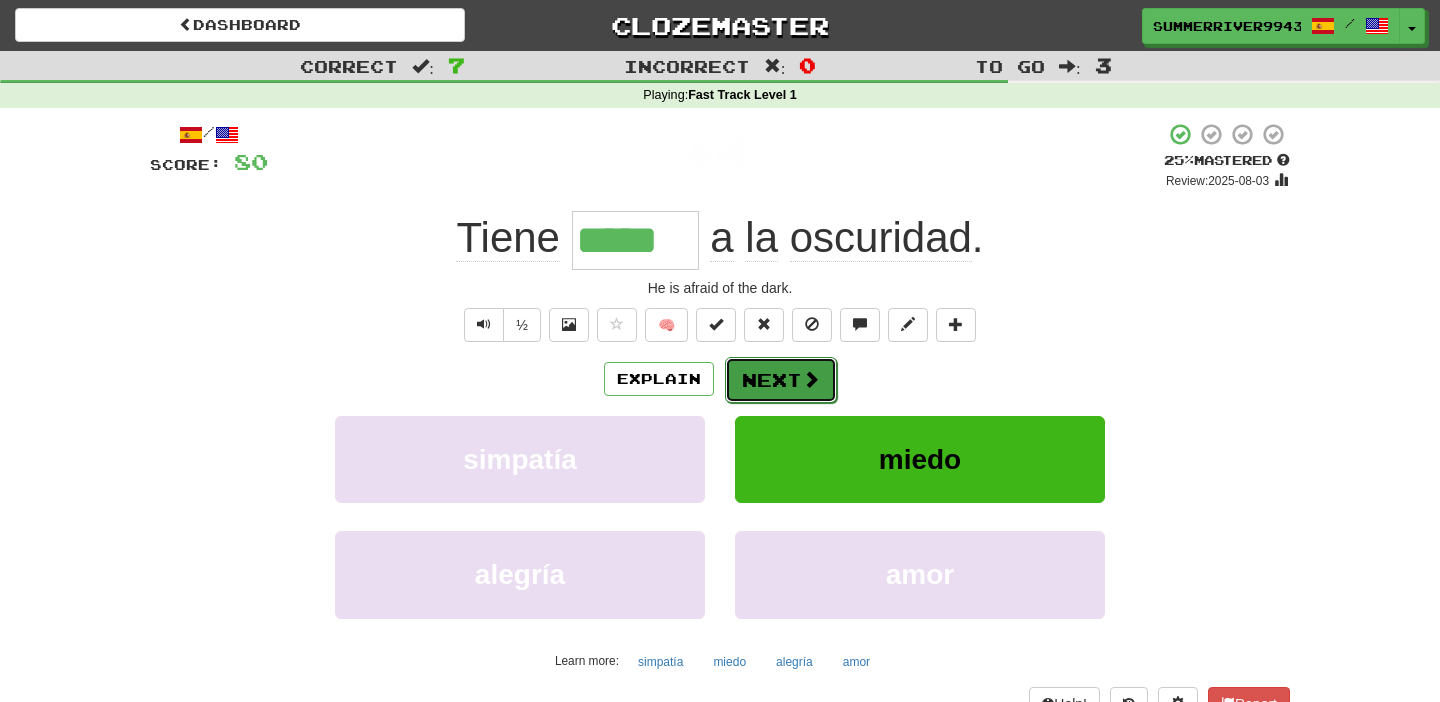 click on "Next" at bounding box center [781, 380] 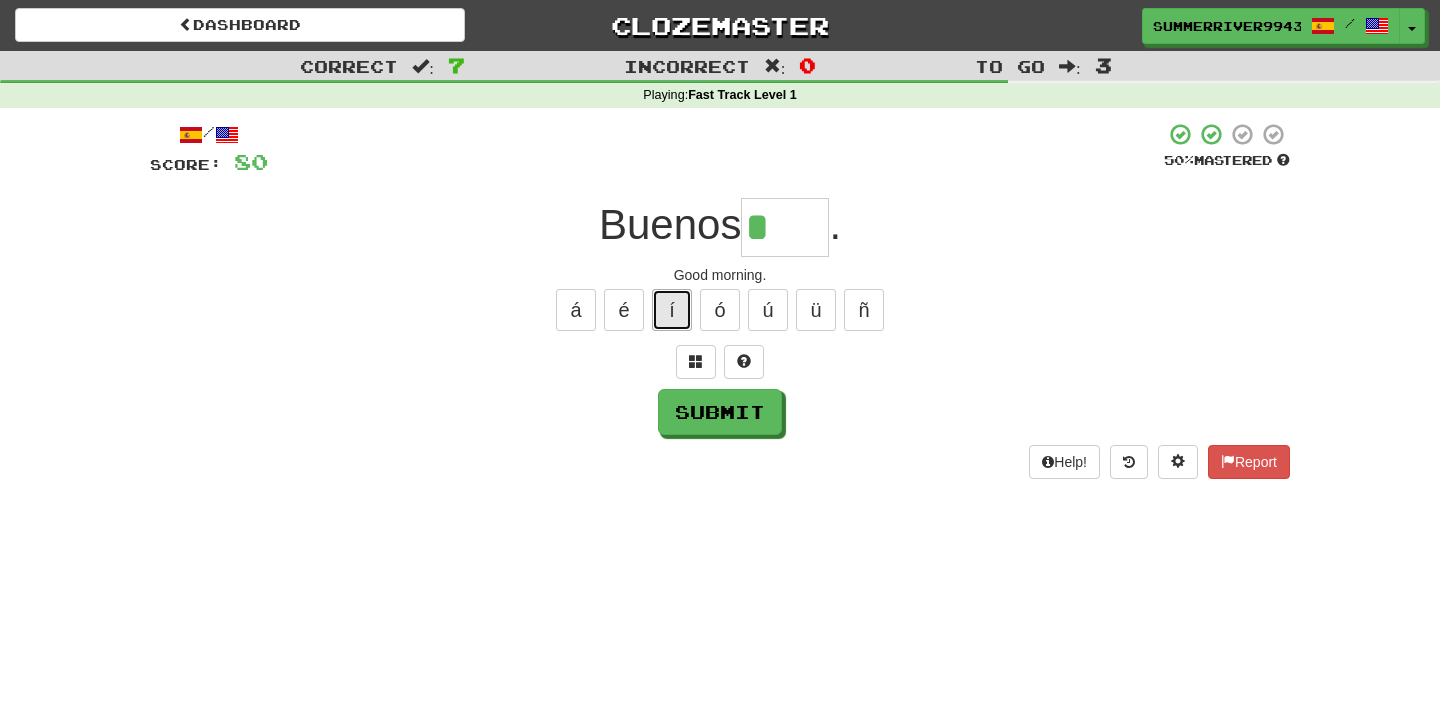 click on "í" at bounding box center [672, 310] 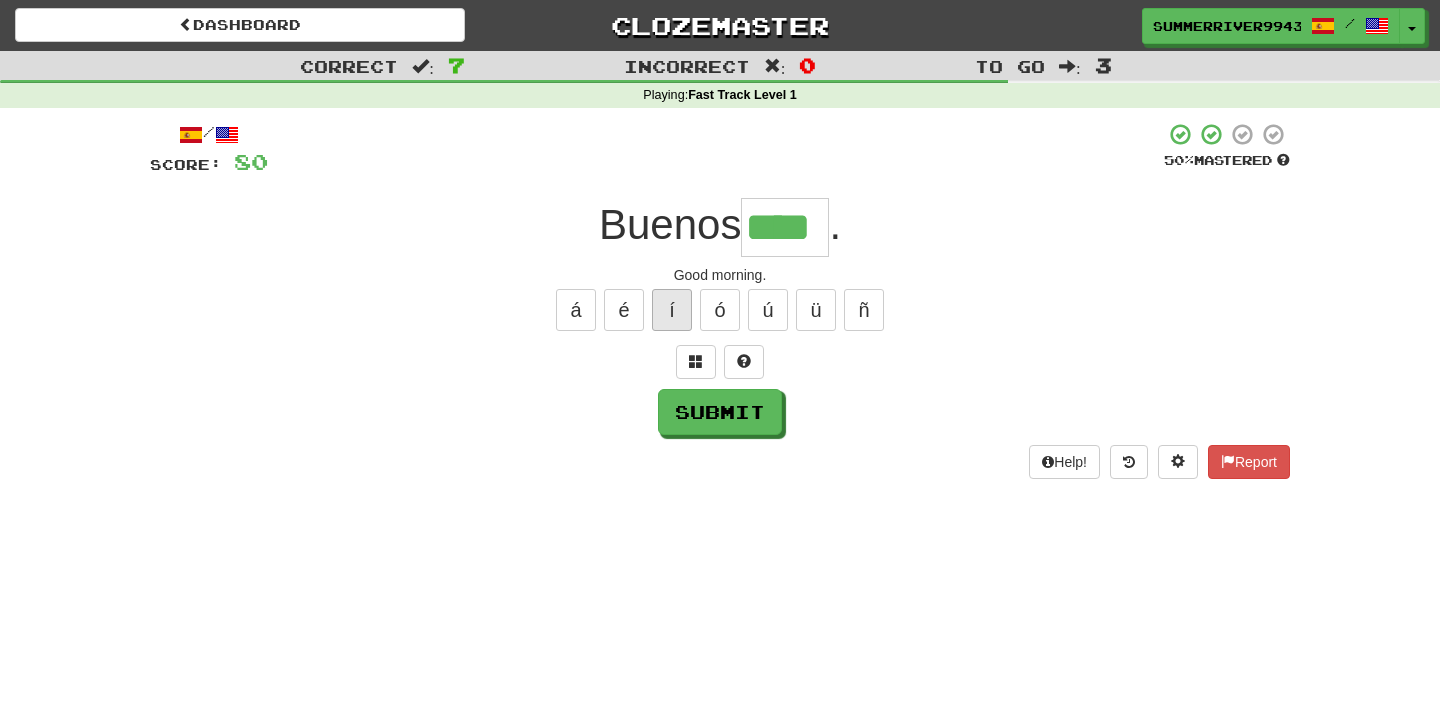 type on "****" 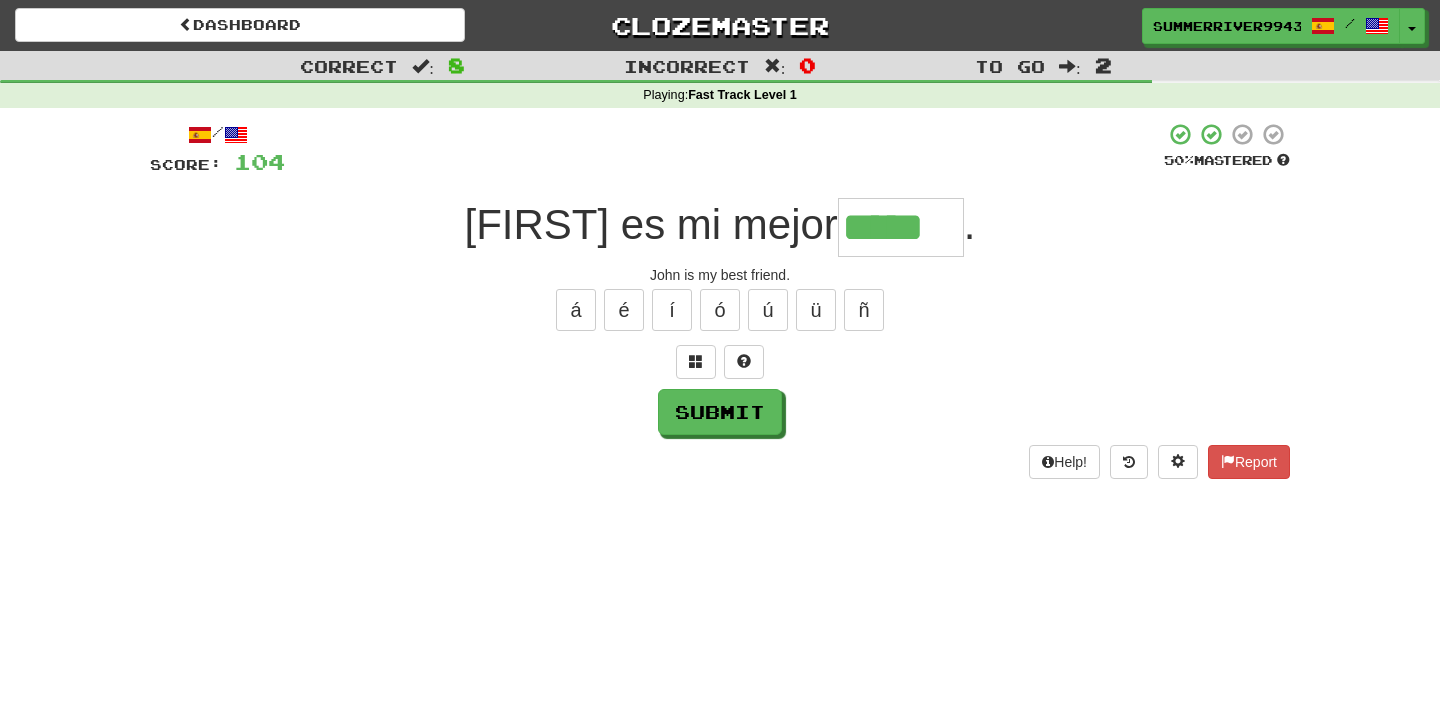 type on "*****" 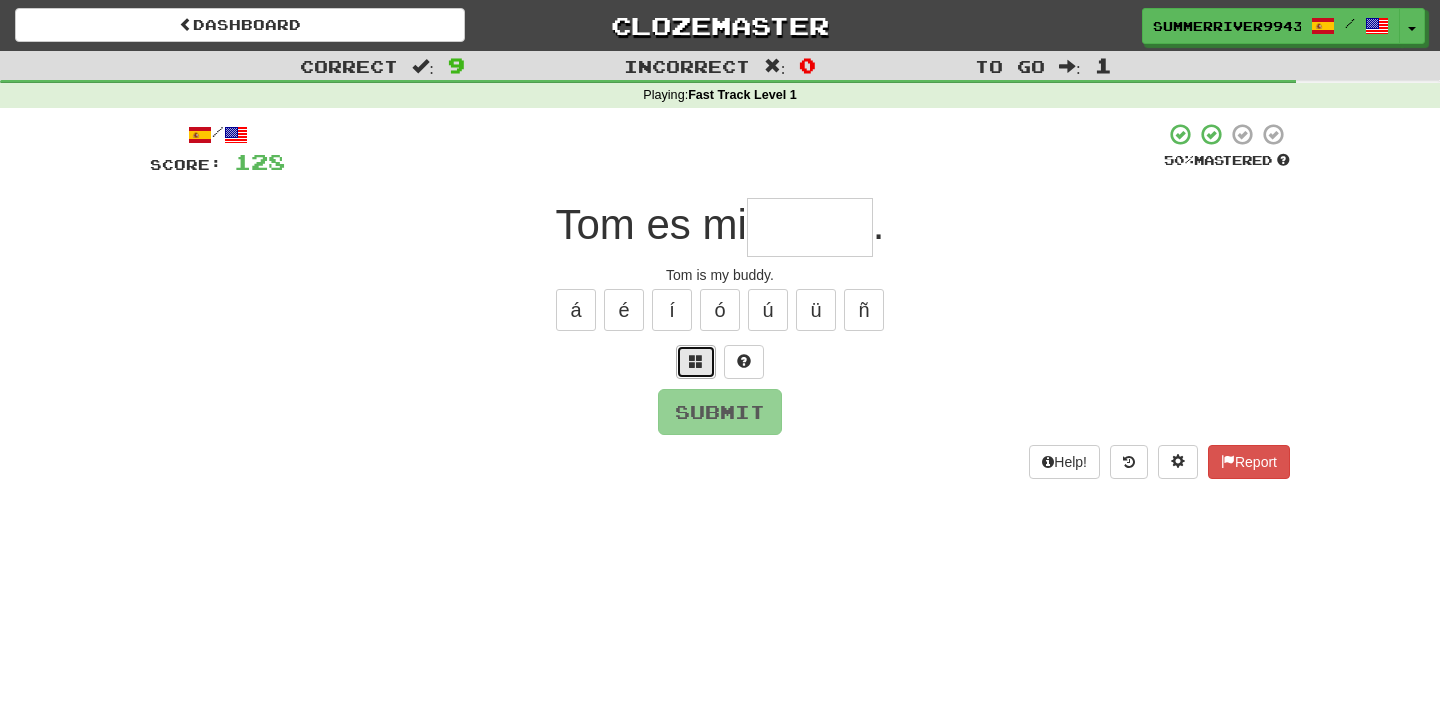 click at bounding box center (696, 361) 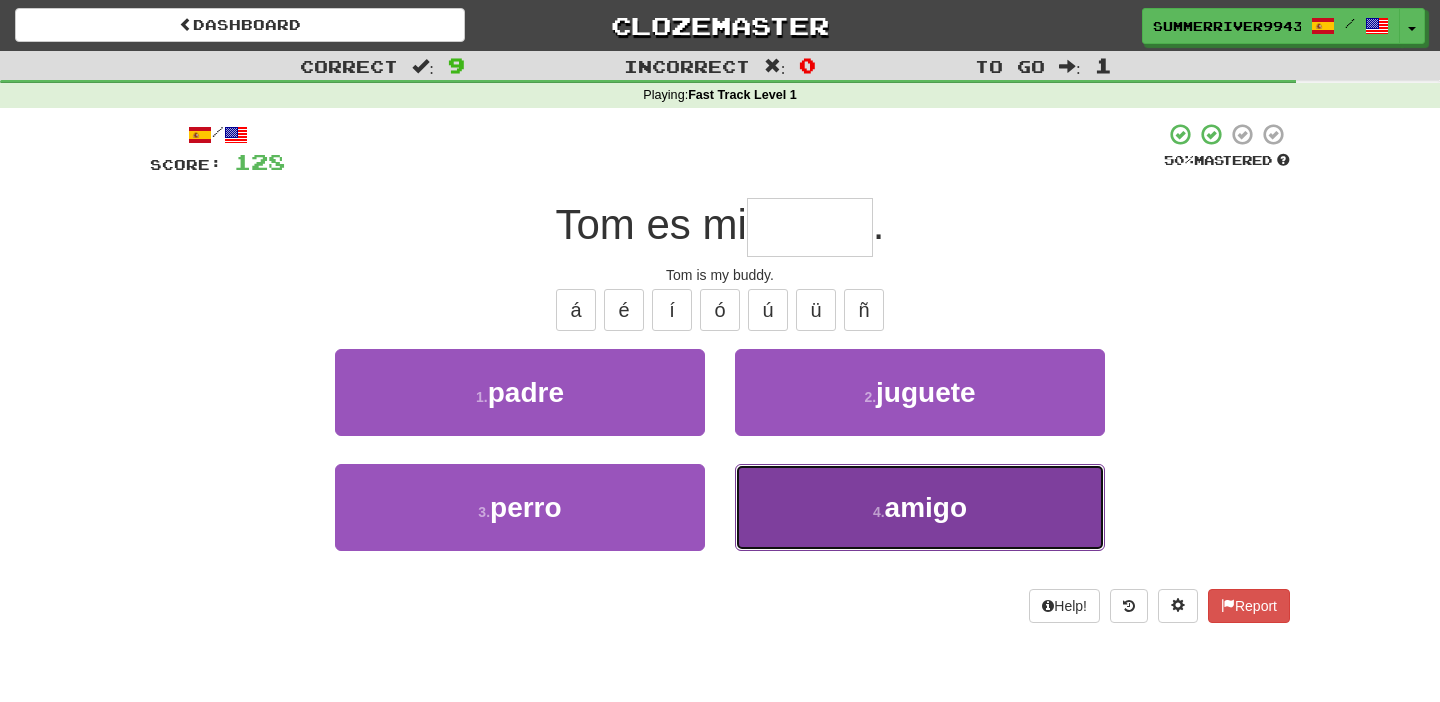 click on "4 .  amigo" at bounding box center [920, 507] 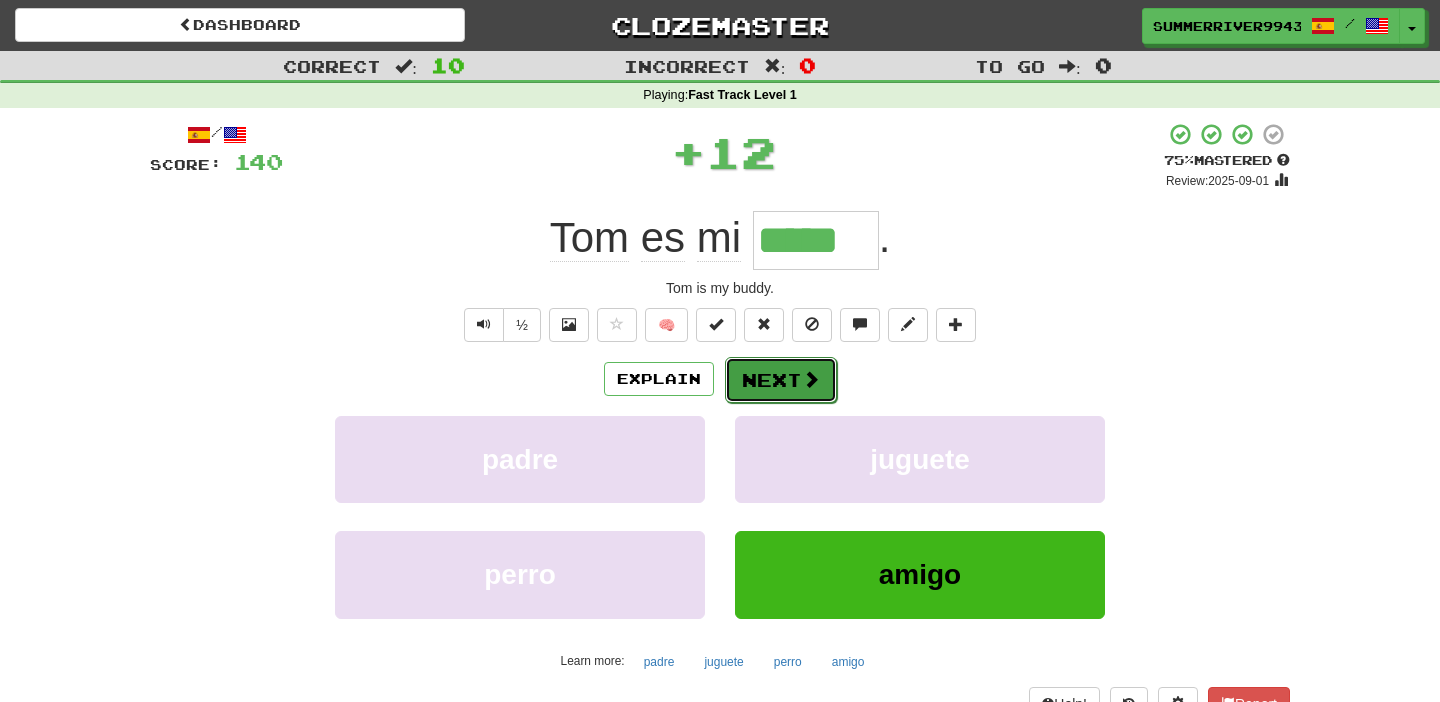 click on "Next" at bounding box center [781, 380] 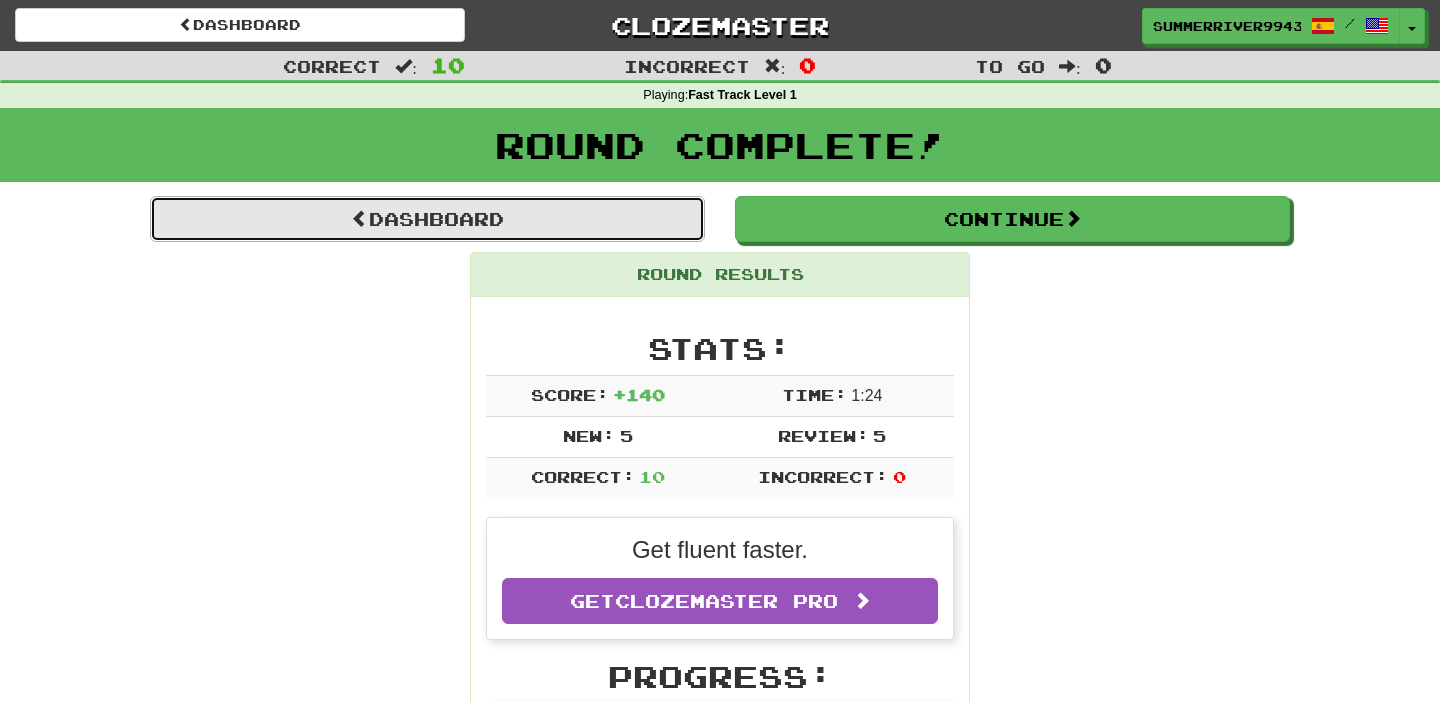 click on "Dashboard" at bounding box center (427, 219) 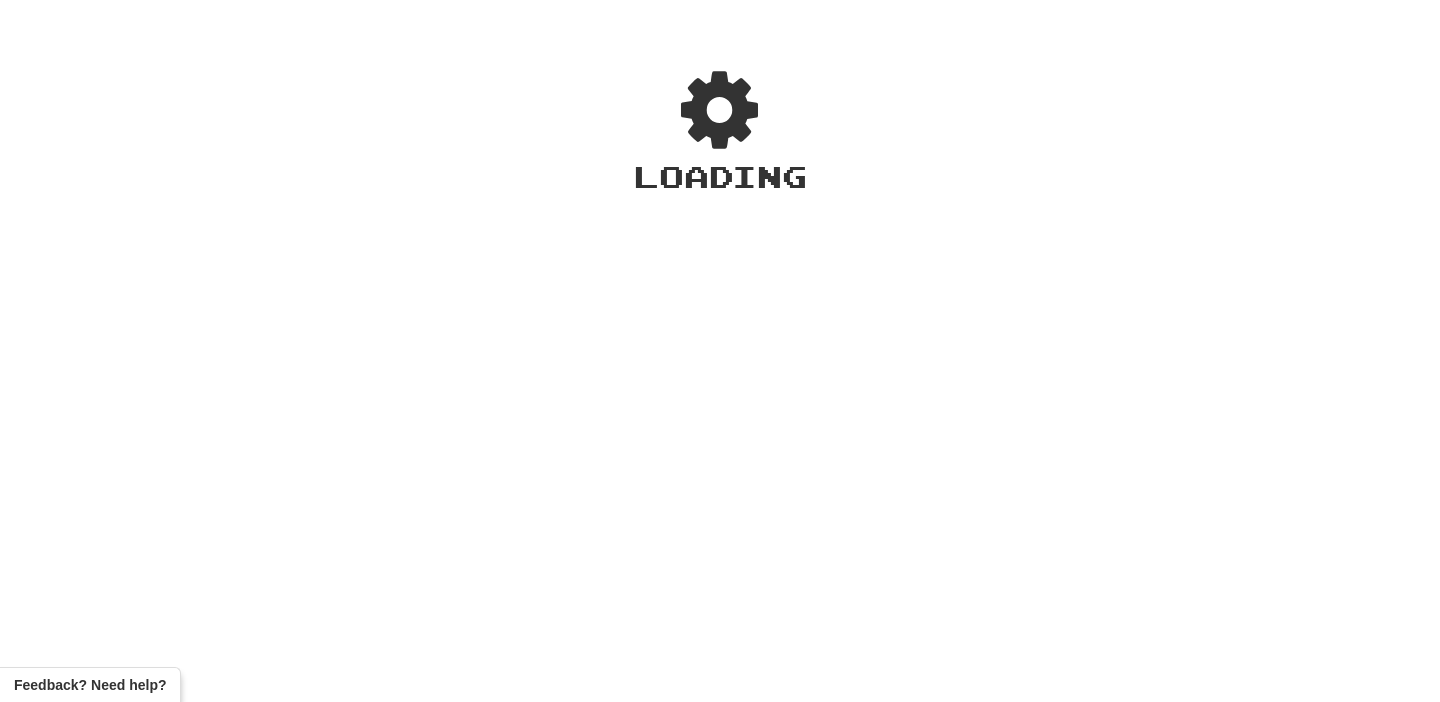 scroll, scrollTop: 0, scrollLeft: 0, axis: both 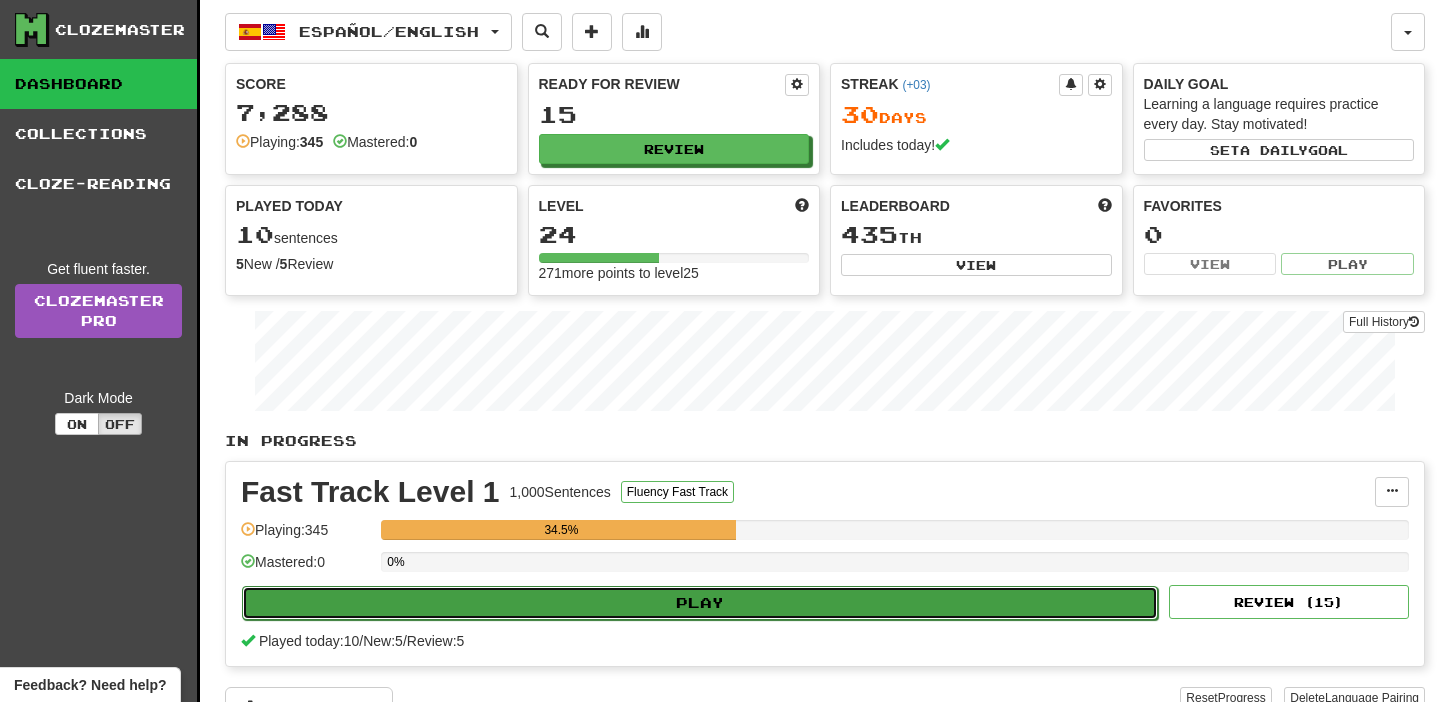 click on "Play" at bounding box center [700, 603] 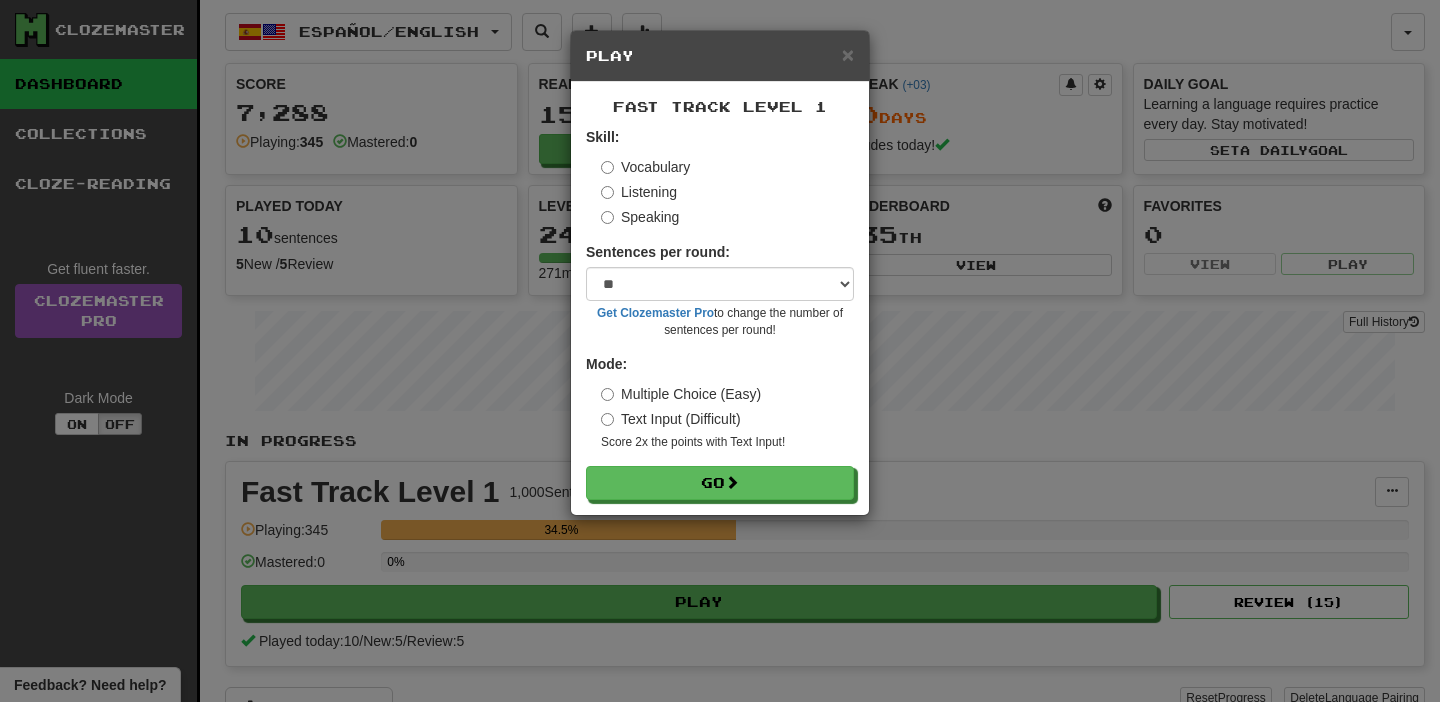 click on "Listening" at bounding box center [639, 192] 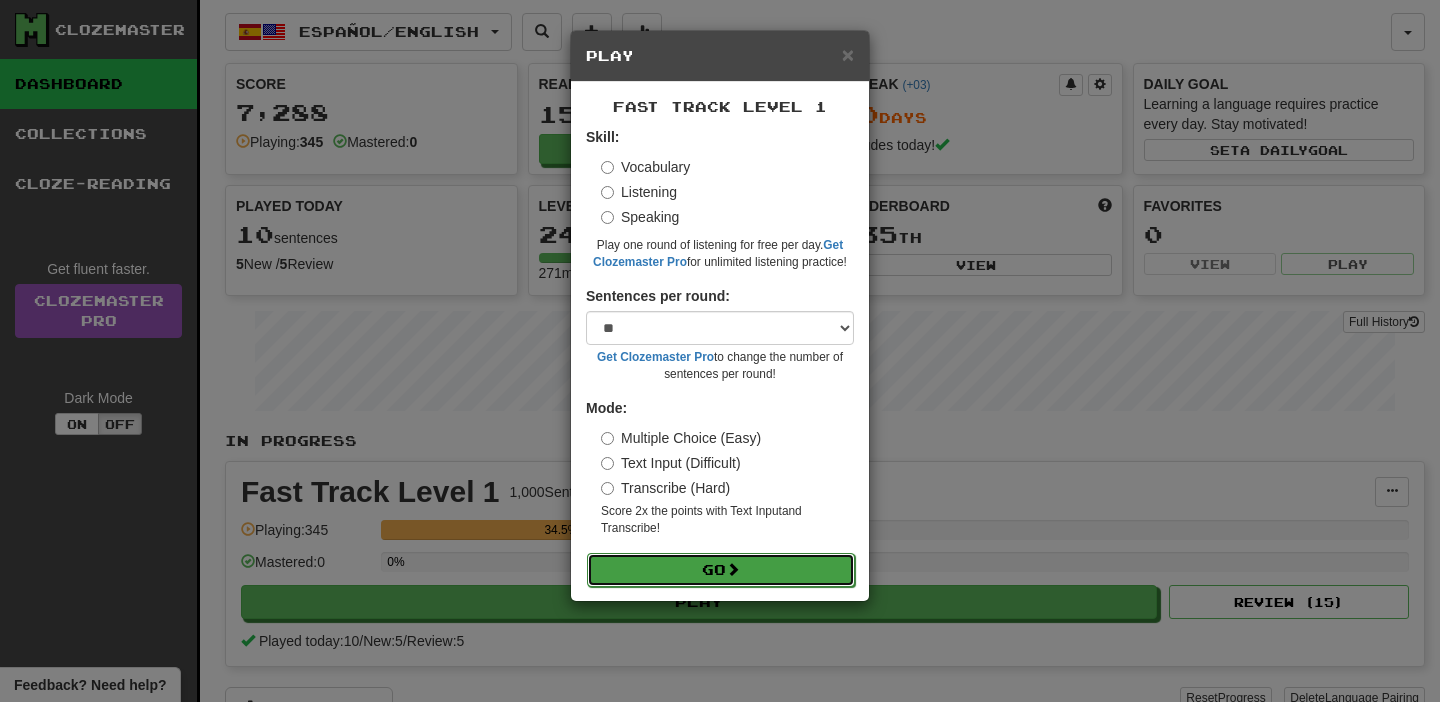 click on "Go" at bounding box center [721, 570] 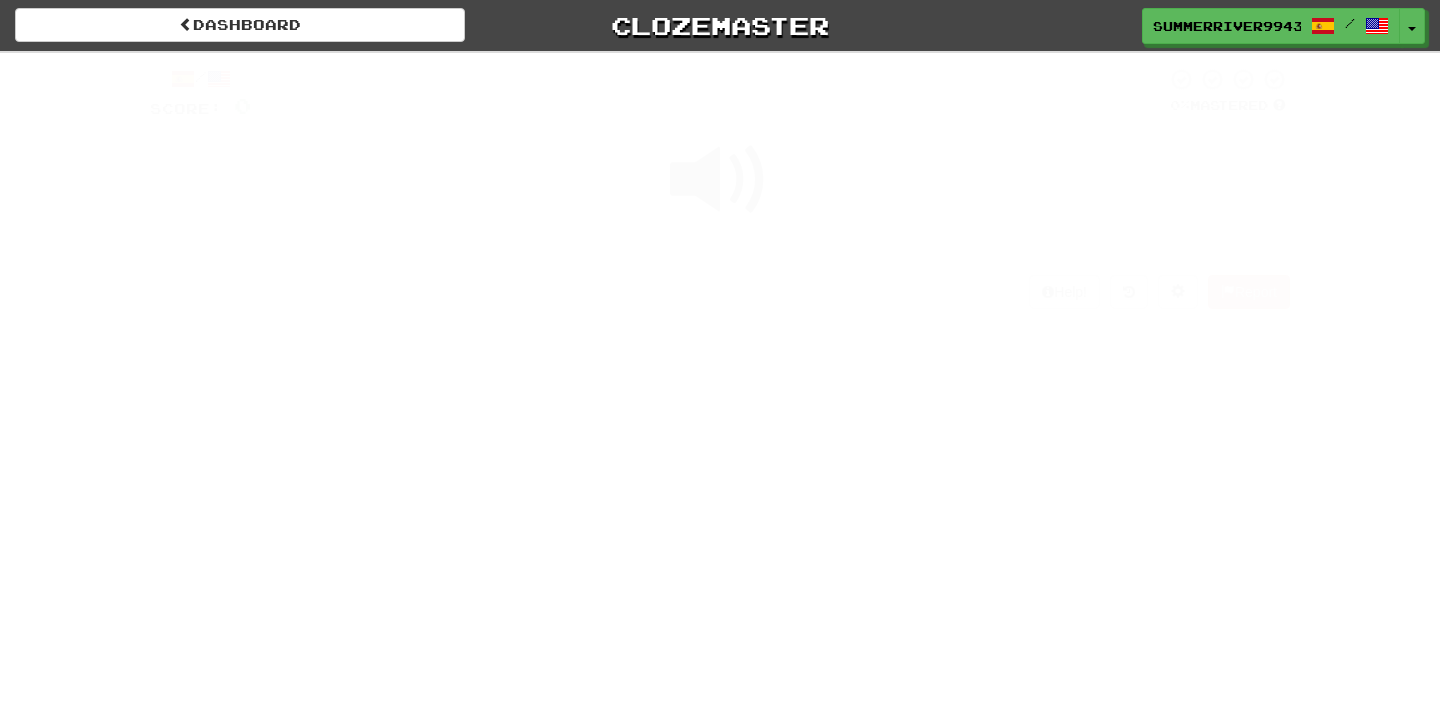 scroll, scrollTop: 0, scrollLeft: 0, axis: both 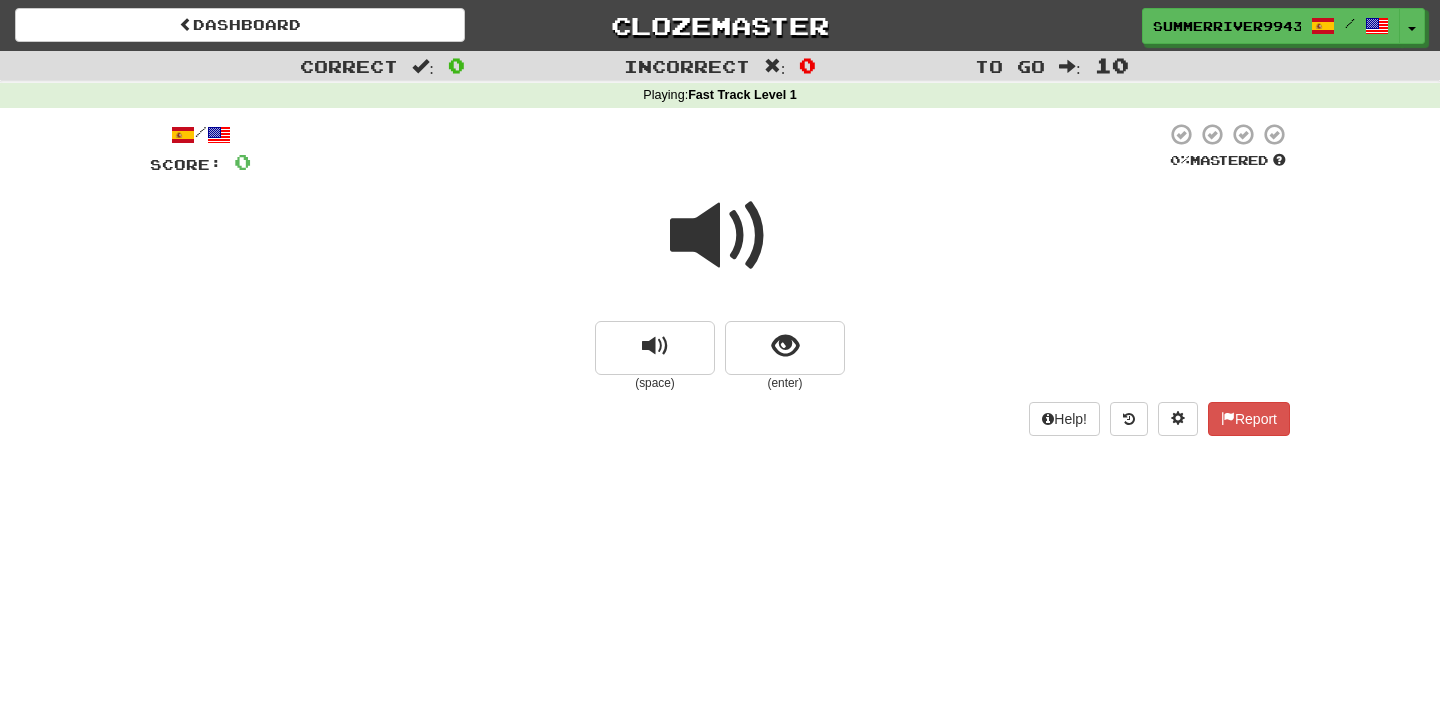 click at bounding box center [720, 249] 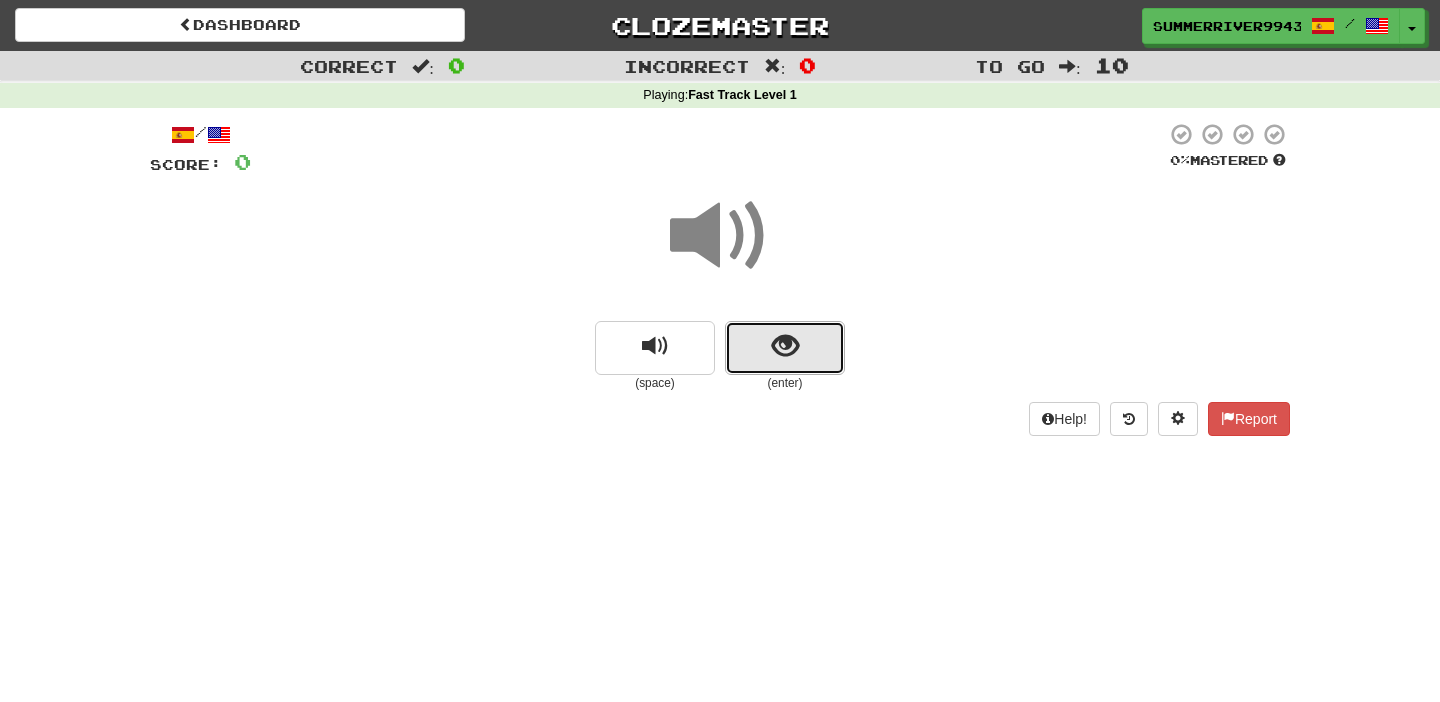 click at bounding box center (785, 348) 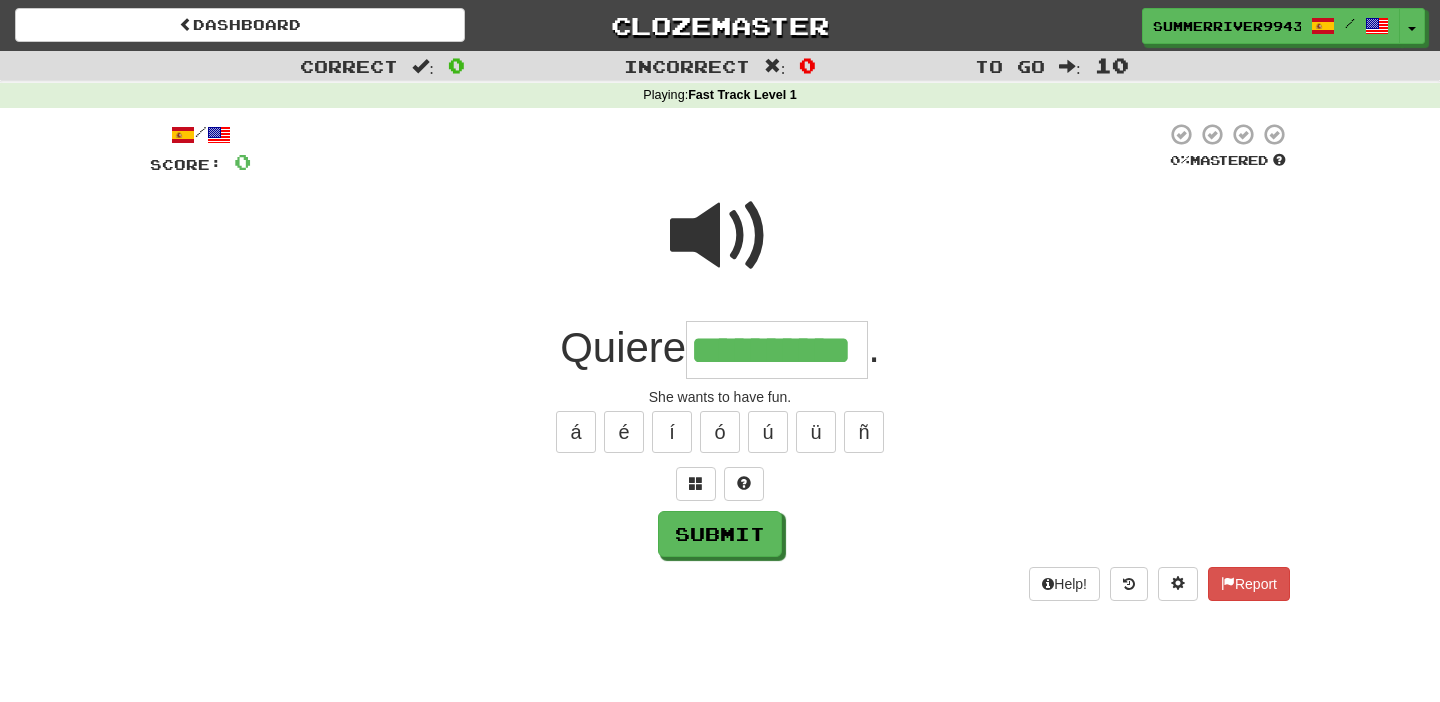 type on "**********" 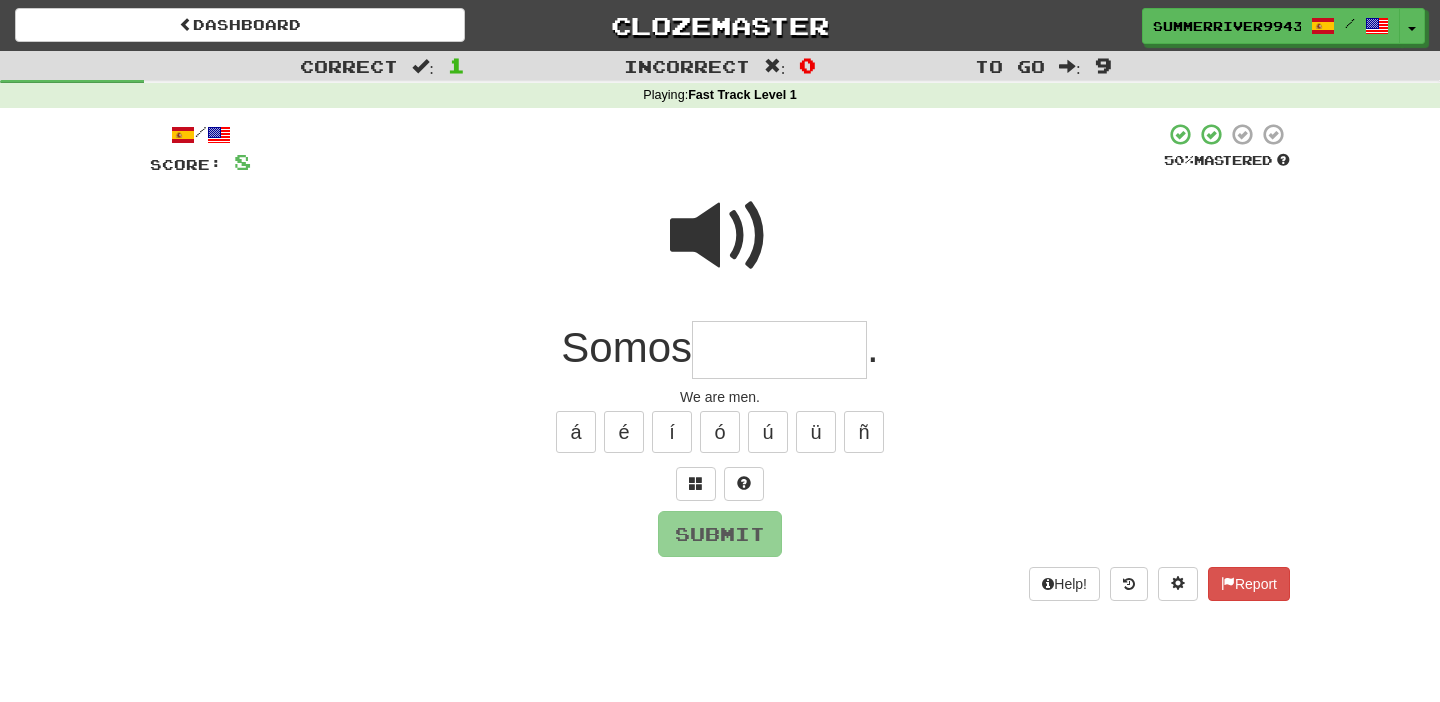 type on "*" 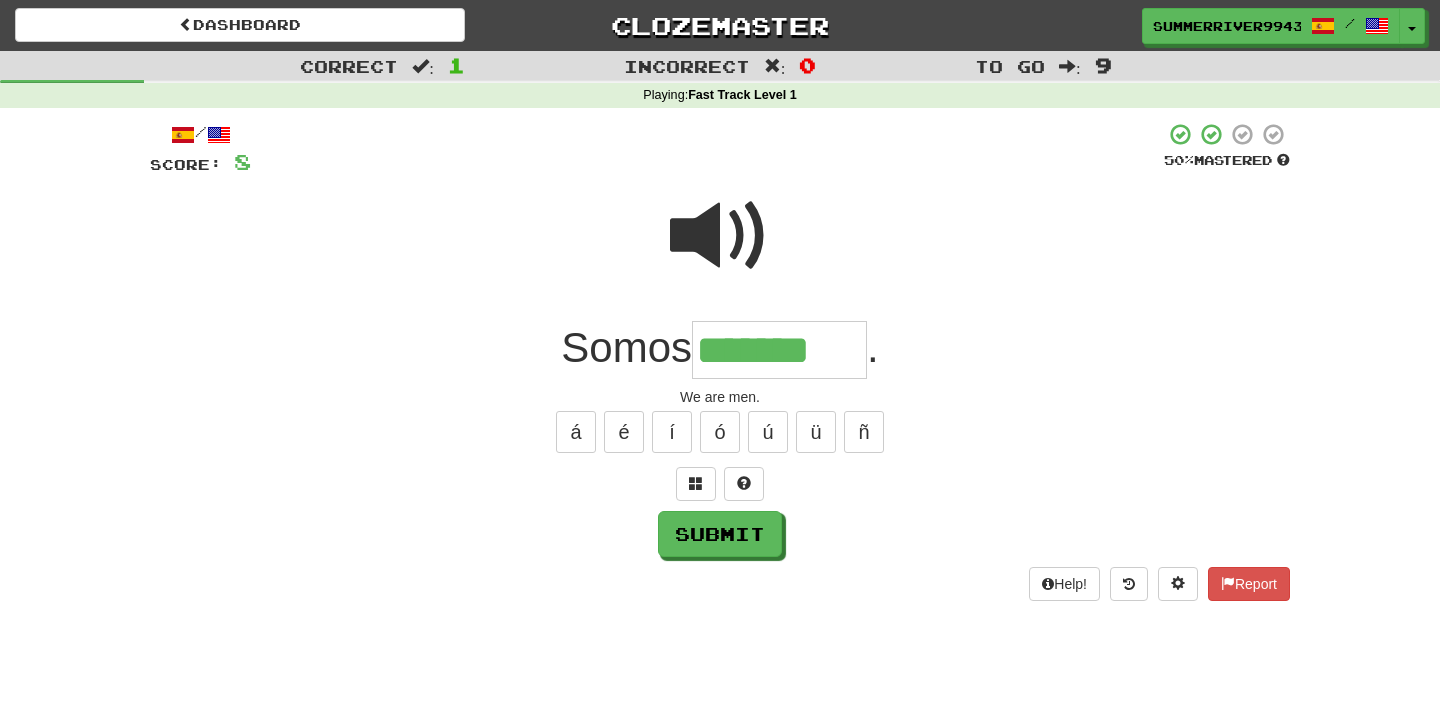 type on "*******" 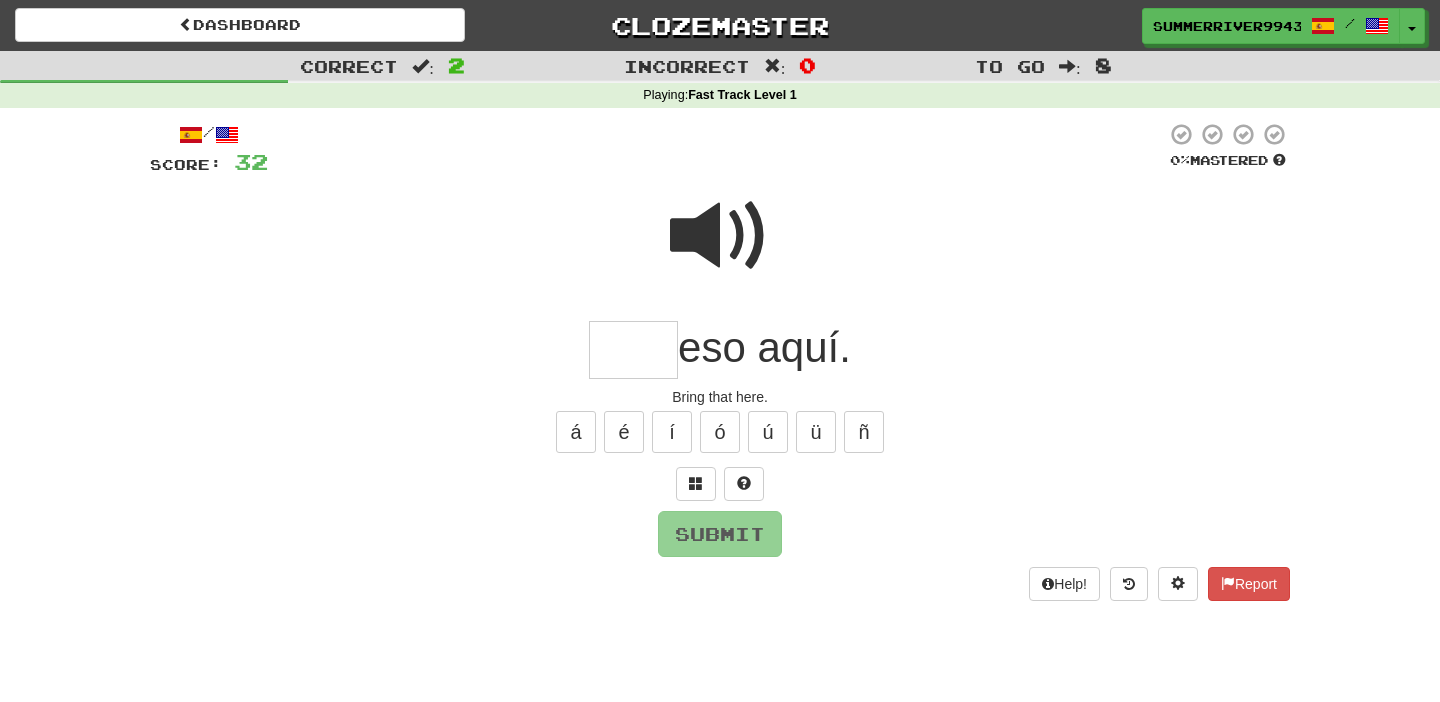 click at bounding box center (720, 236) 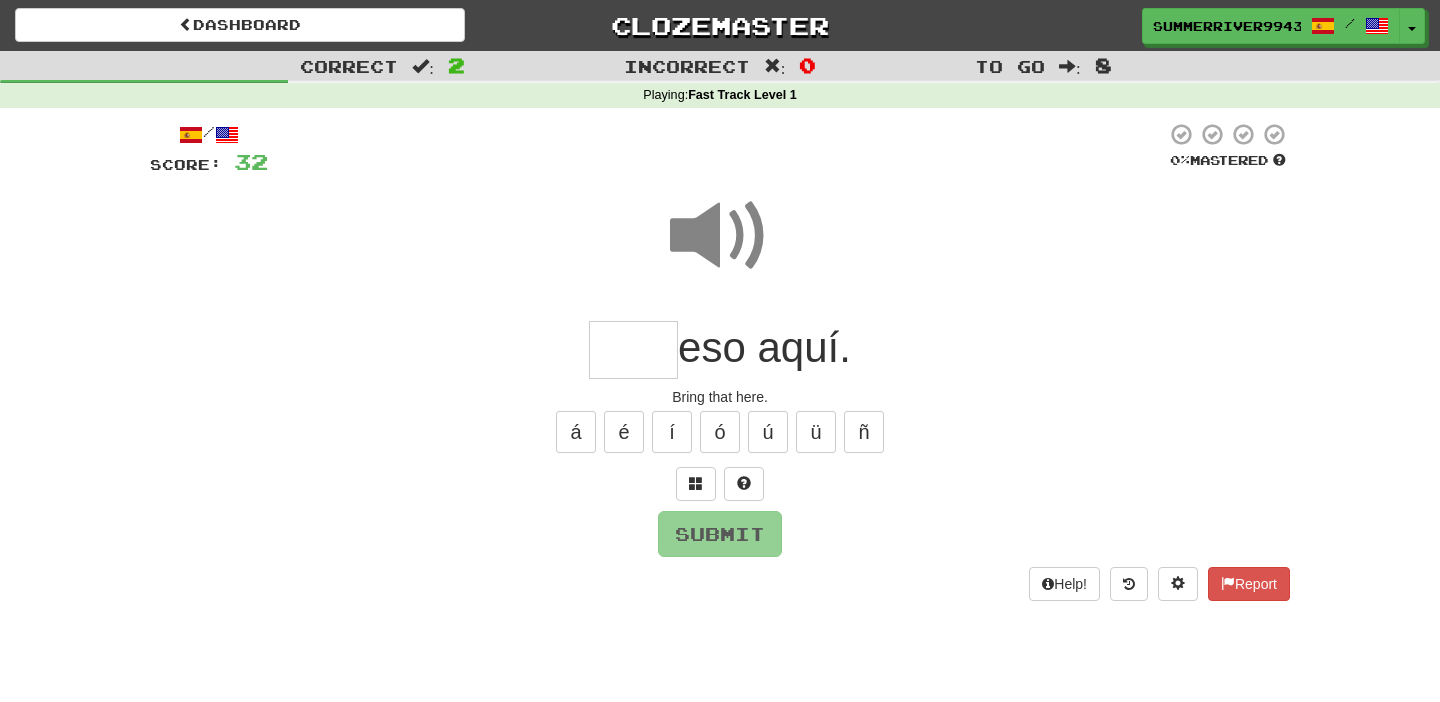 click at bounding box center [633, 350] 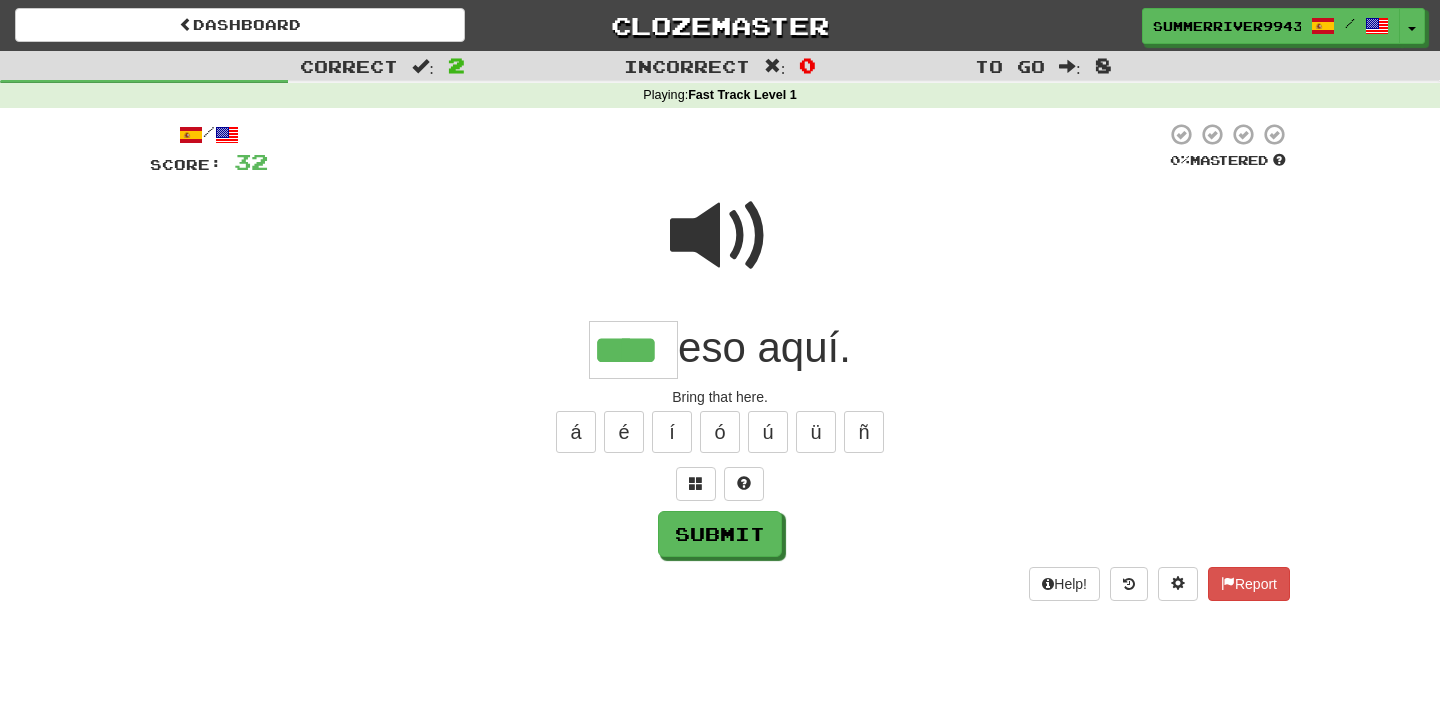 type on "****" 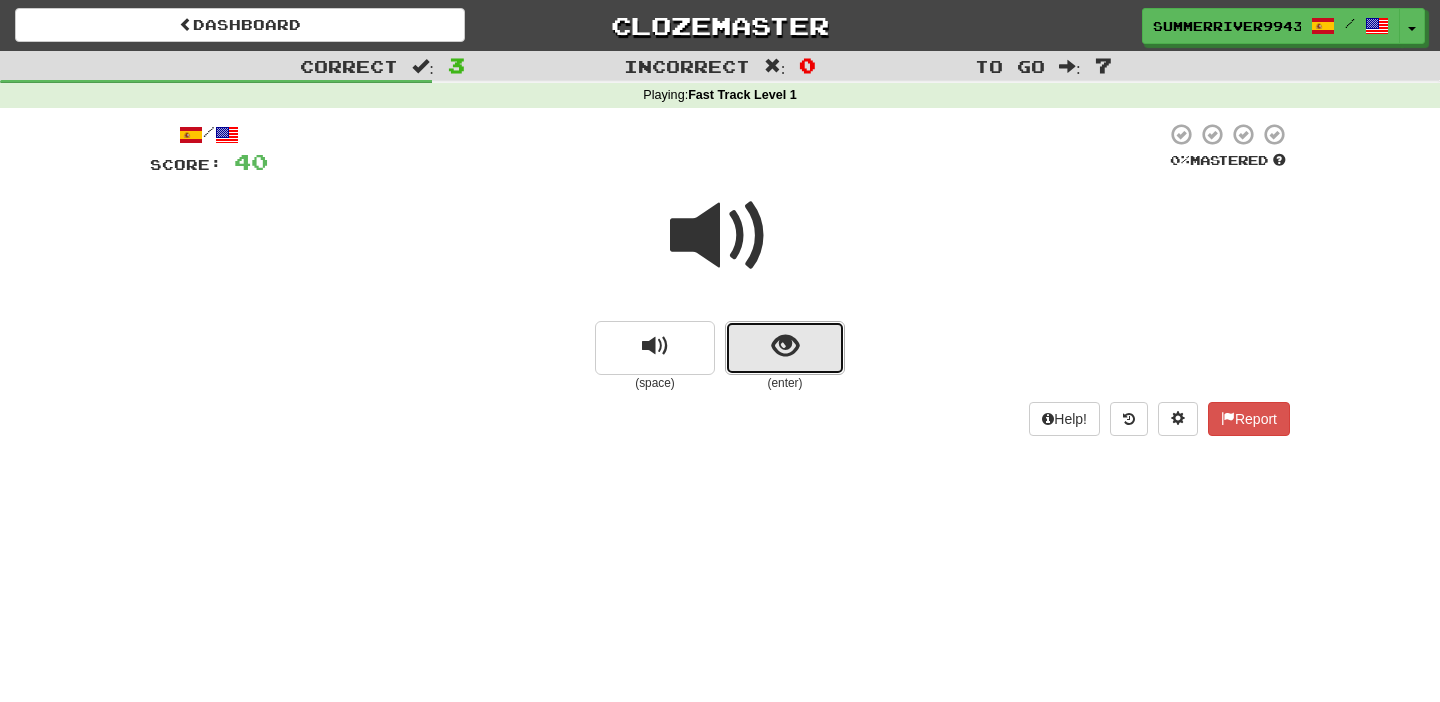 click at bounding box center [785, 348] 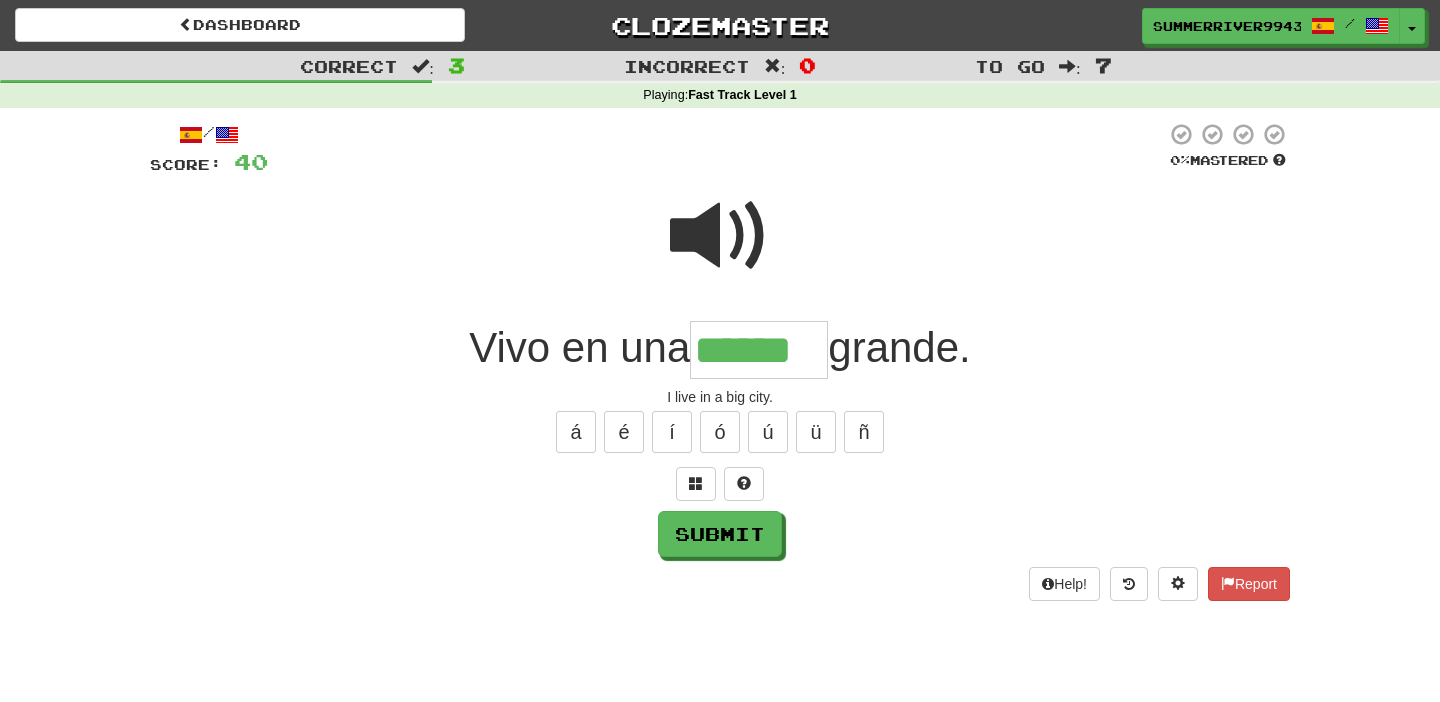 type on "******" 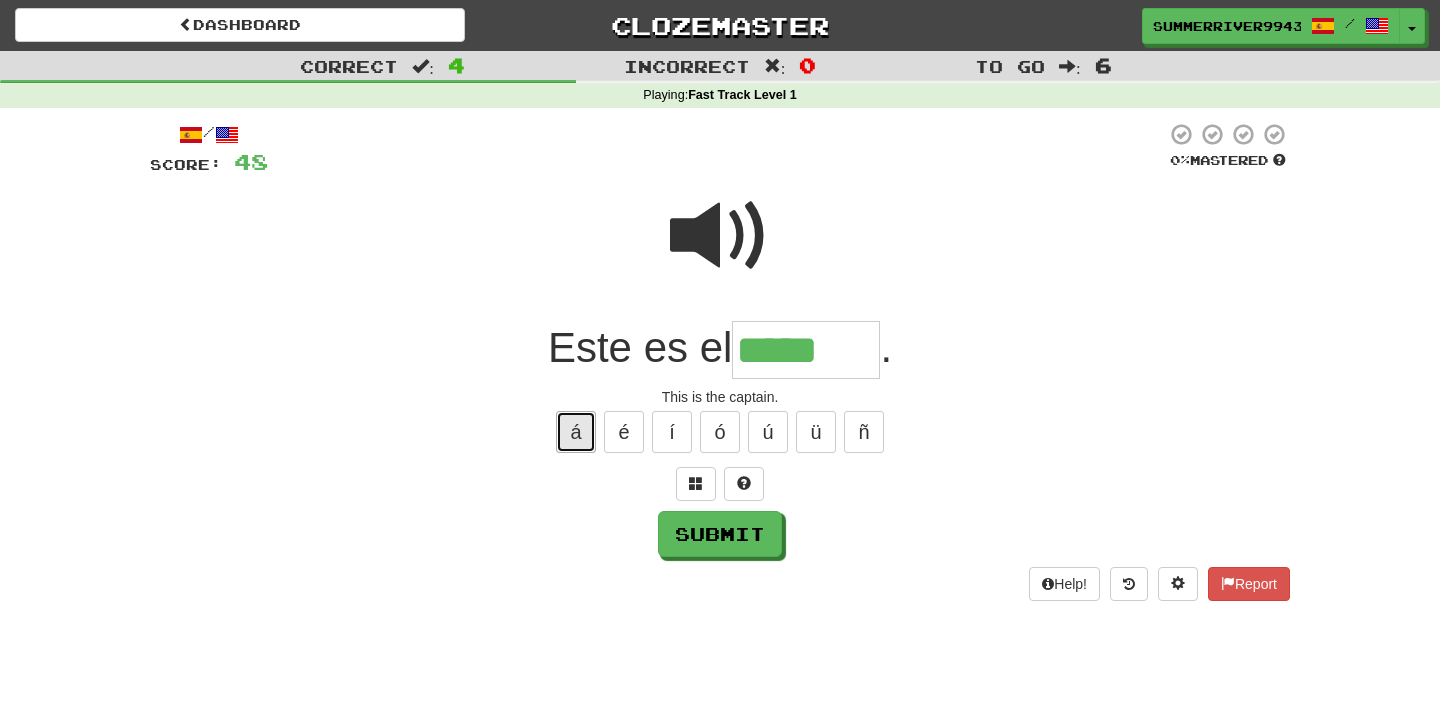 click on "á" at bounding box center [576, 432] 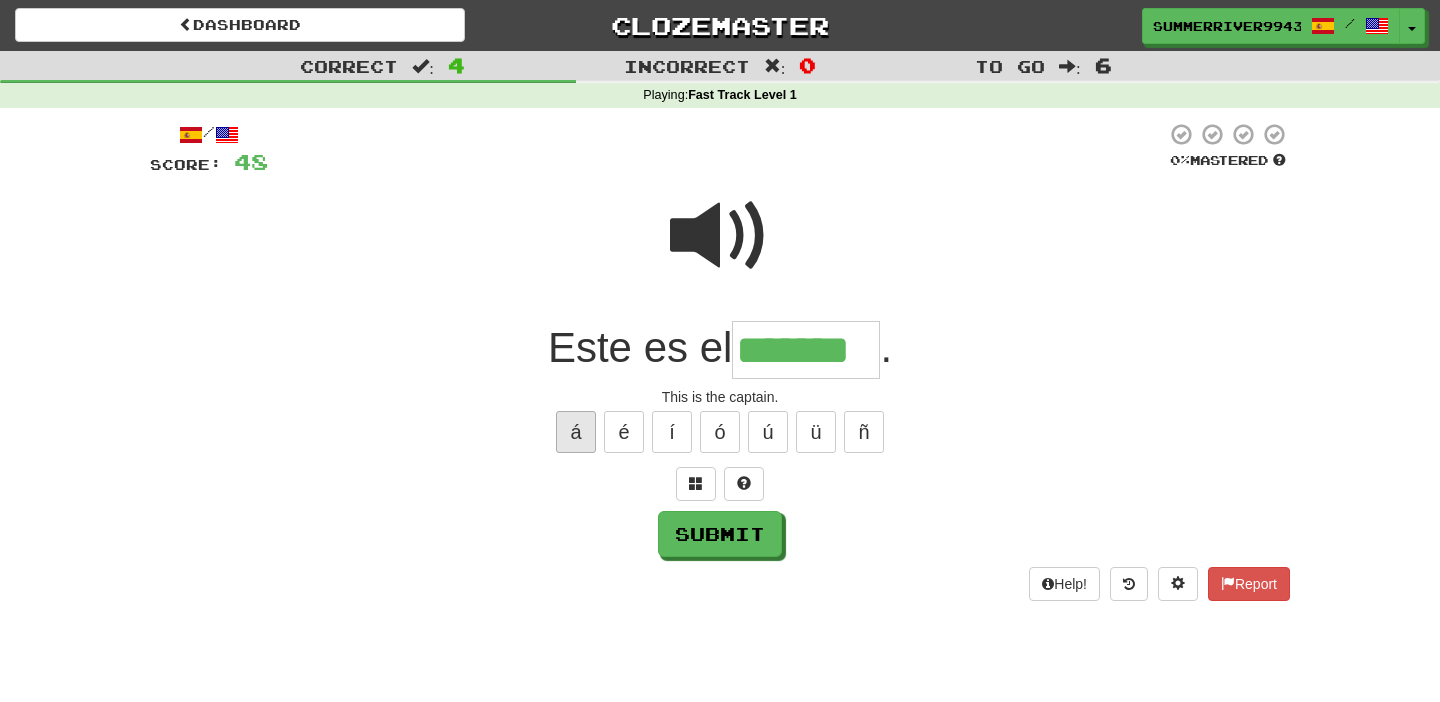 type on "*******" 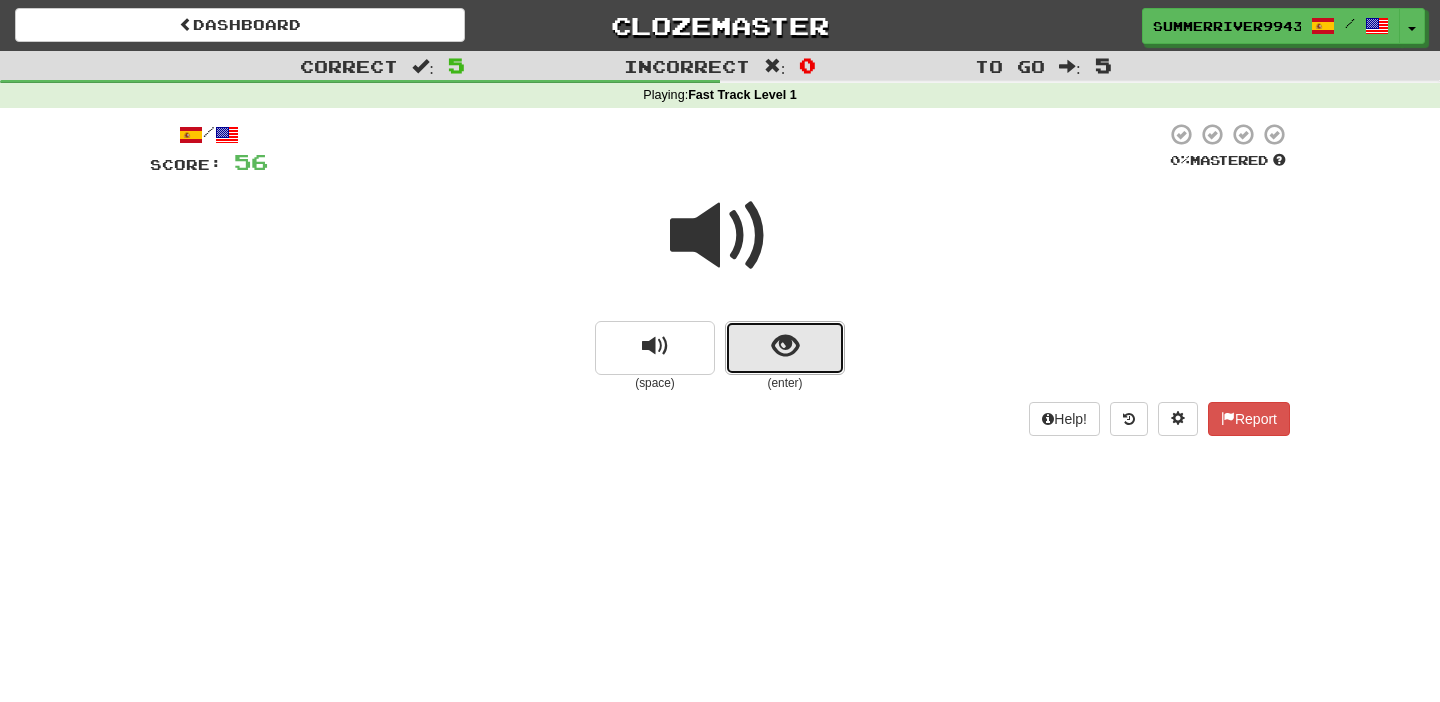 click at bounding box center [785, 348] 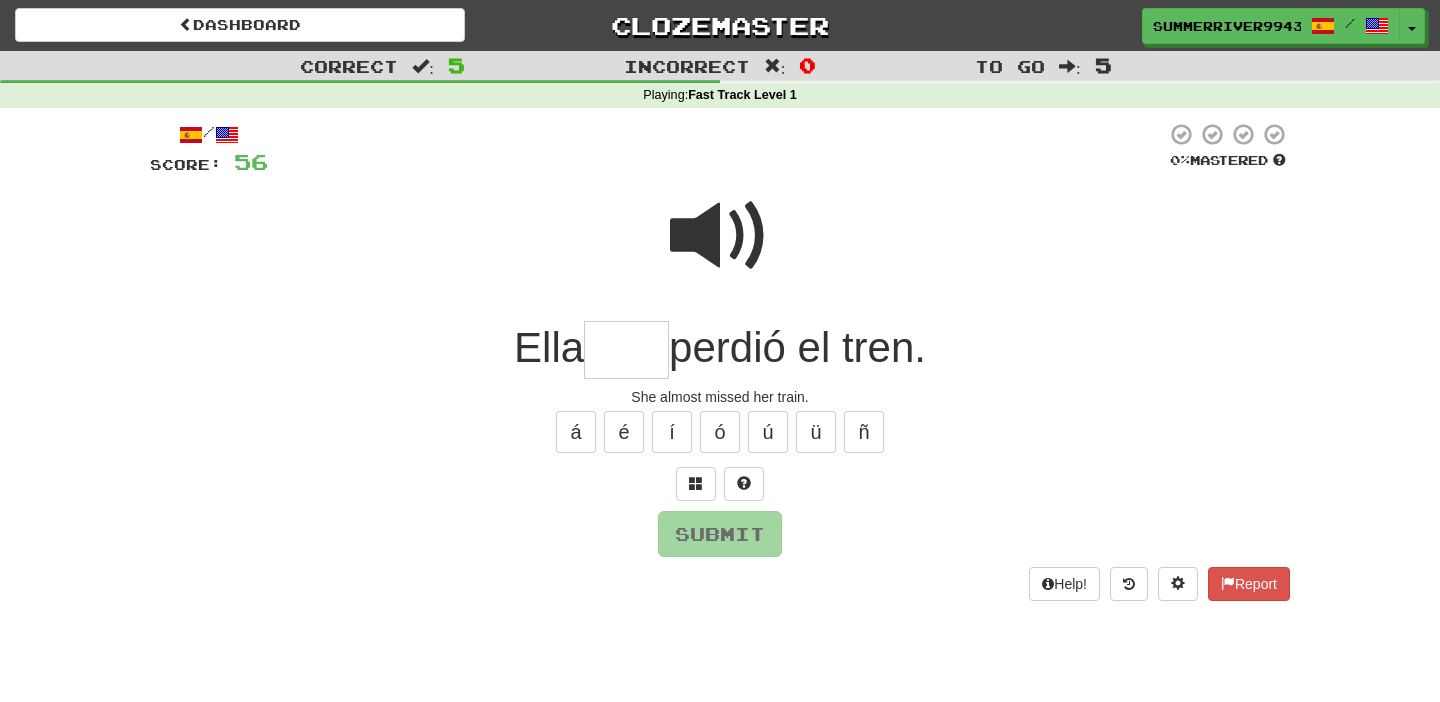 click at bounding box center [720, 236] 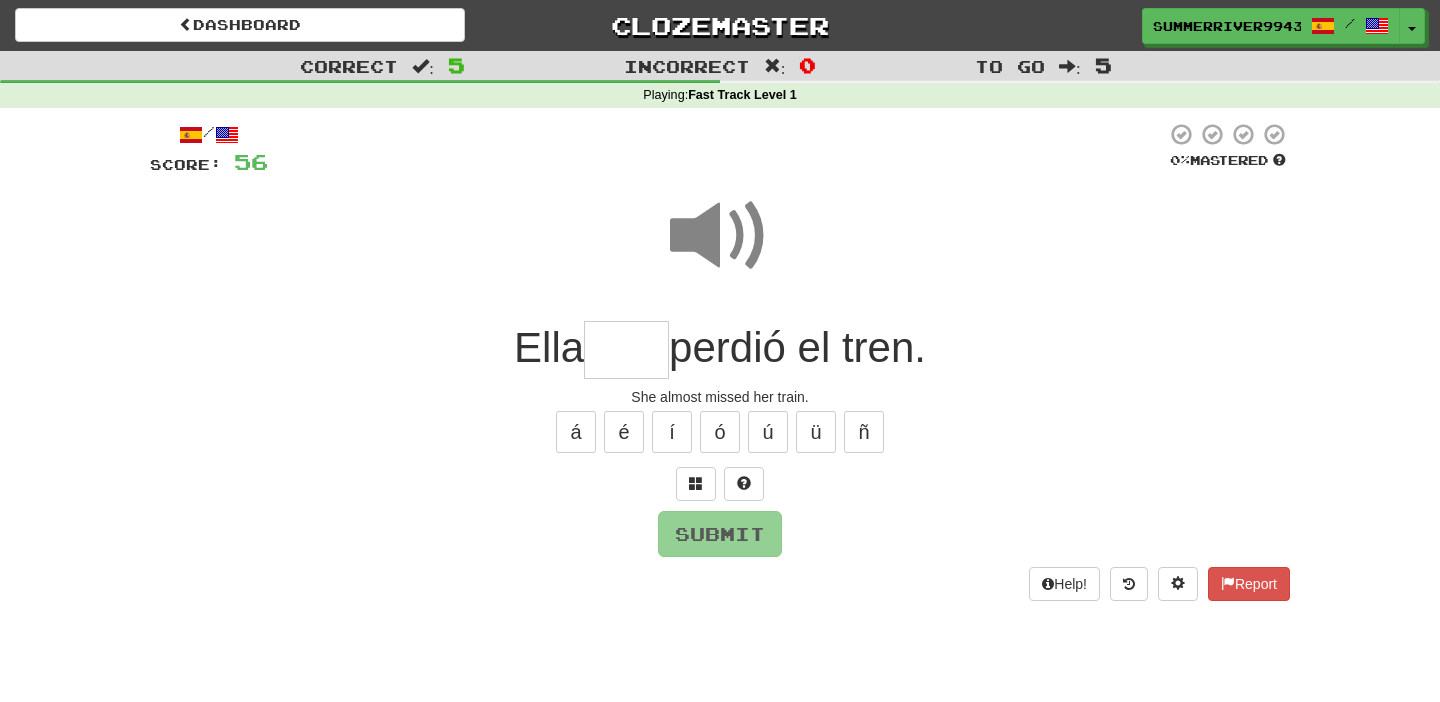 click at bounding box center (626, 350) 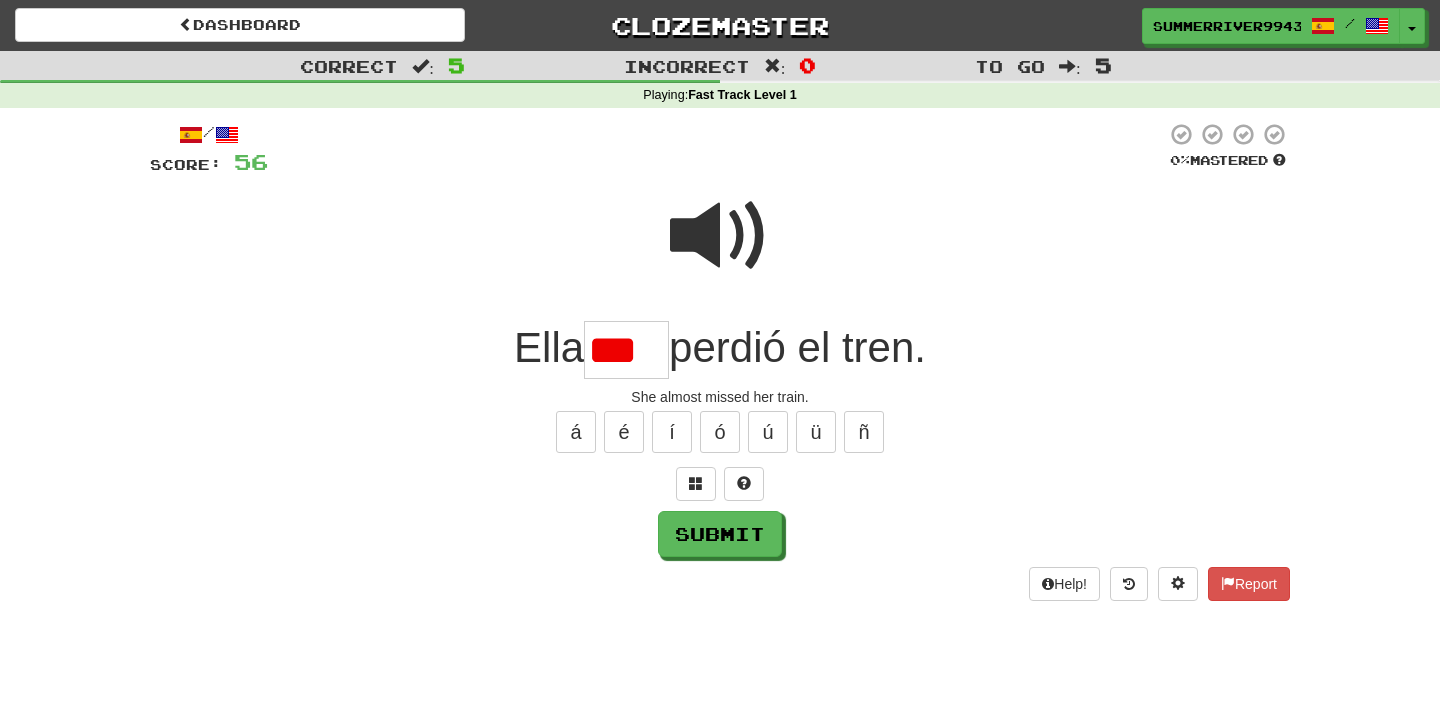 scroll, scrollTop: 0, scrollLeft: 0, axis: both 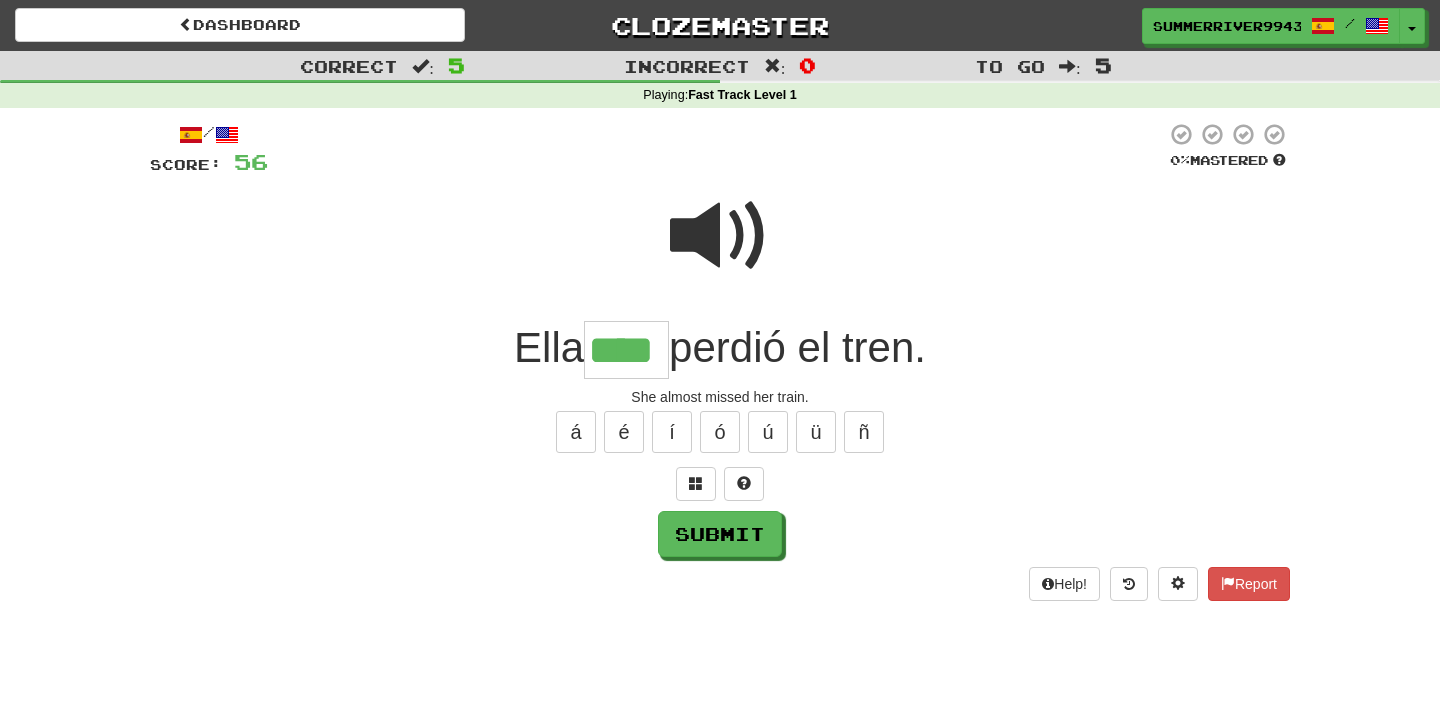 type on "****" 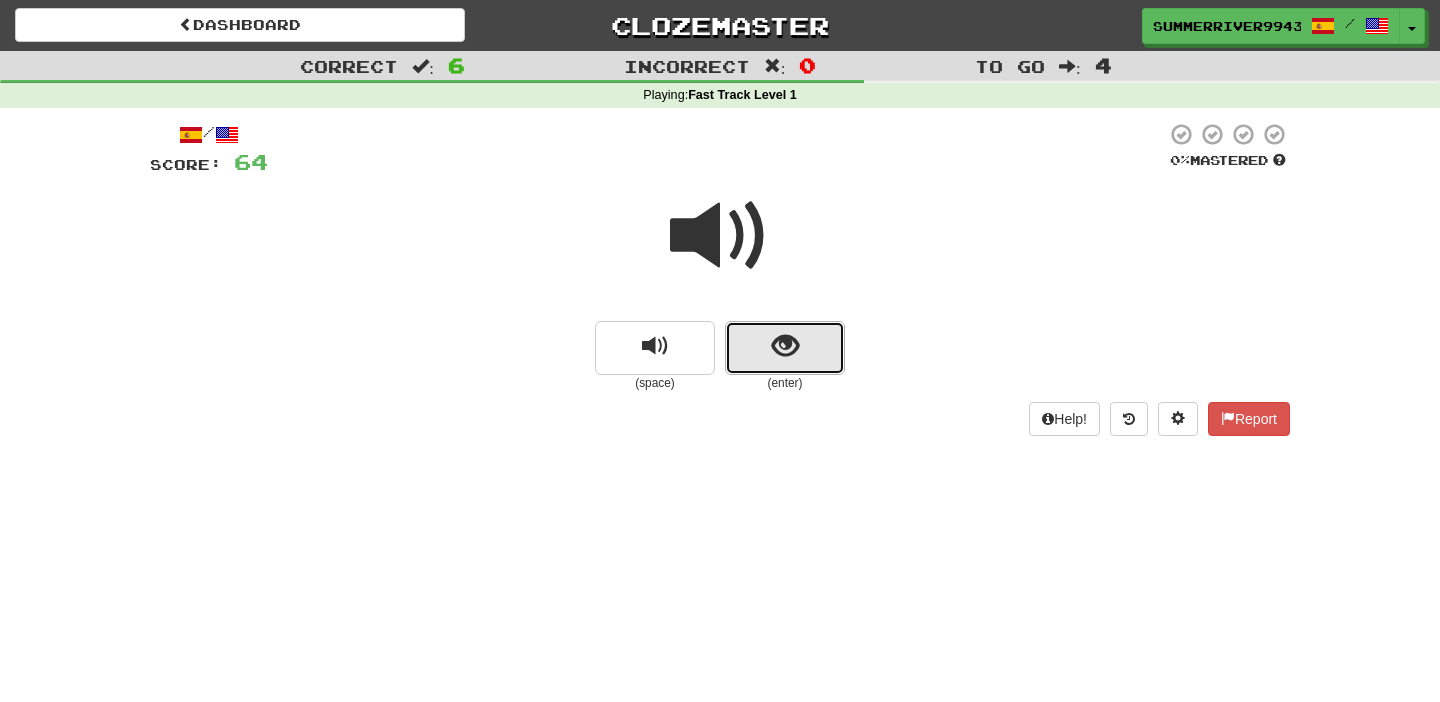 click at bounding box center (785, 348) 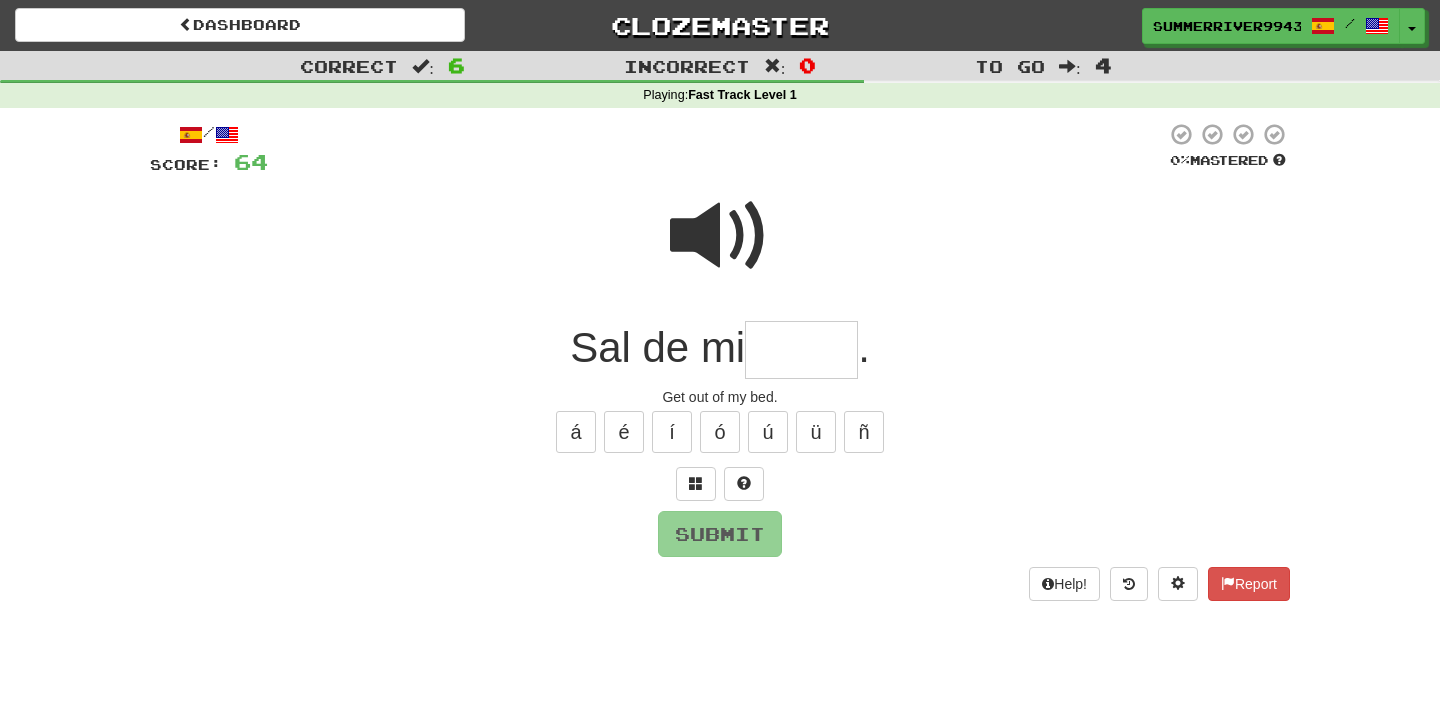 click at bounding box center (720, 236) 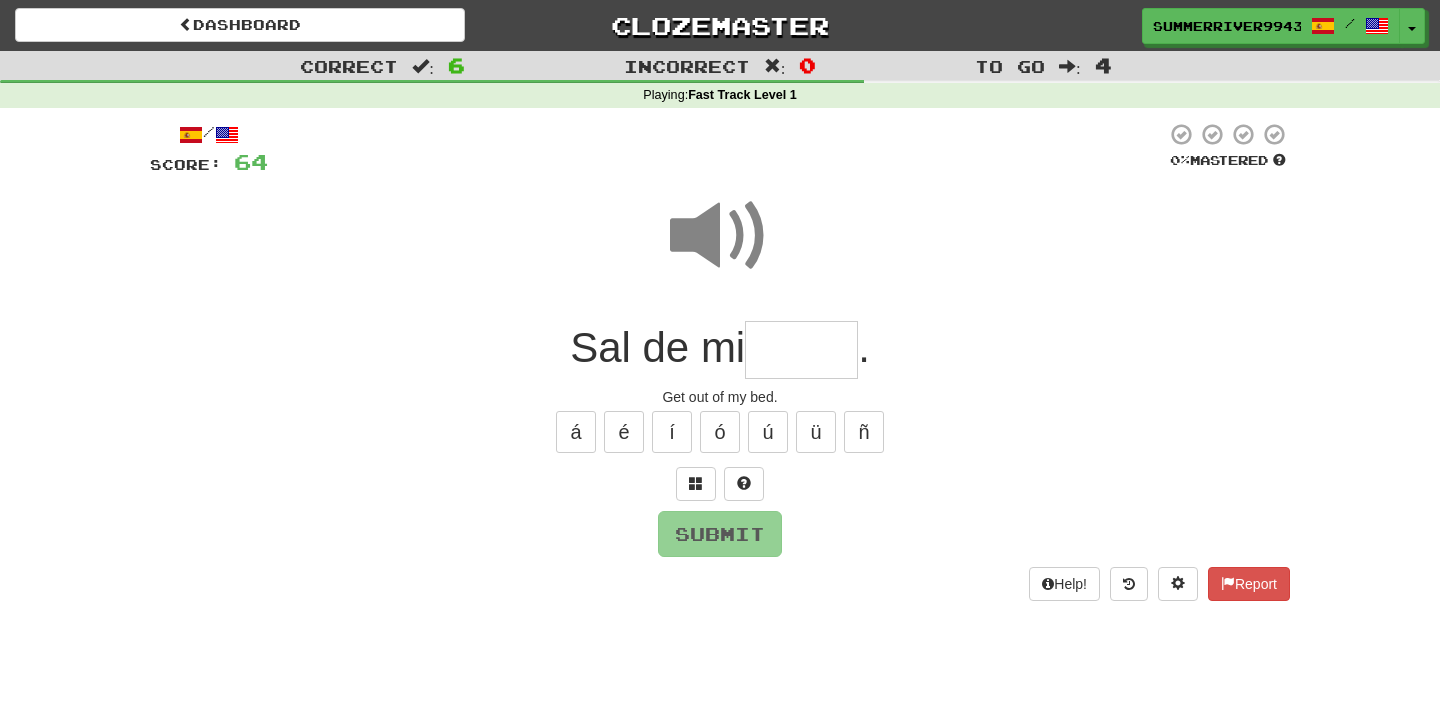 click at bounding box center [801, 350] 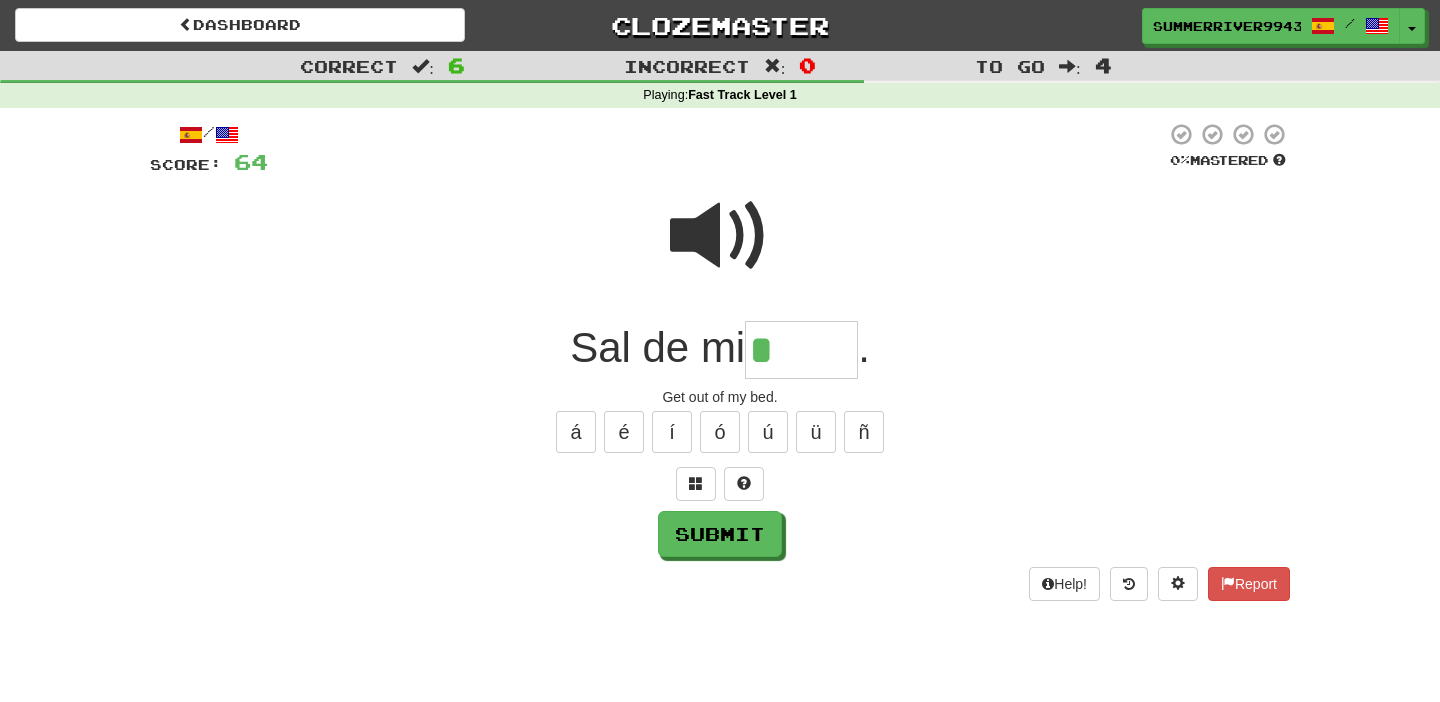 click at bounding box center [720, 236] 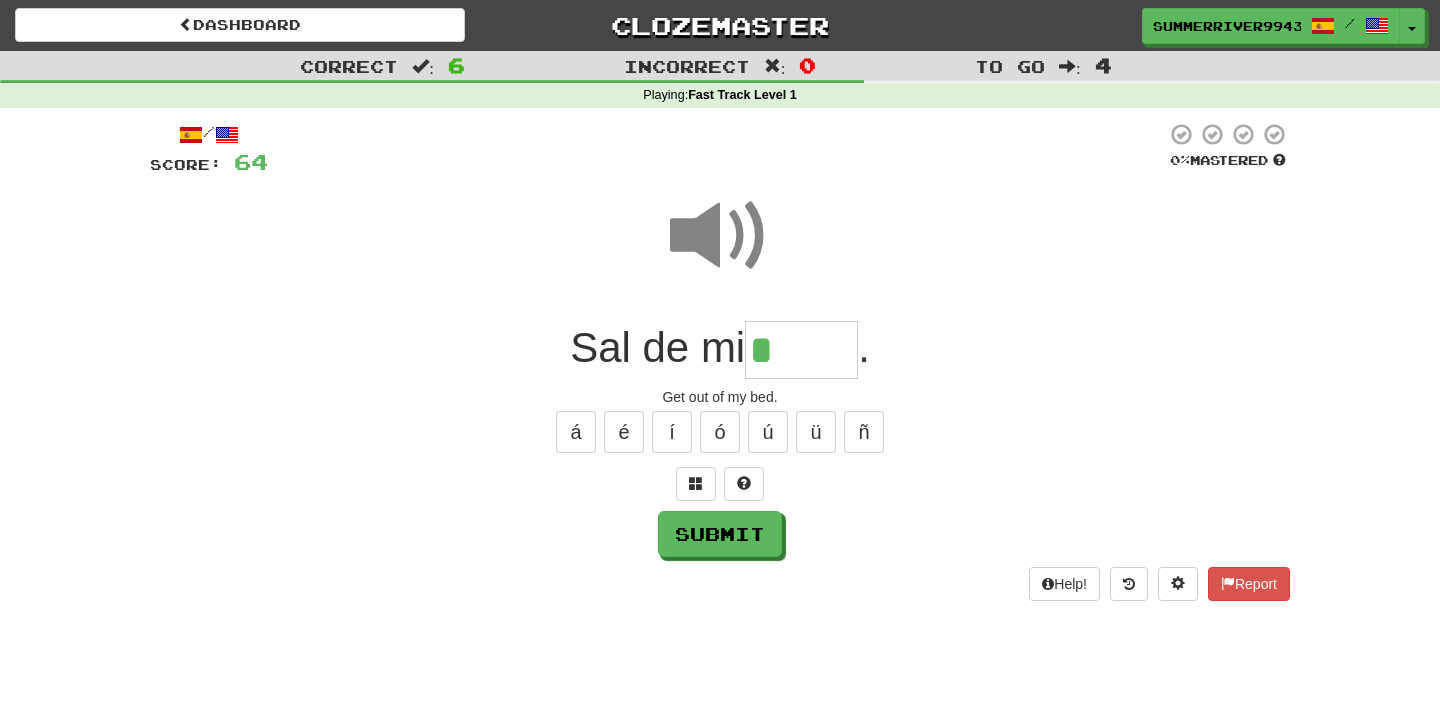 click on "*" at bounding box center [801, 350] 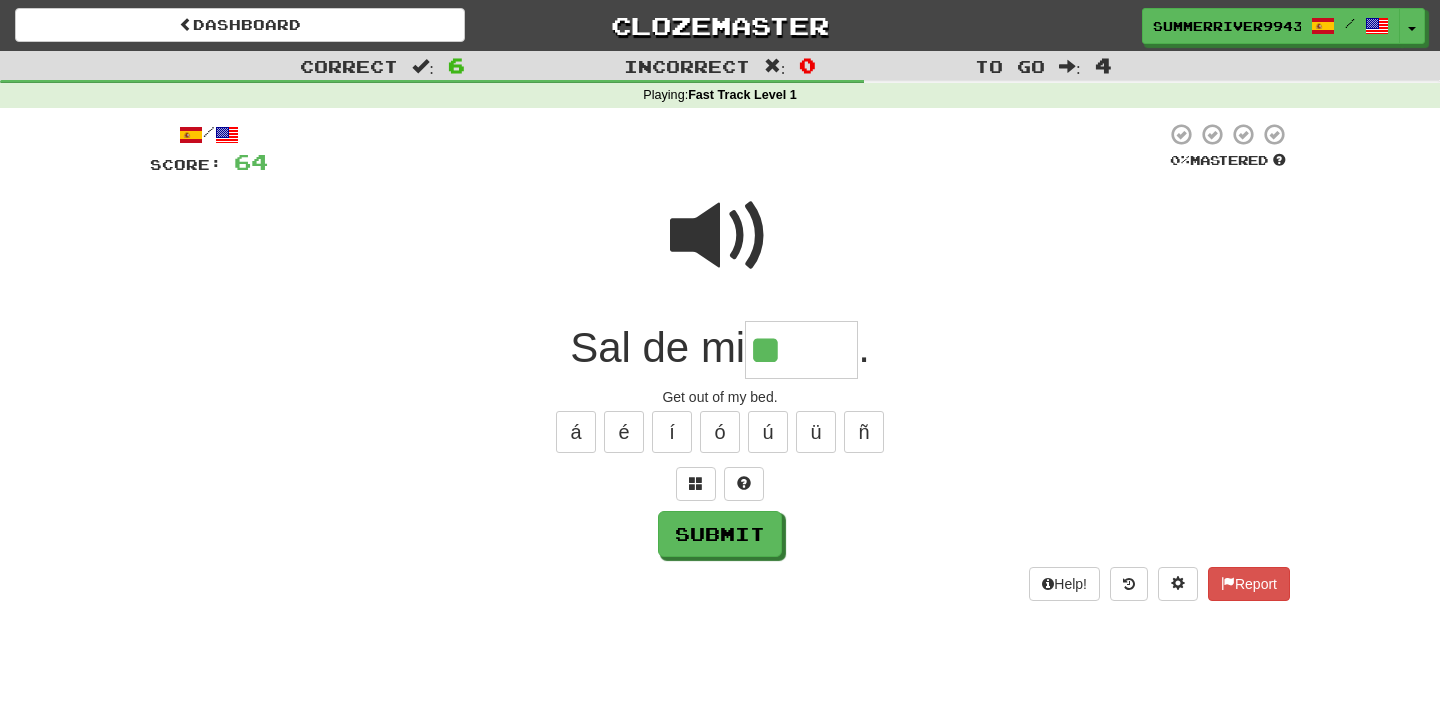click at bounding box center (720, 236) 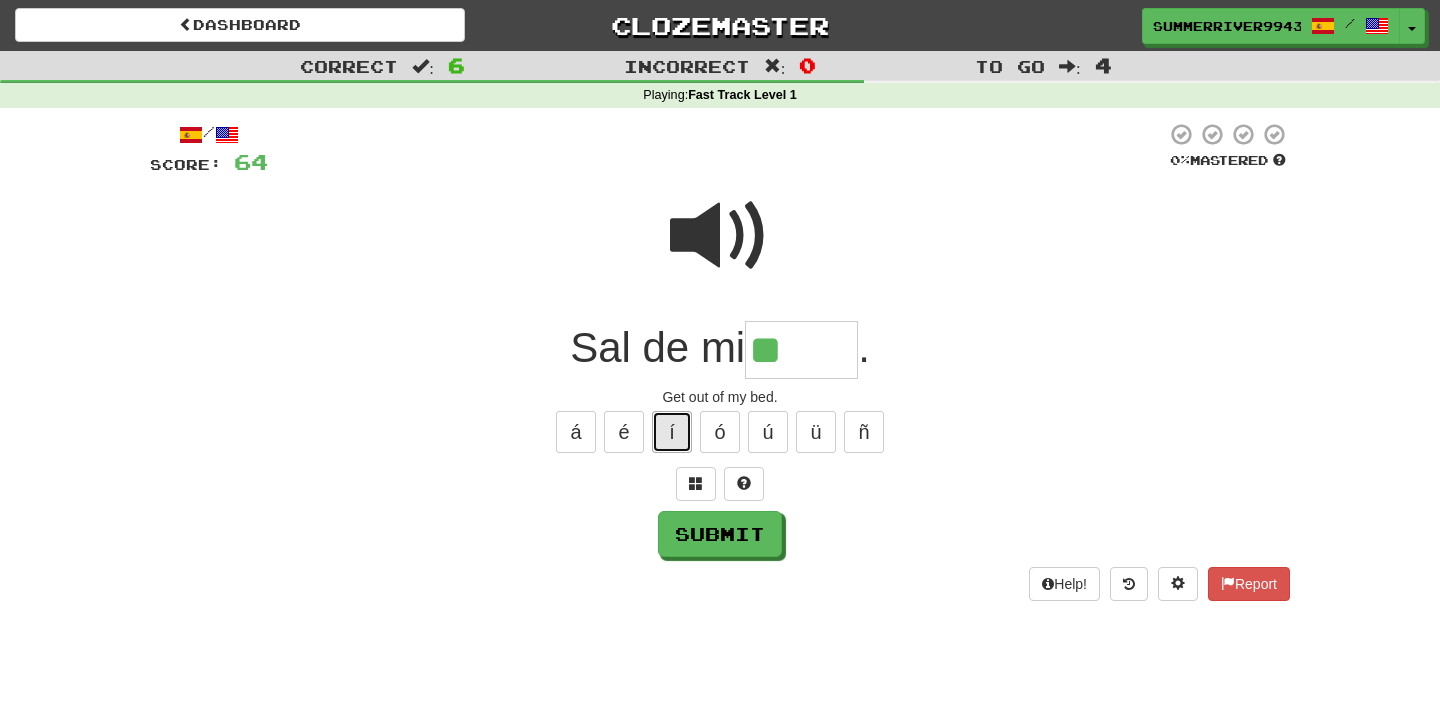 click on "í" at bounding box center [672, 432] 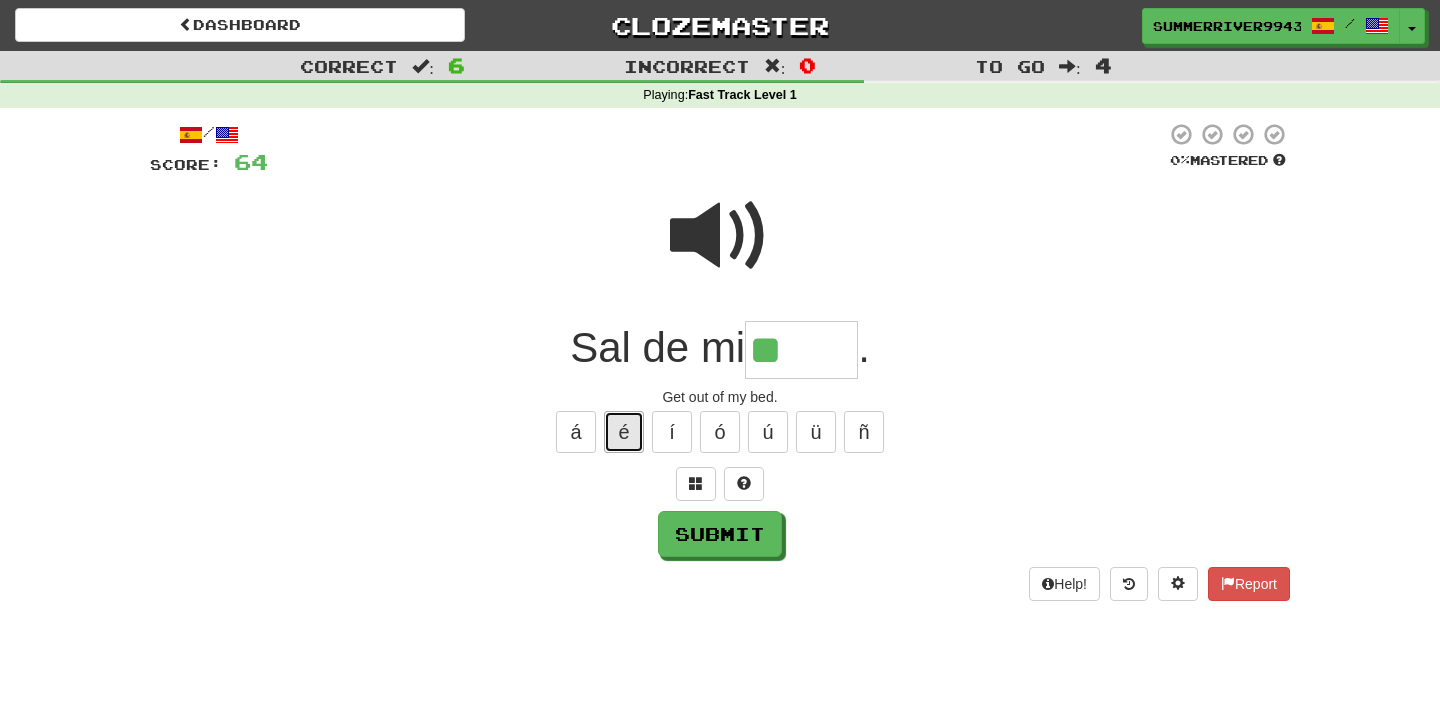 click on "é" at bounding box center (624, 432) 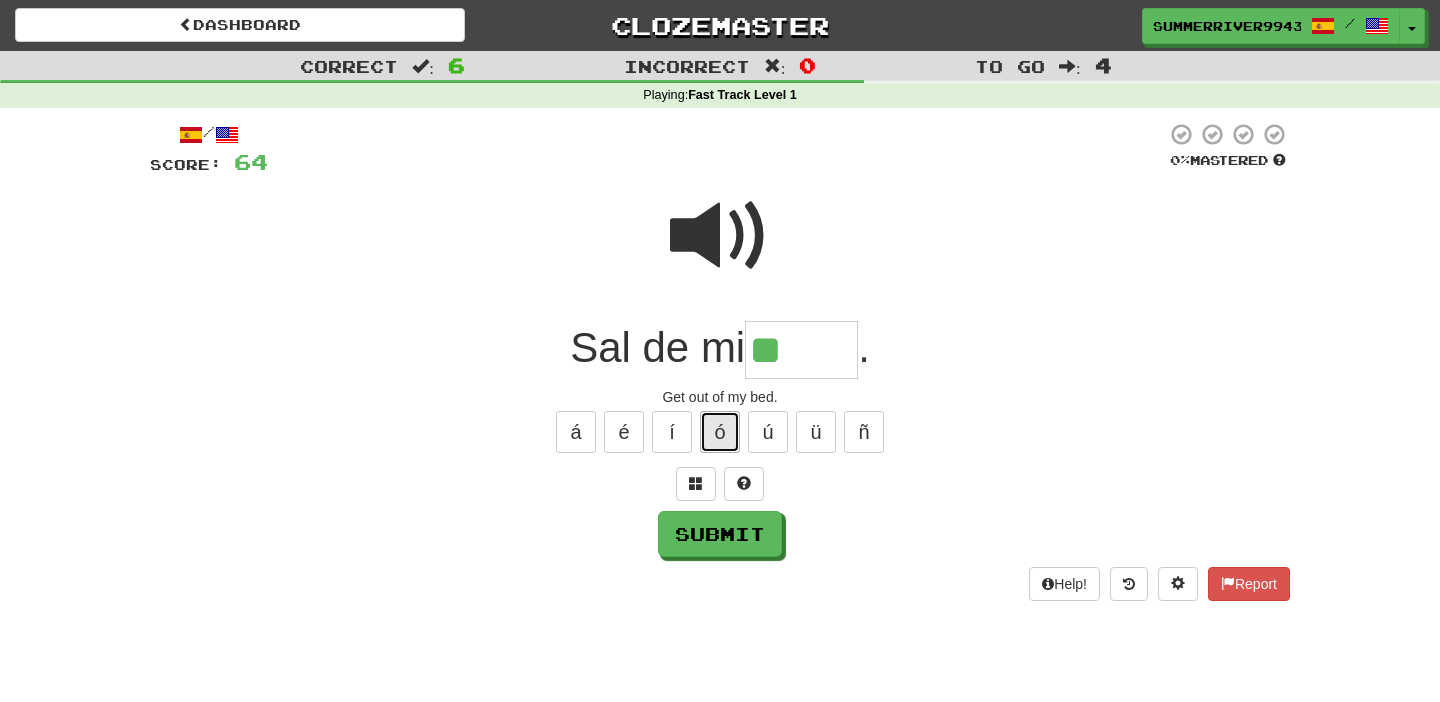click on "ó" at bounding box center (720, 432) 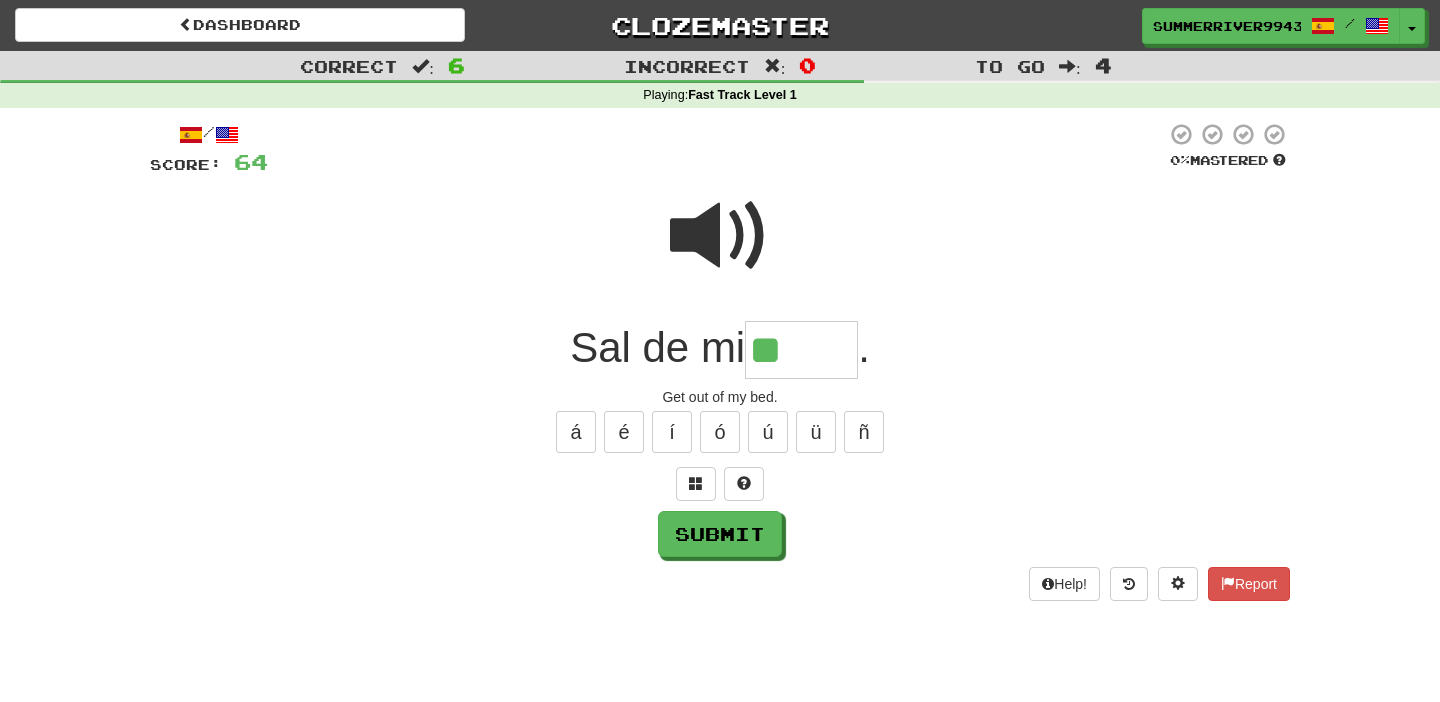 click on "á é í ó ú ü ñ" at bounding box center [720, 432] 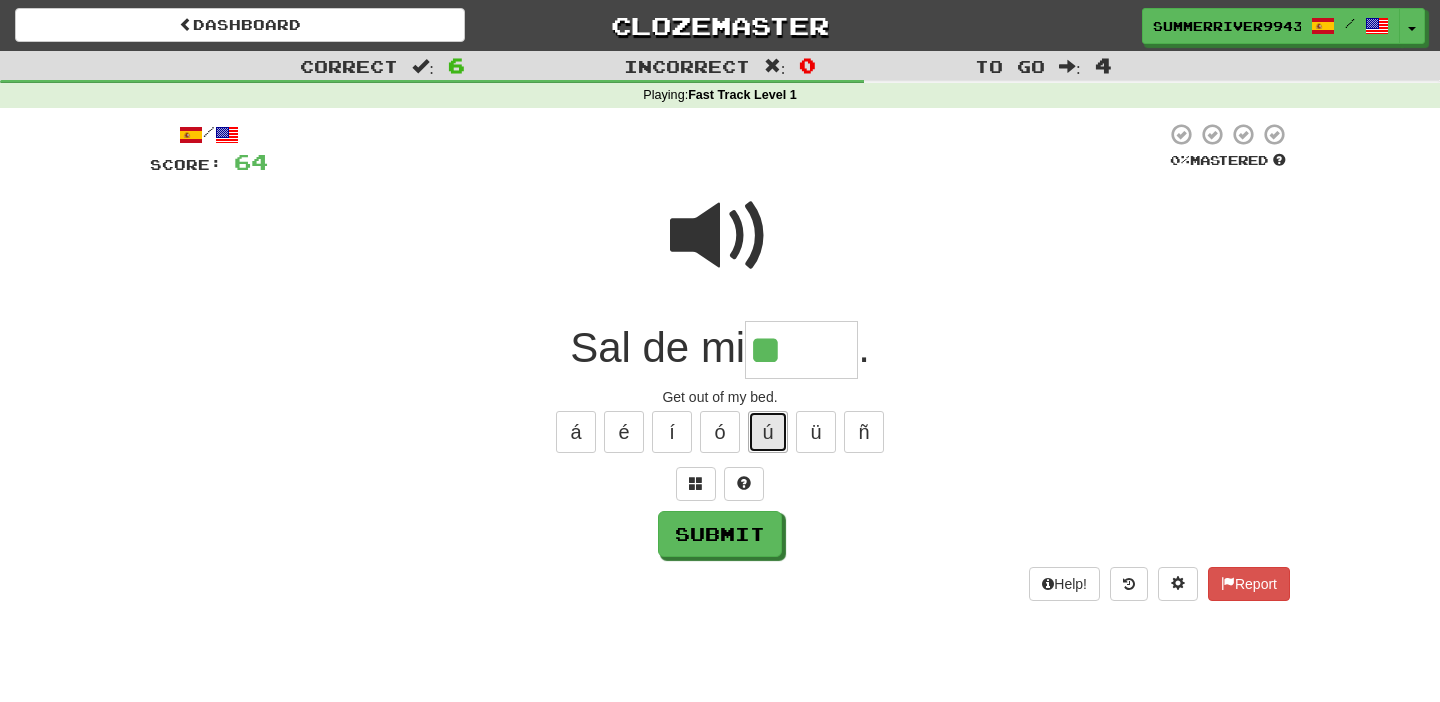 click on "ú" at bounding box center (768, 432) 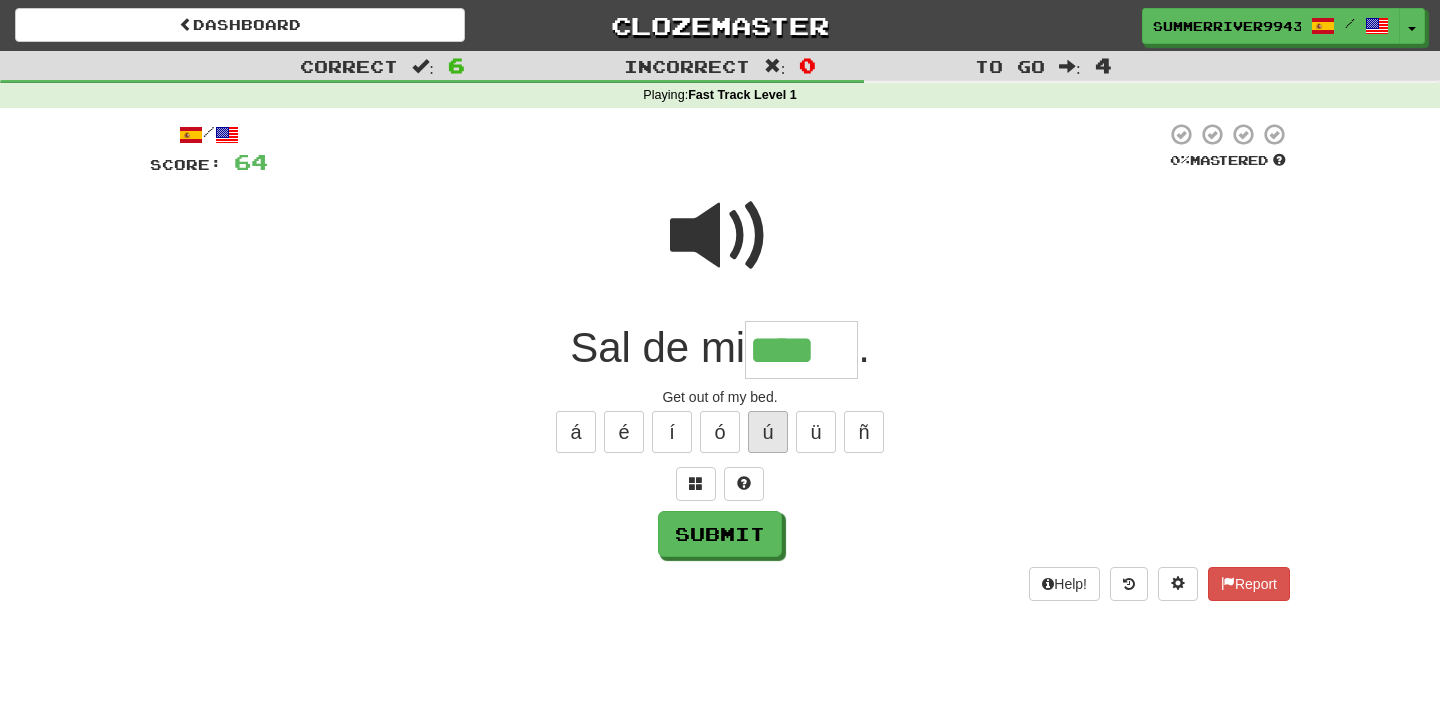 type on "****" 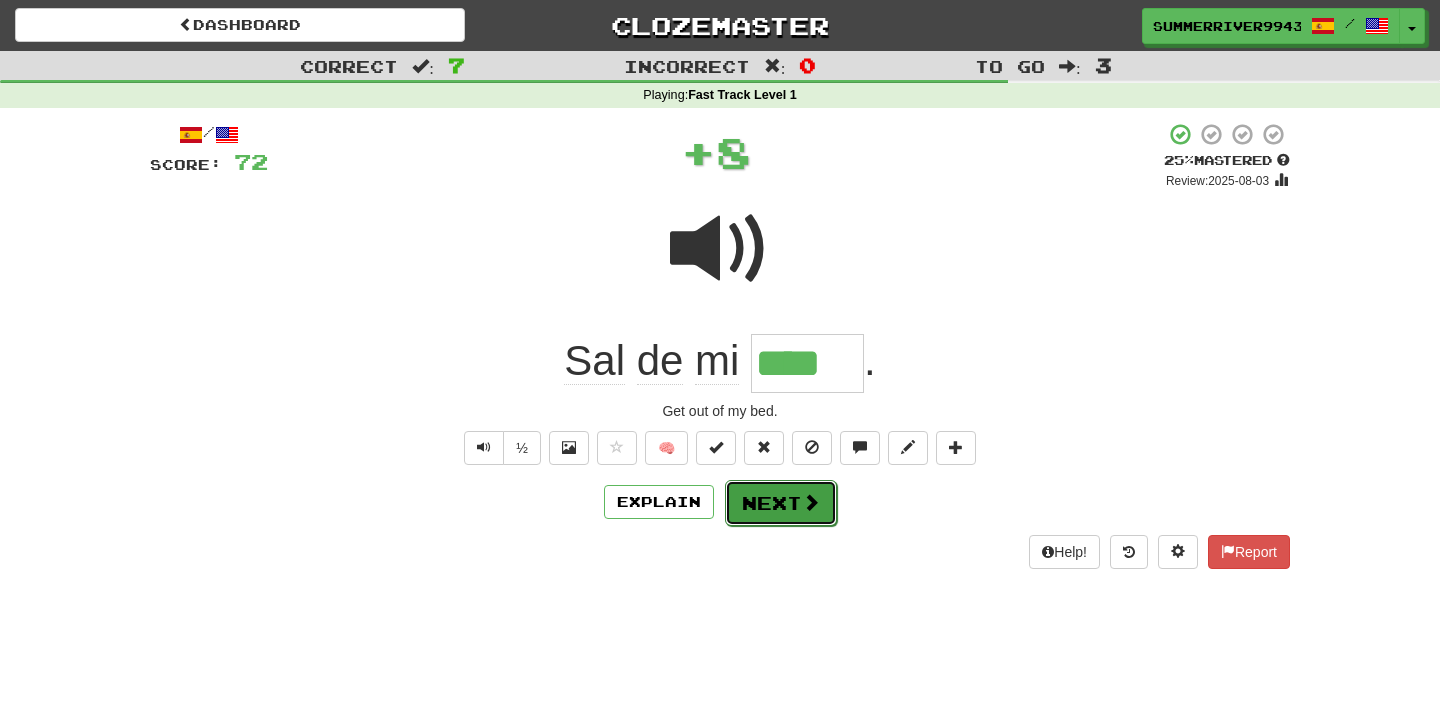 click on "Next" at bounding box center [781, 503] 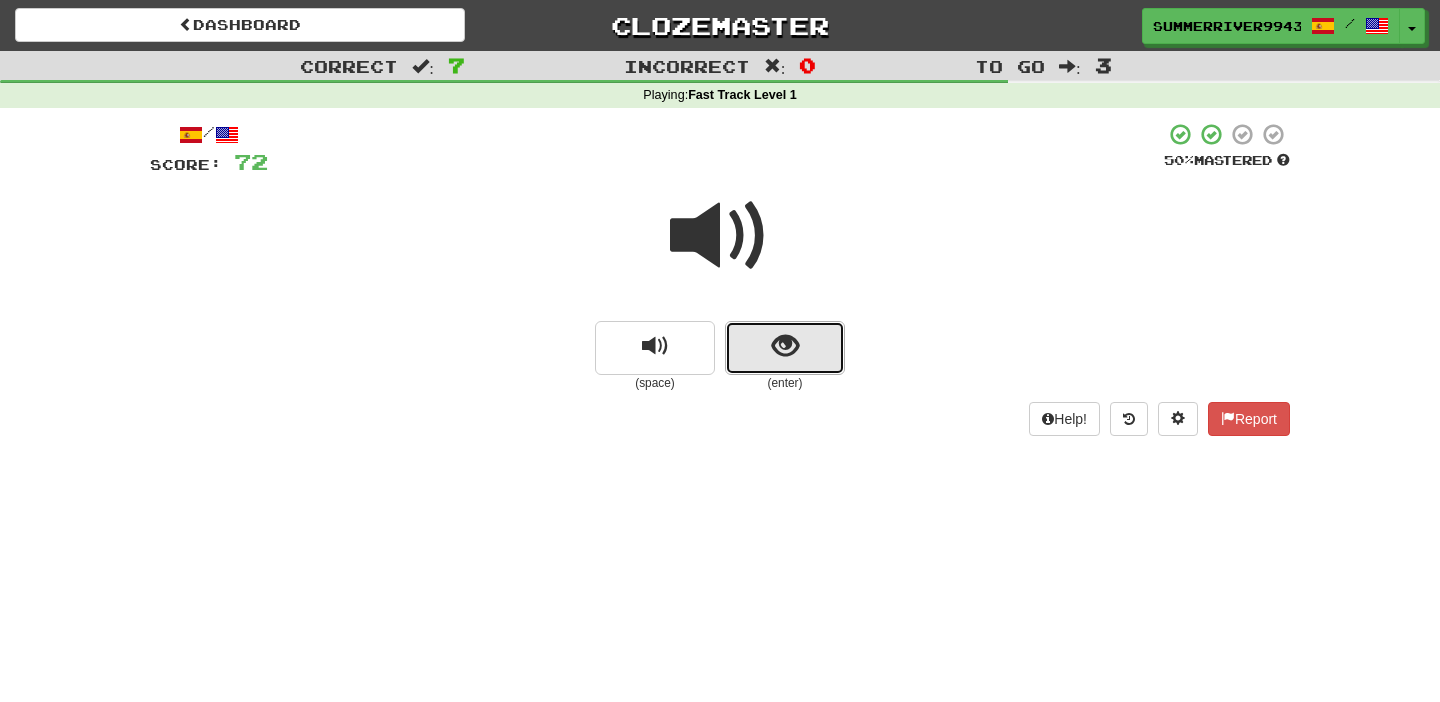 click at bounding box center [785, 348] 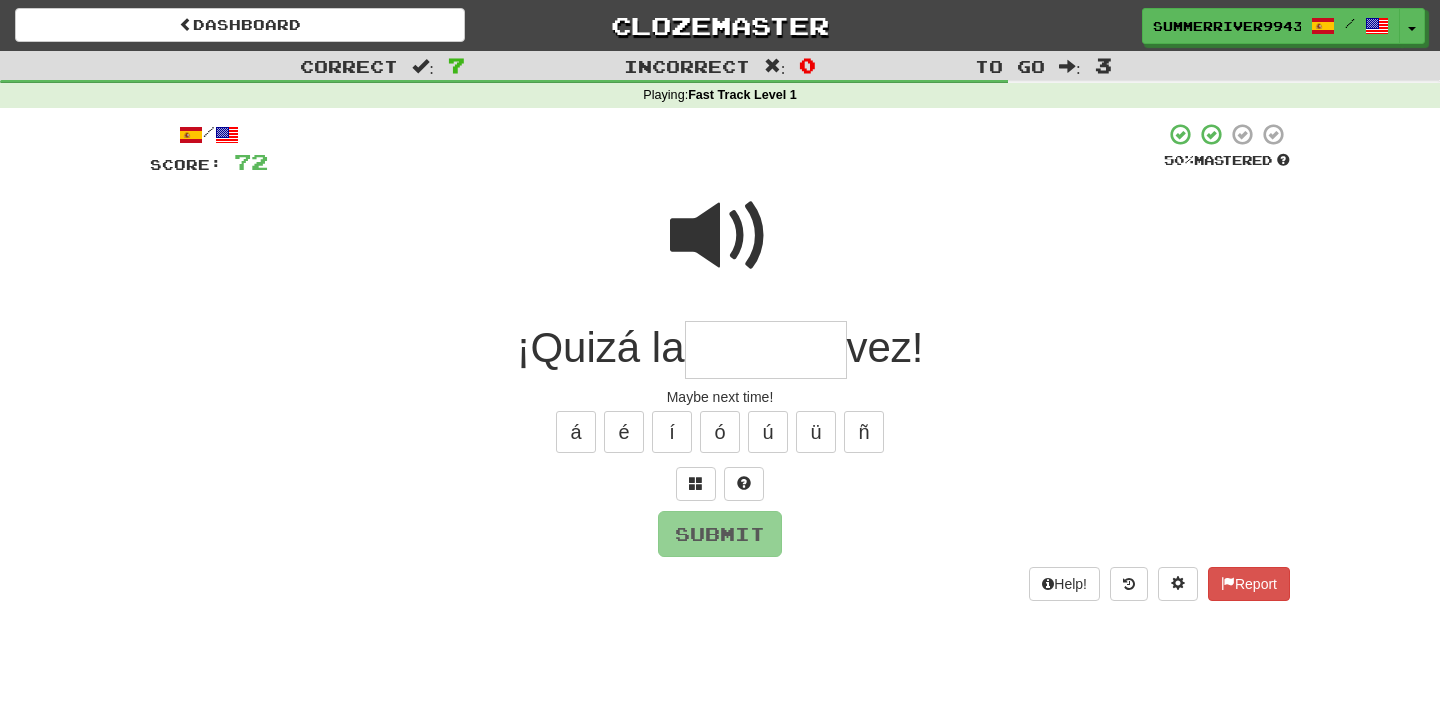 click at bounding box center [720, 236] 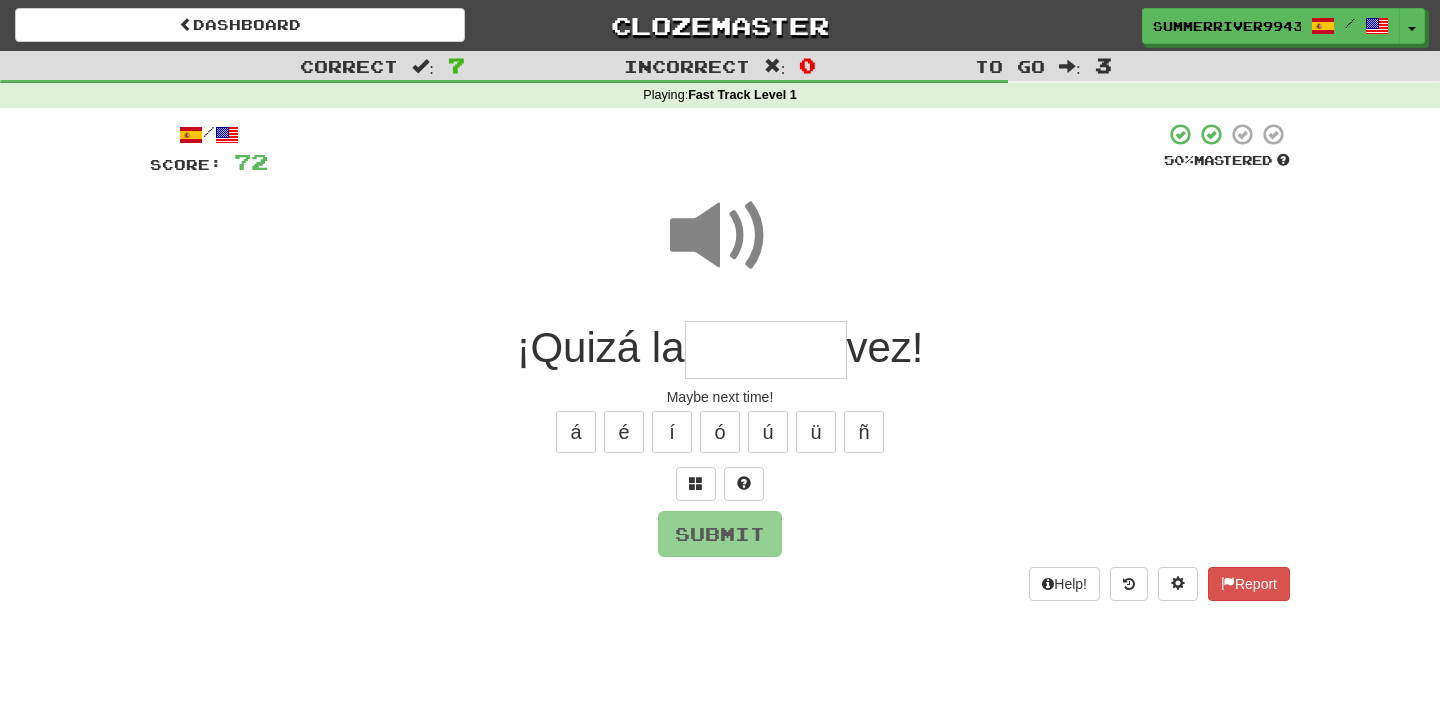 click at bounding box center (766, 350) 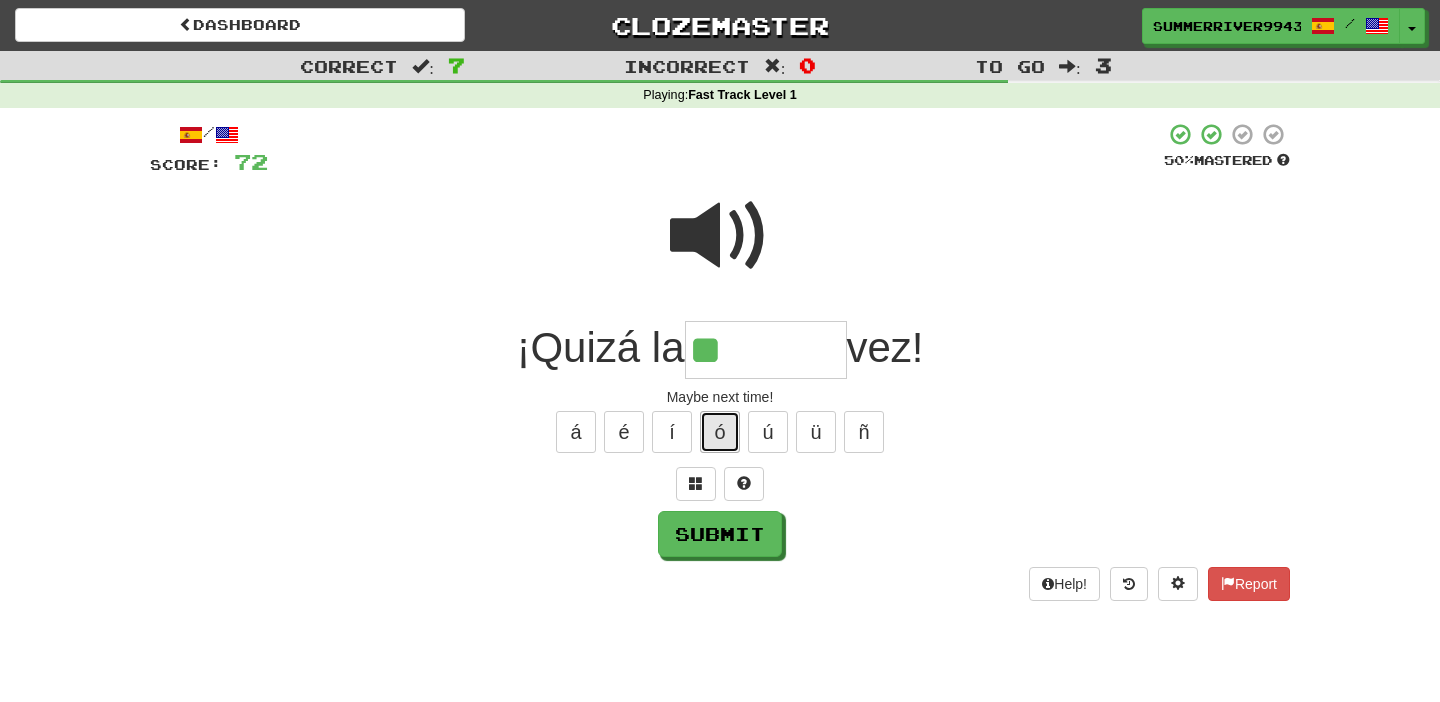 click on "ó" at bounding box center (720, 432) 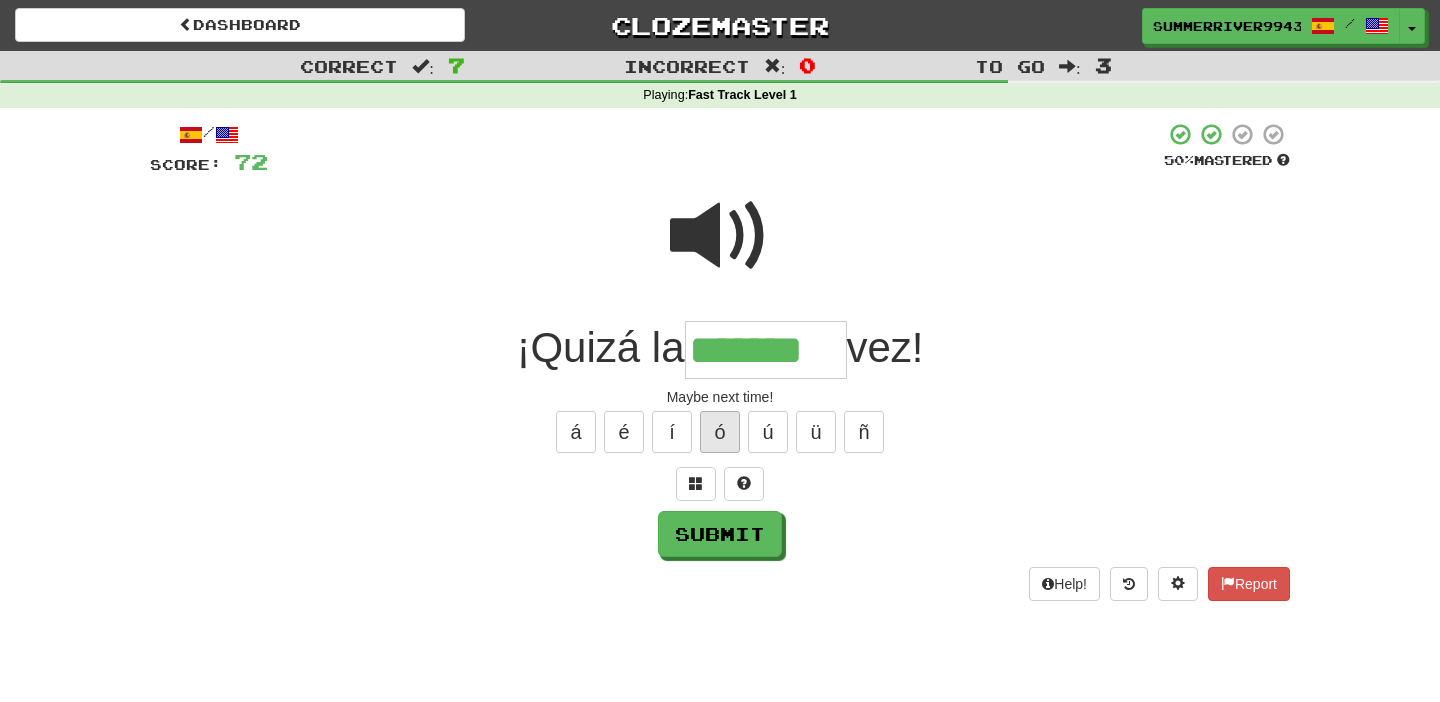 type on "*******" 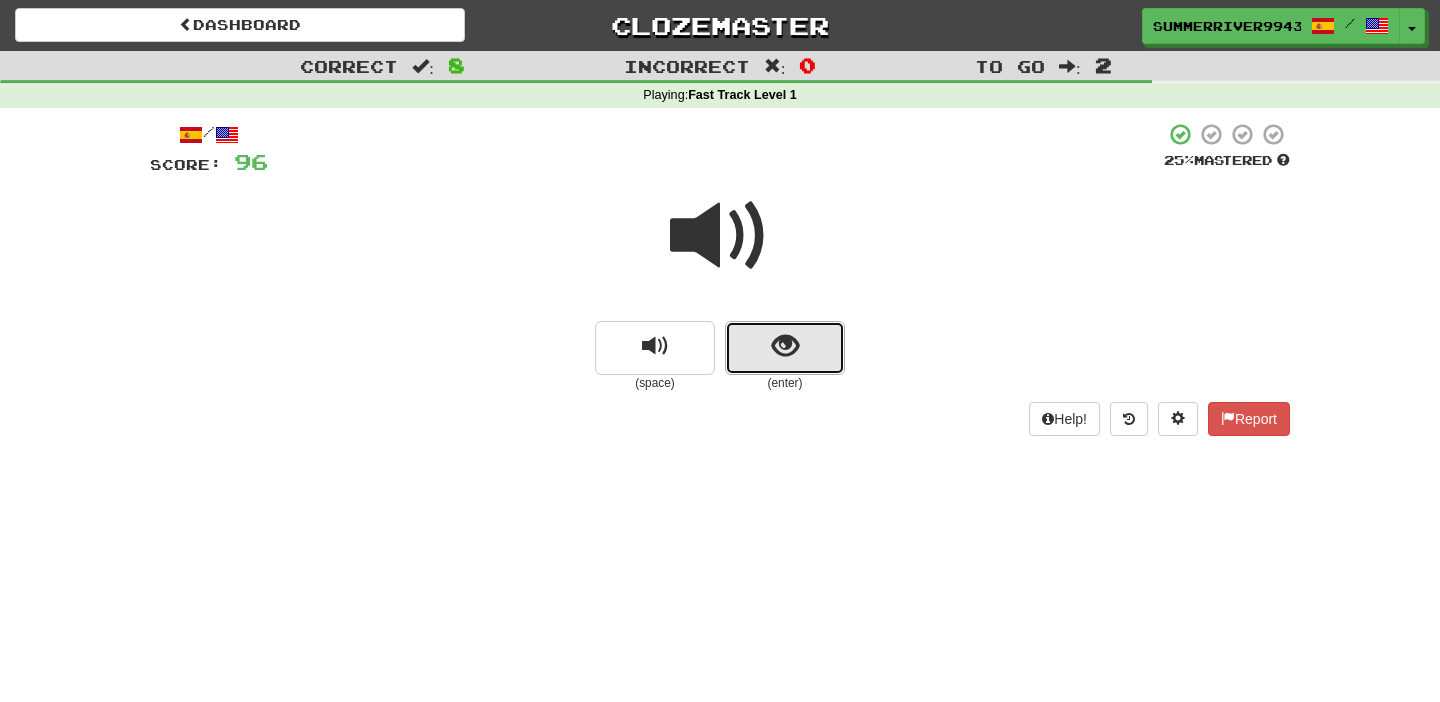 click at bounding box center [785, 348] 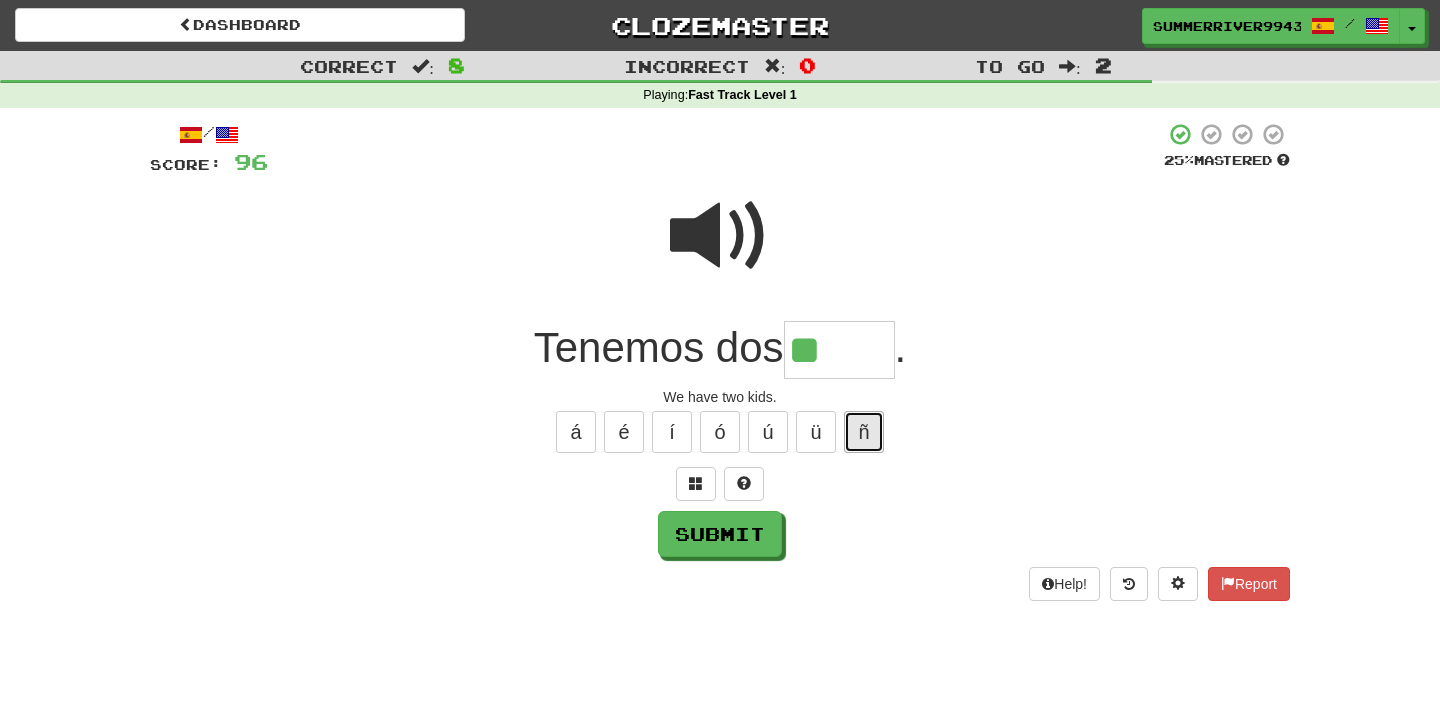 click on "ñ" at bounding box center (864, 432) 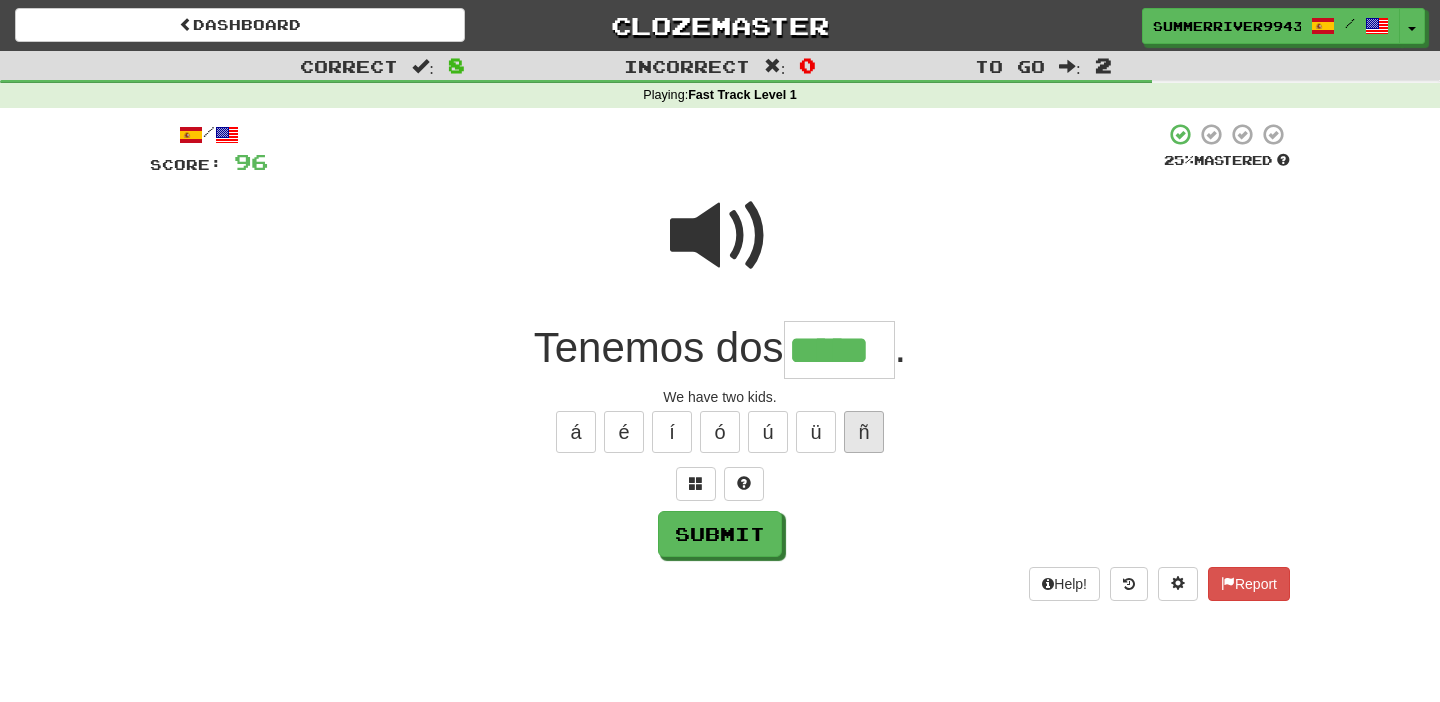 type on "*****" 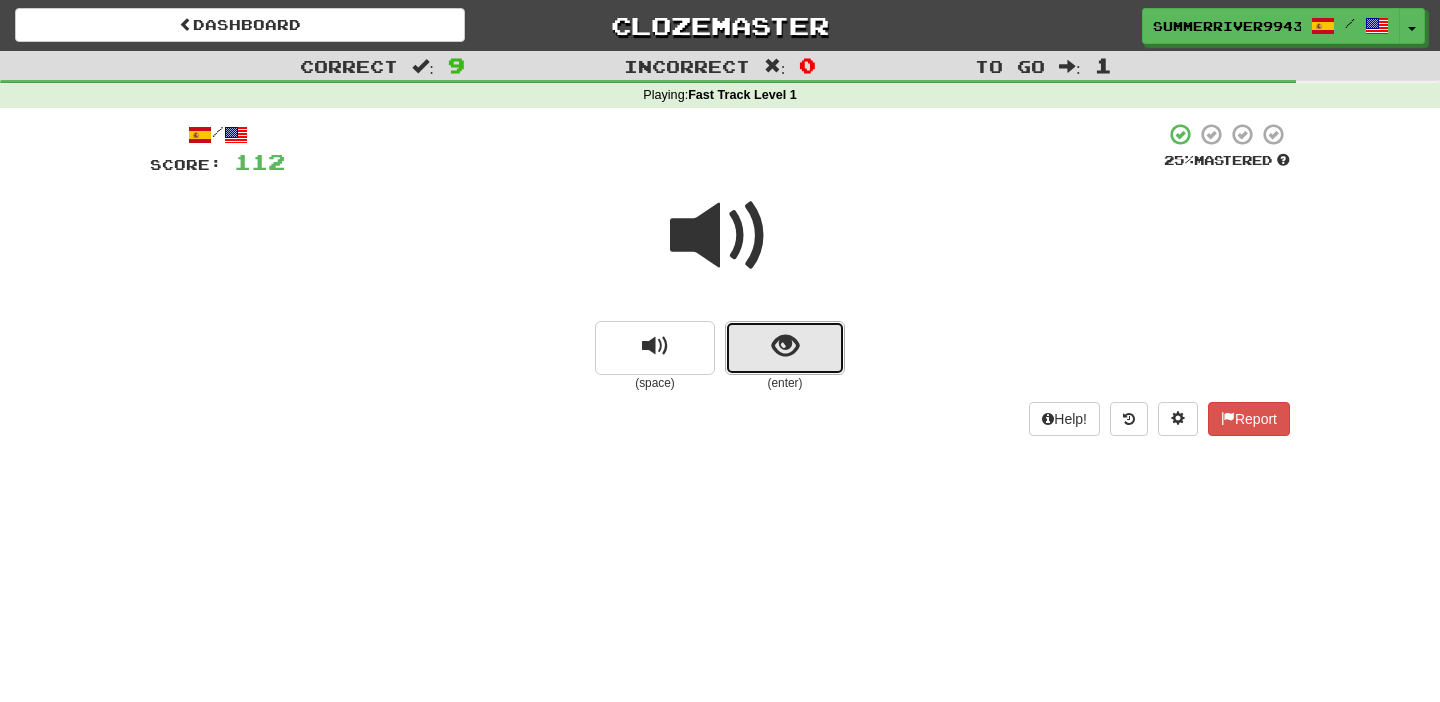 click at bounding box center (785, 348) 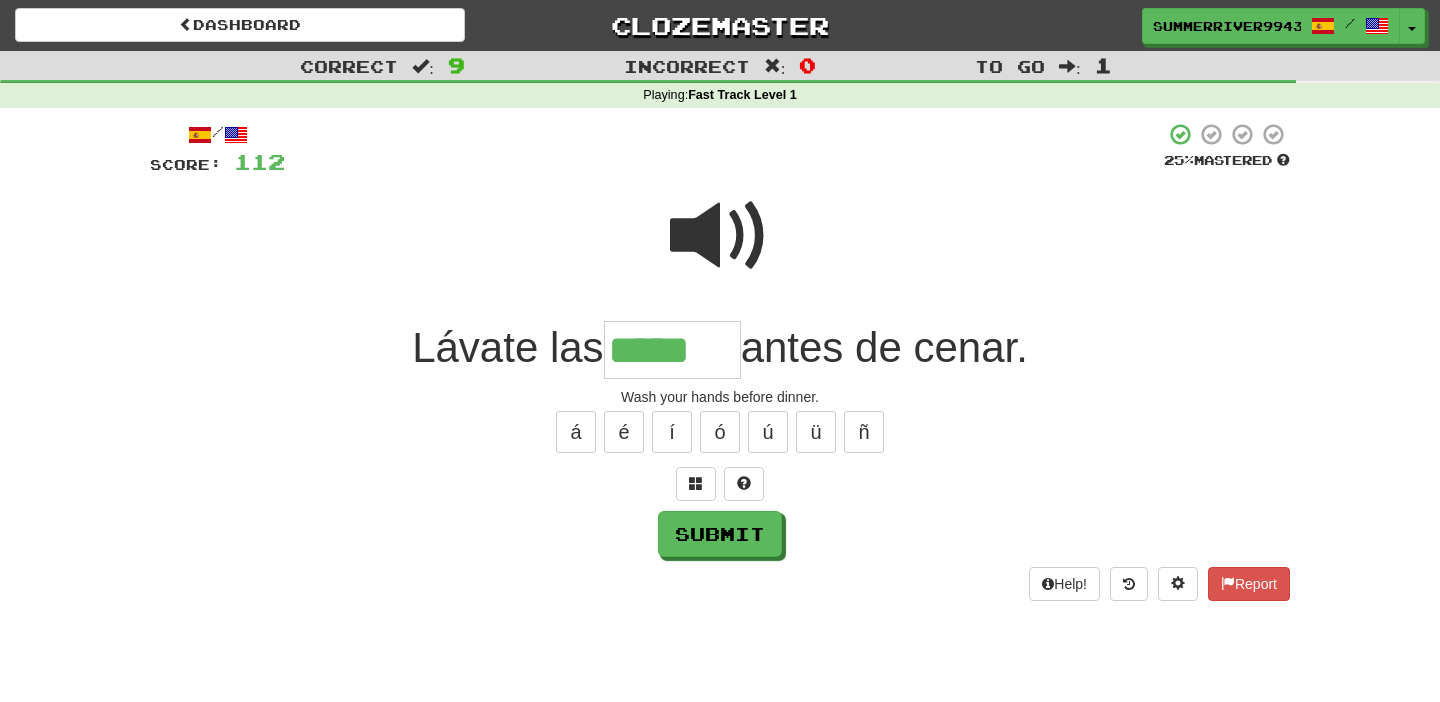 type on "*****" 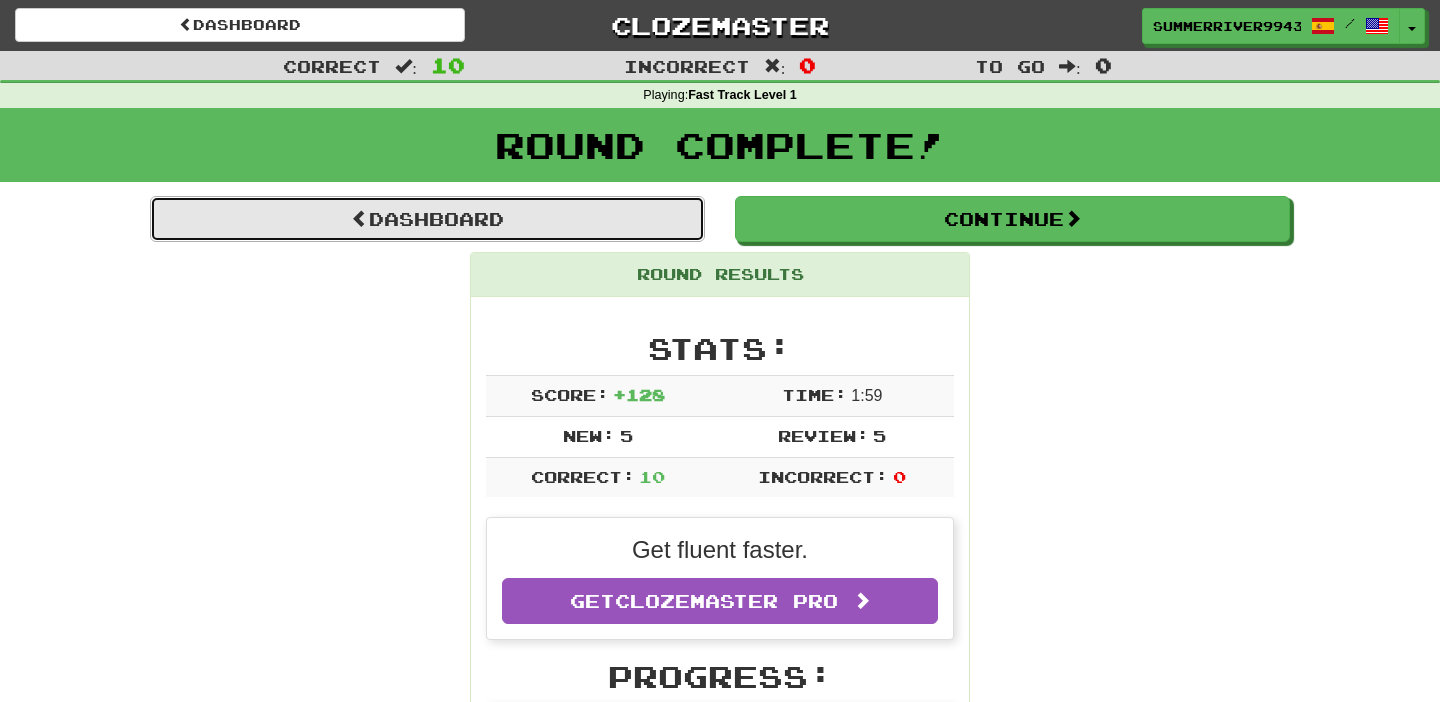 click on "Dashboard" at bounding box center [427, 219] 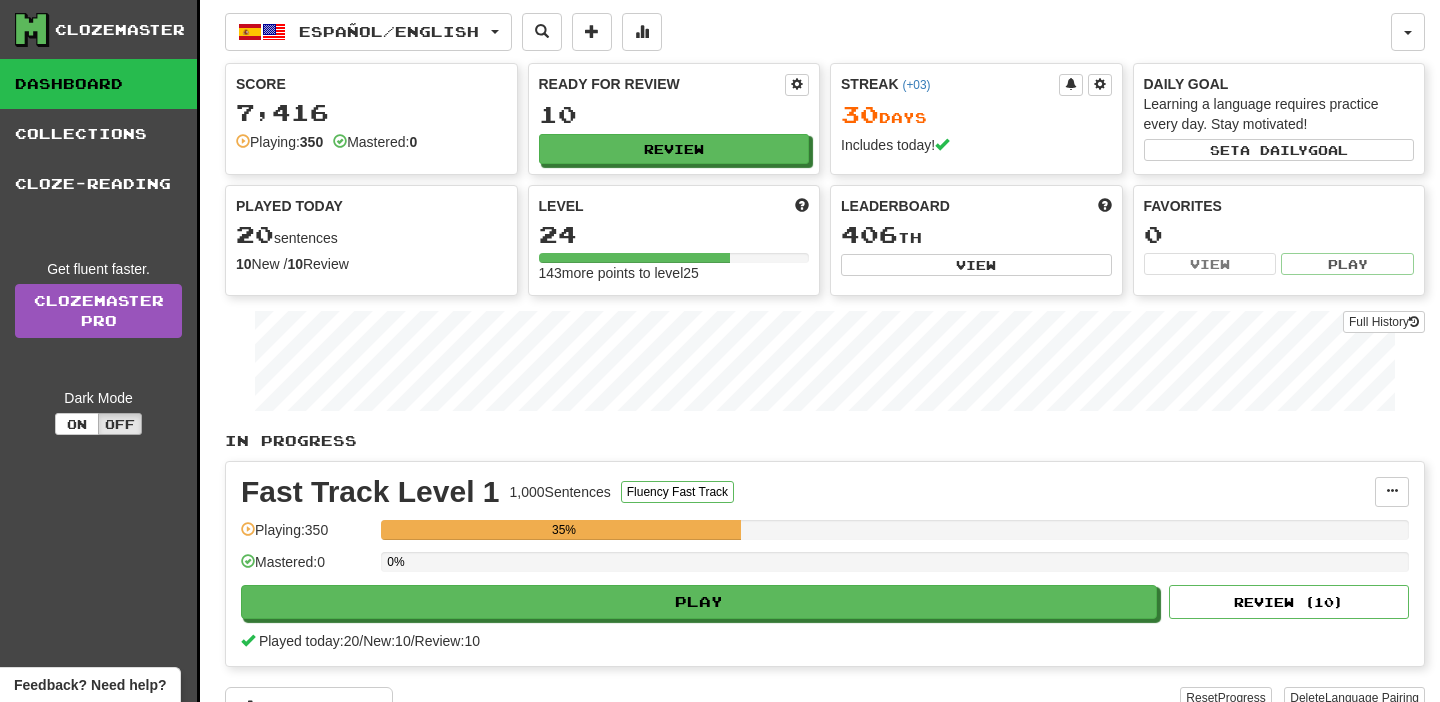 scroll, scrollTop: 0, scrollLeft: 0, axis: both 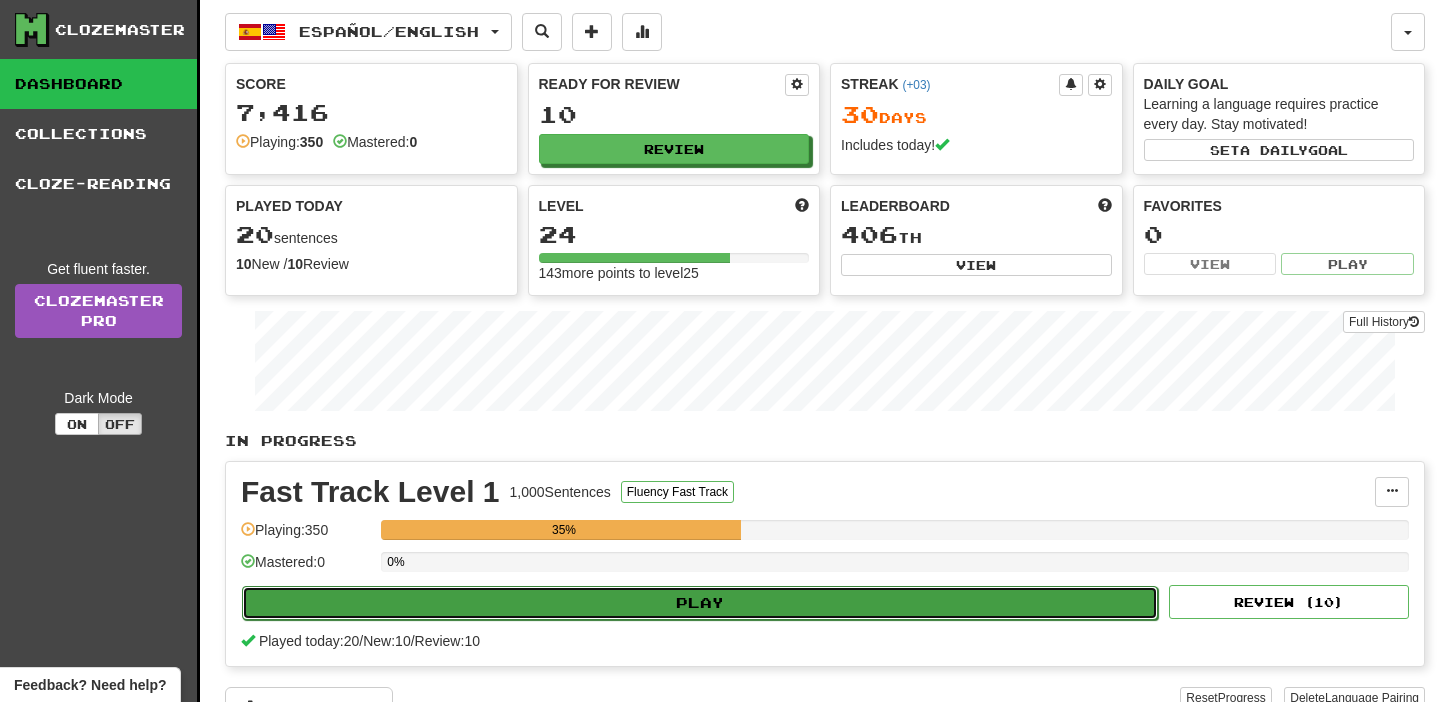 click on "Play" at bounding box center (700, 603) 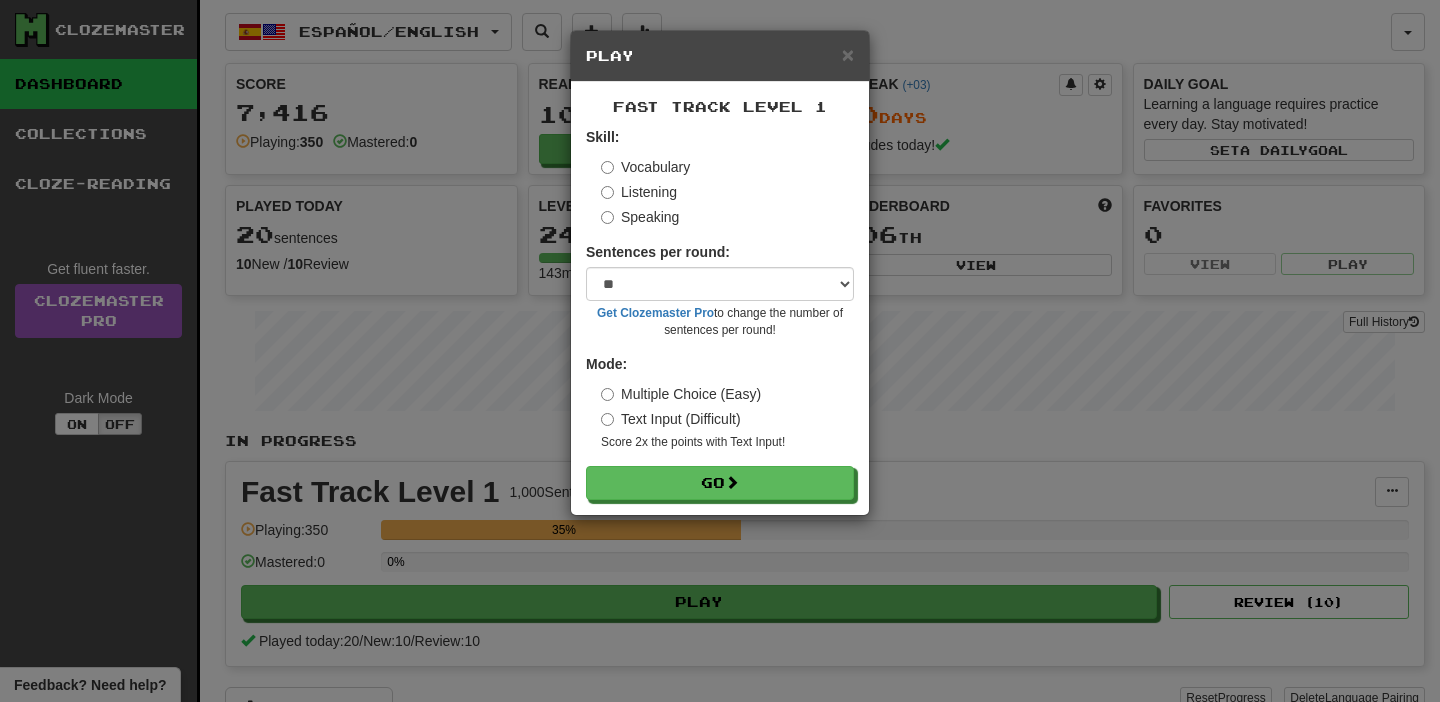 click on "Speaking" at bounding box center (640, 217) 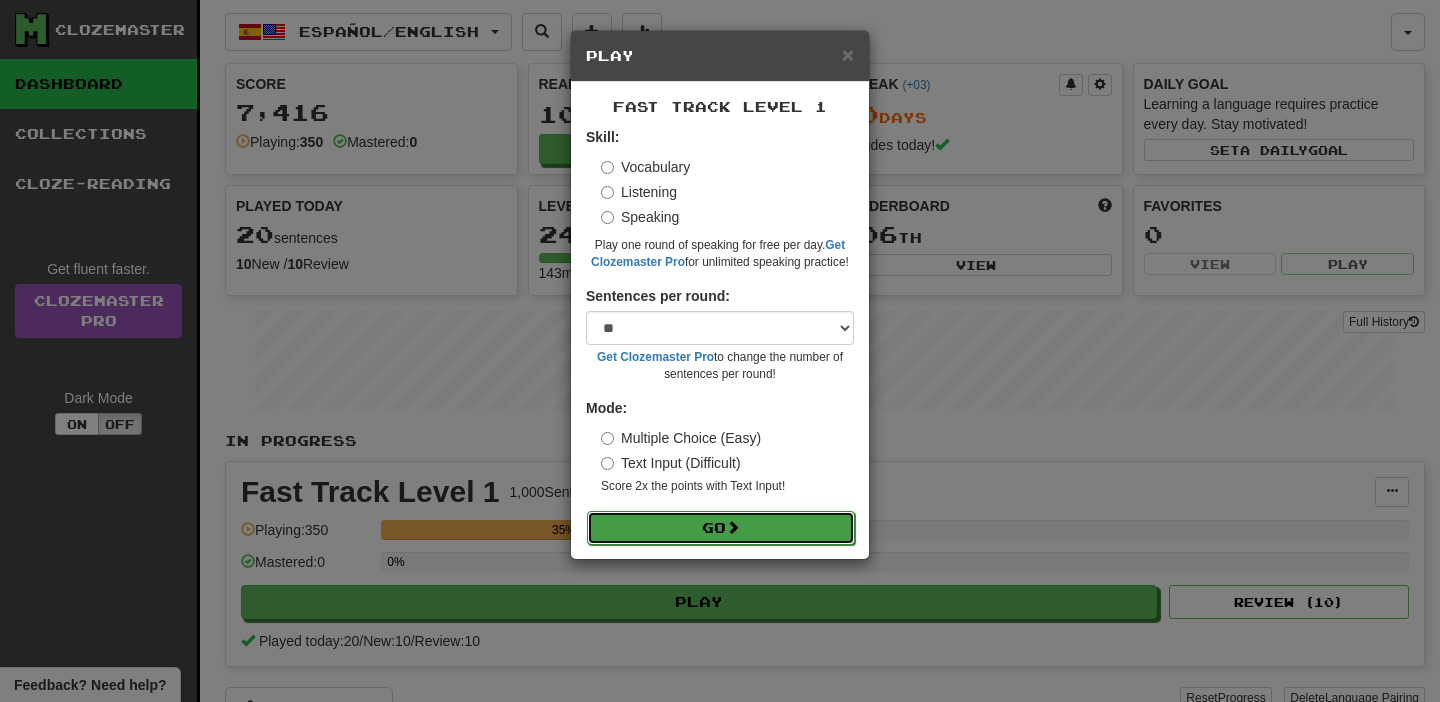 click on "Go" at bounding box center [721, 528] 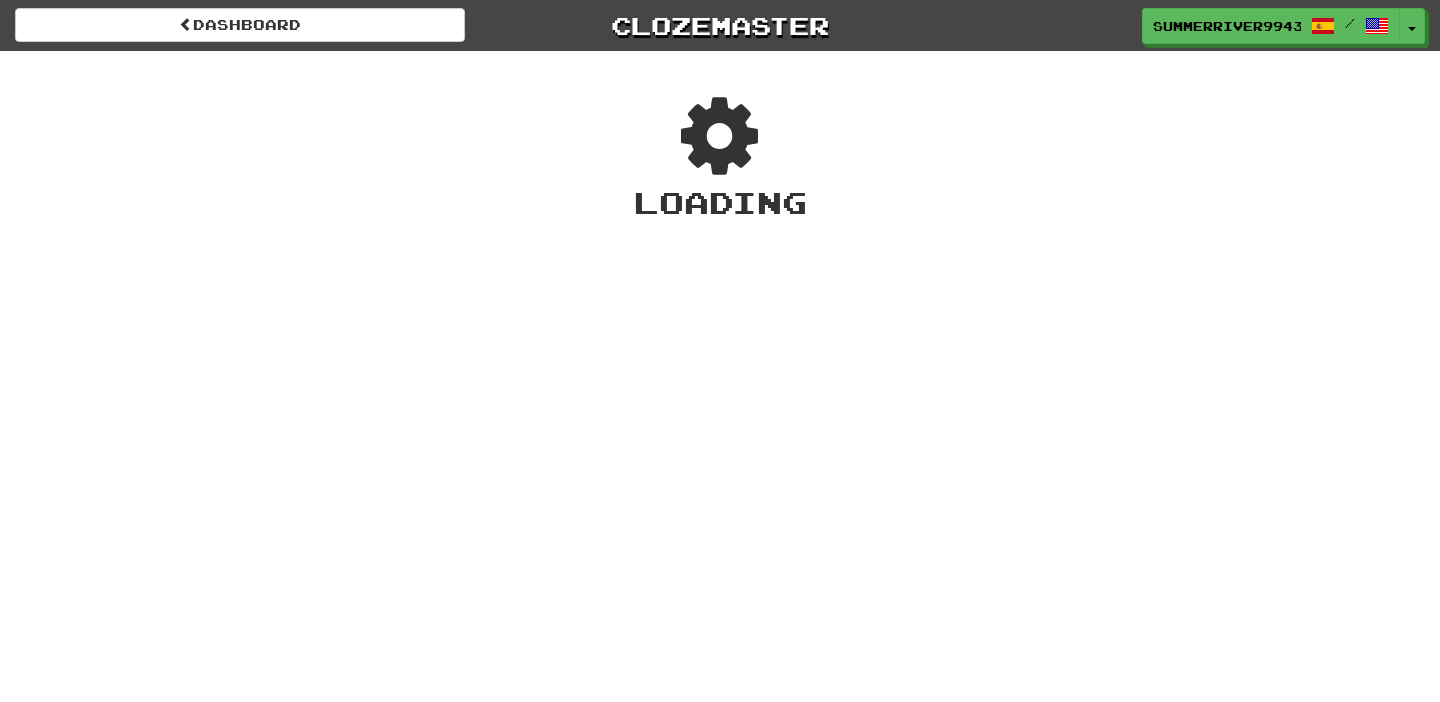scroll, scrollTop: 0, scrollLeft: 0, axis: both 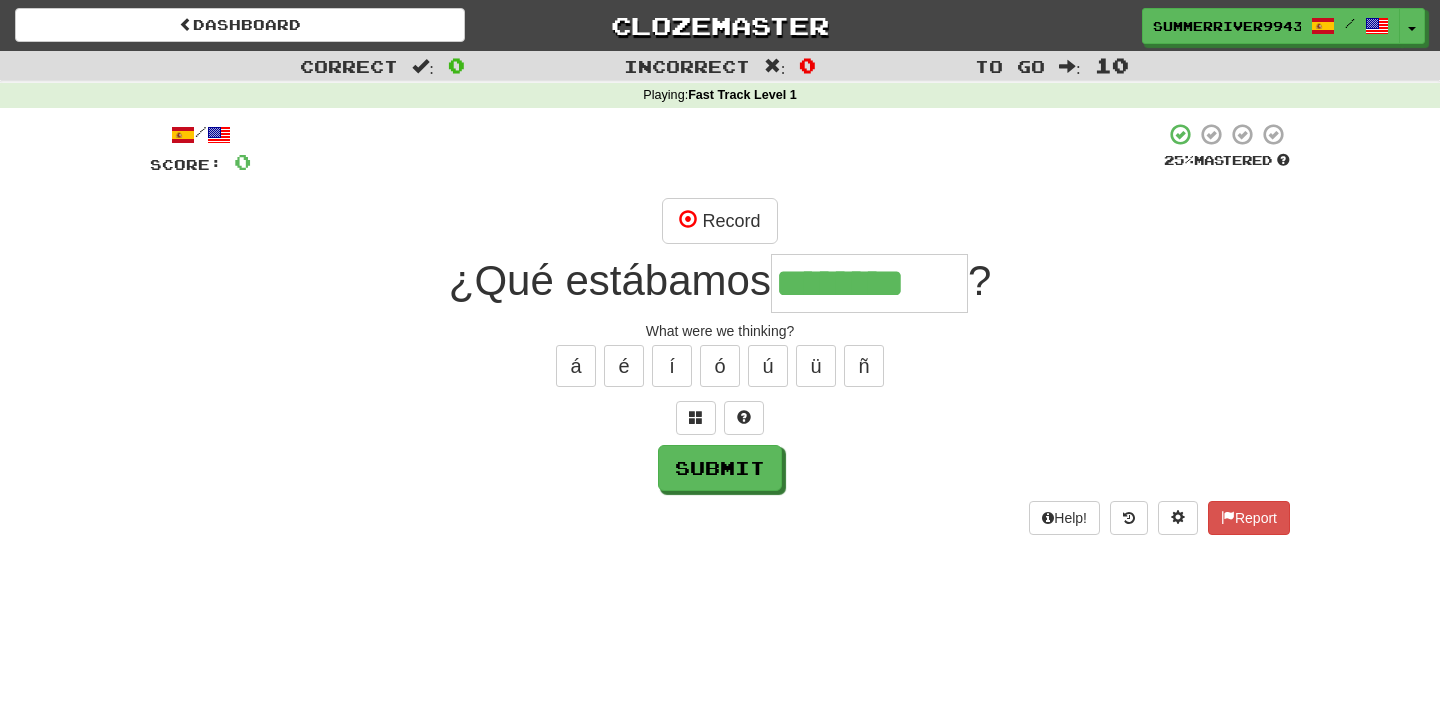 type on "********" 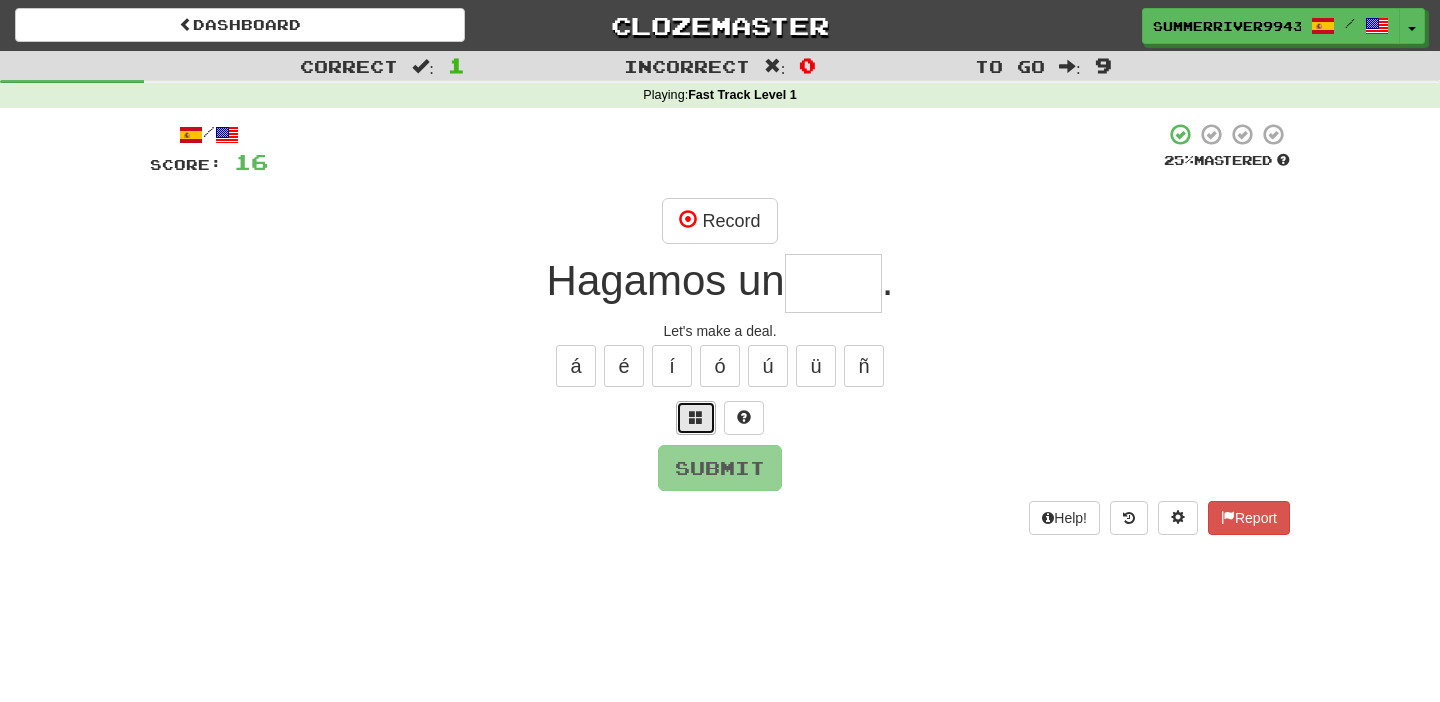 click at bounding box center (696, 417) 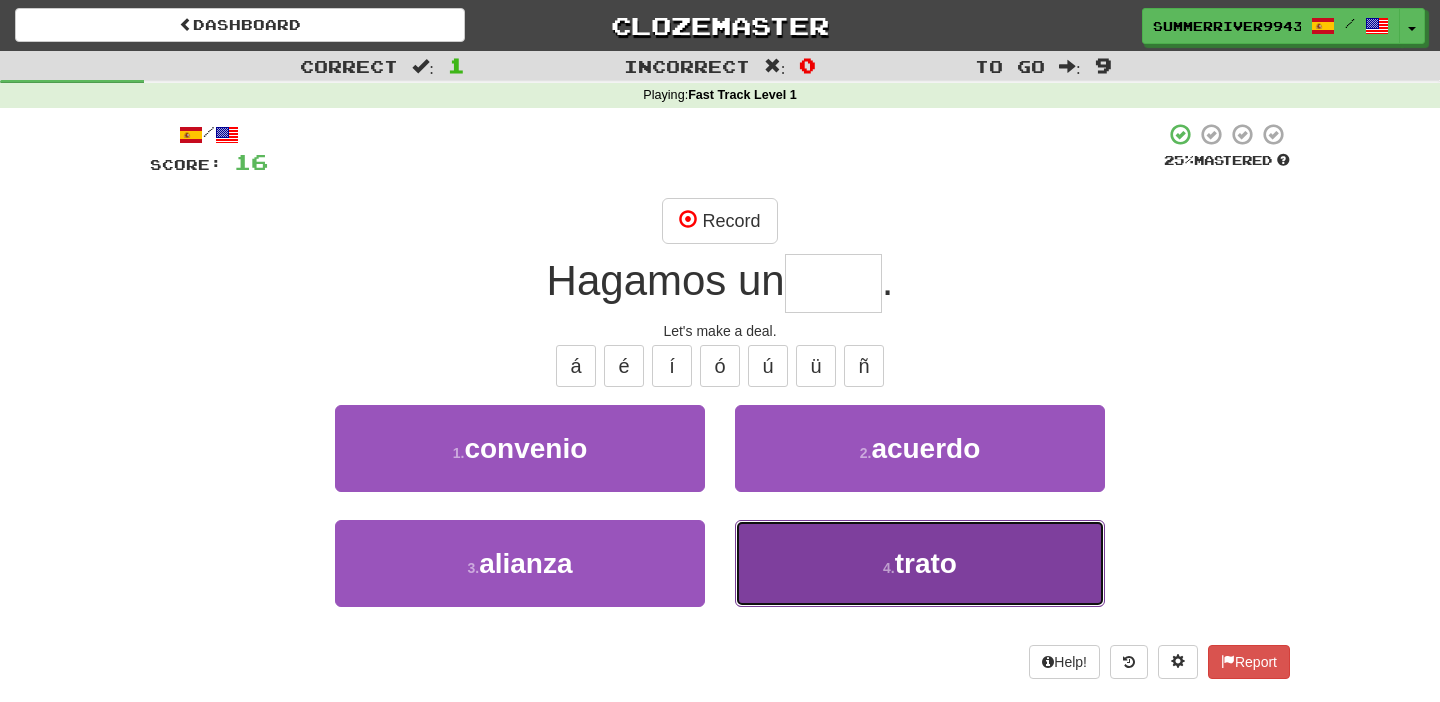 click on "4 .  trato" at bounding box center (920, 563) 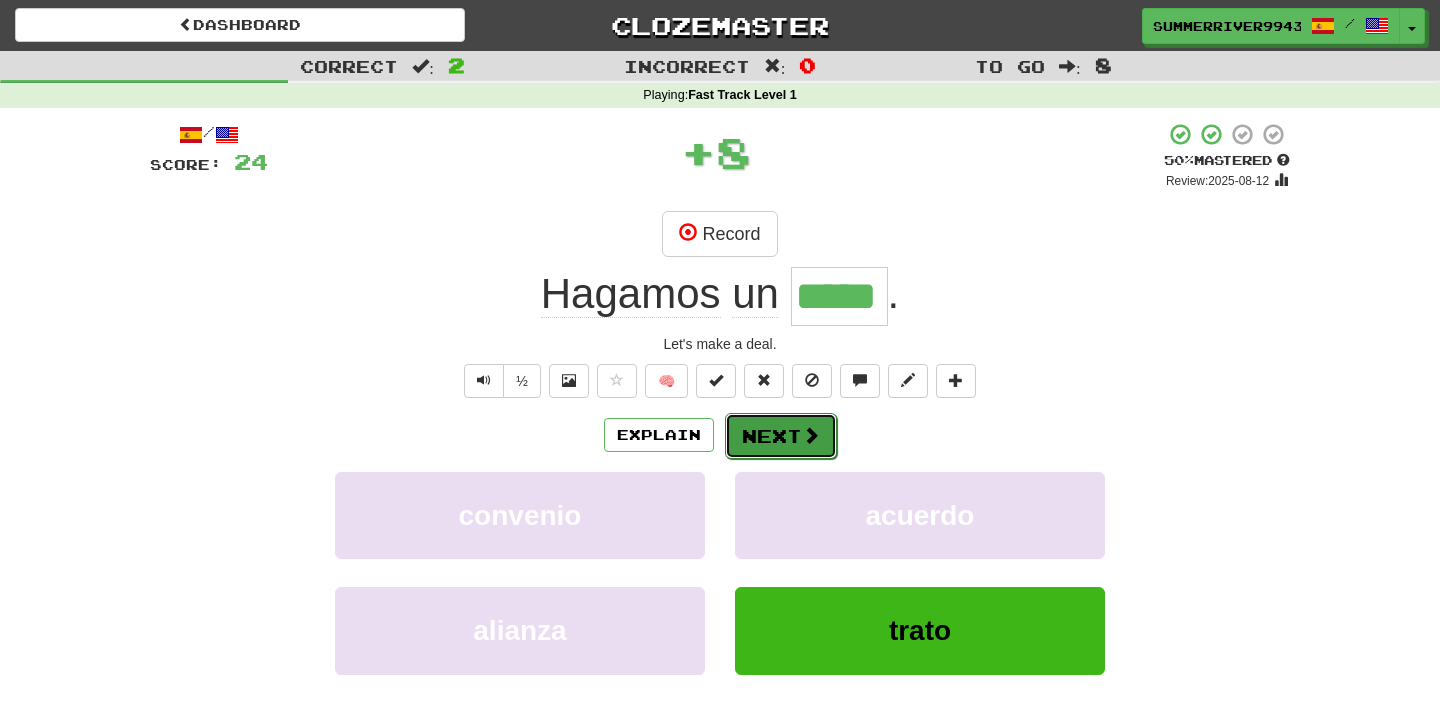 click on "Next" at bounding box center (781, 436) 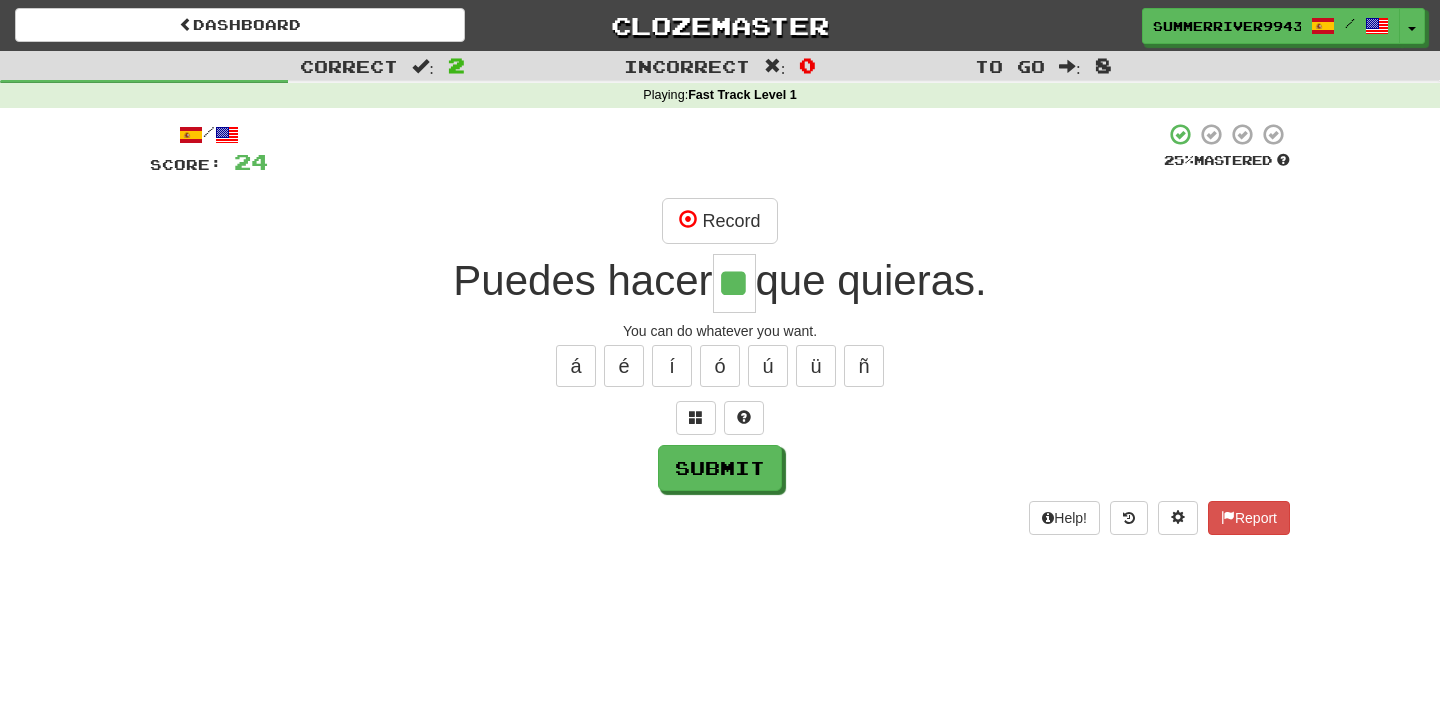 type on "**" 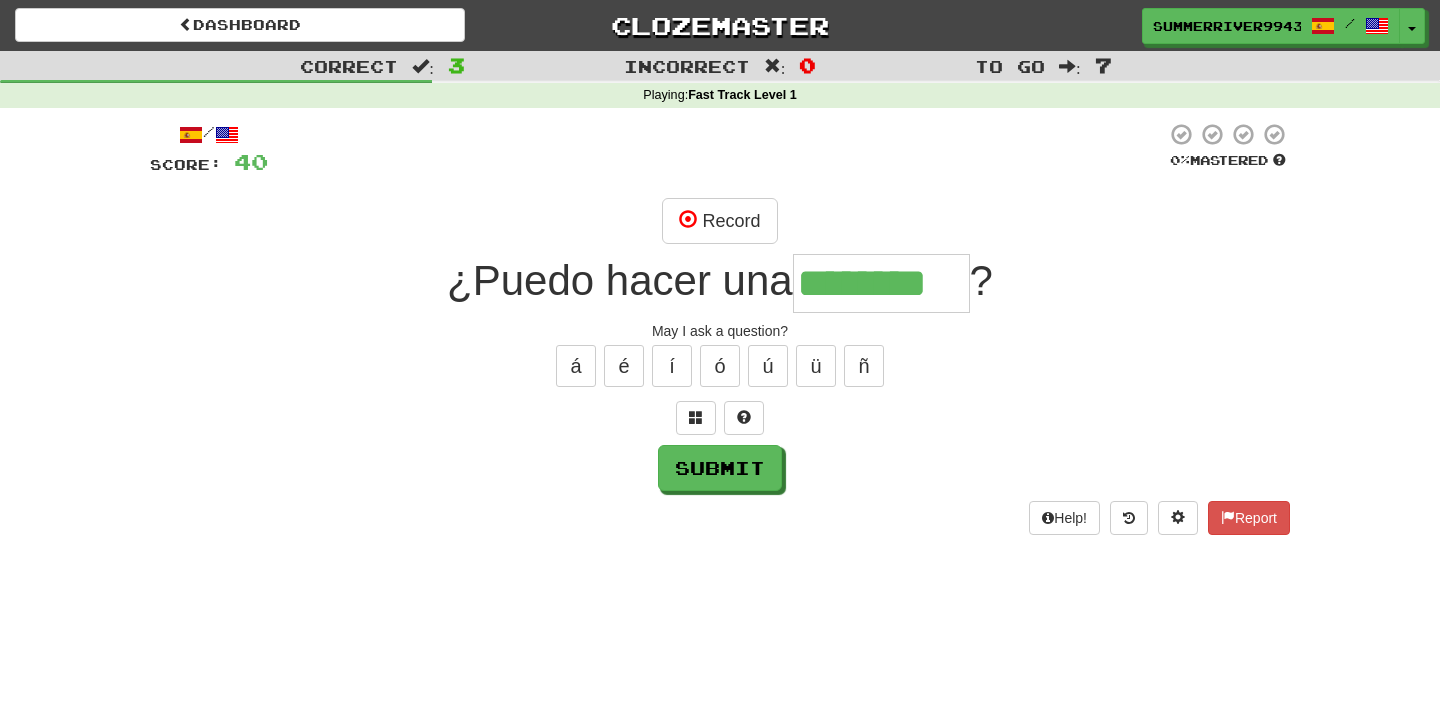 type on "********" 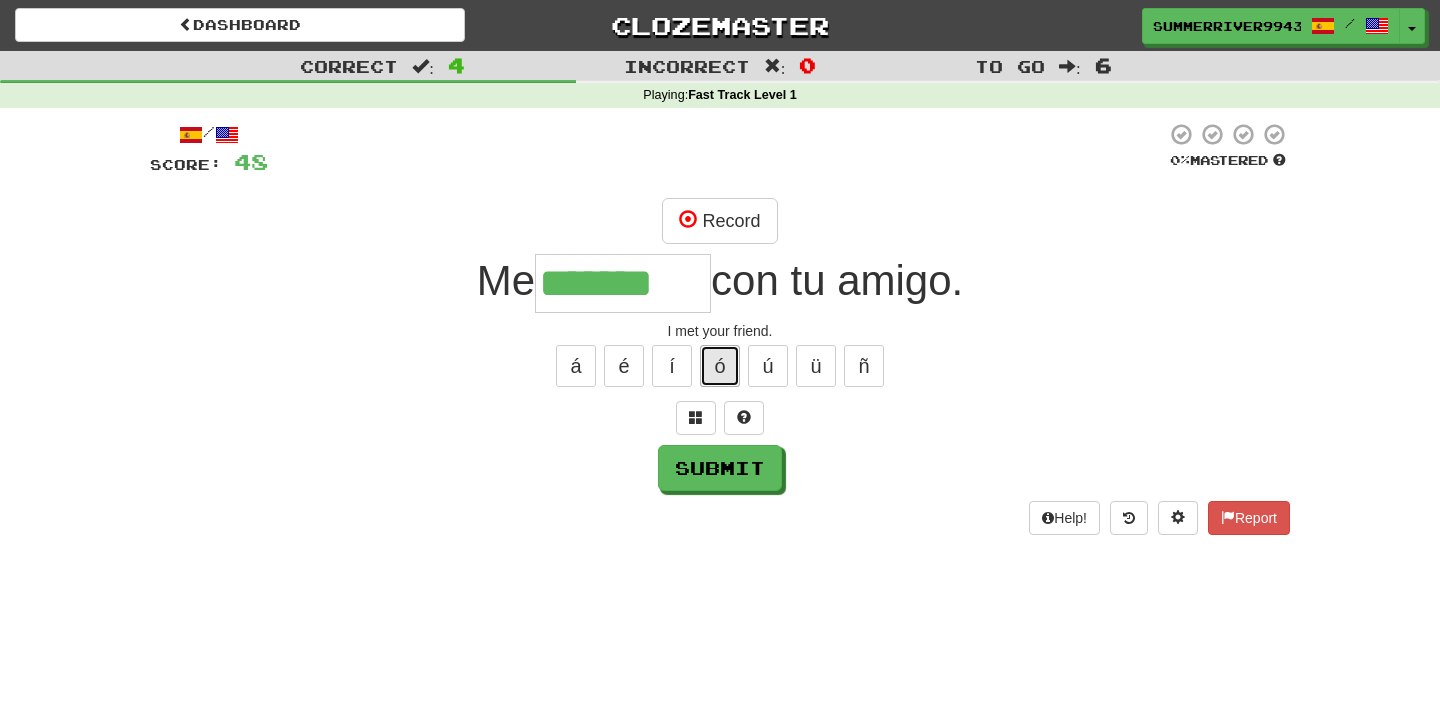click on "ó" at bounding box center (720, 366) 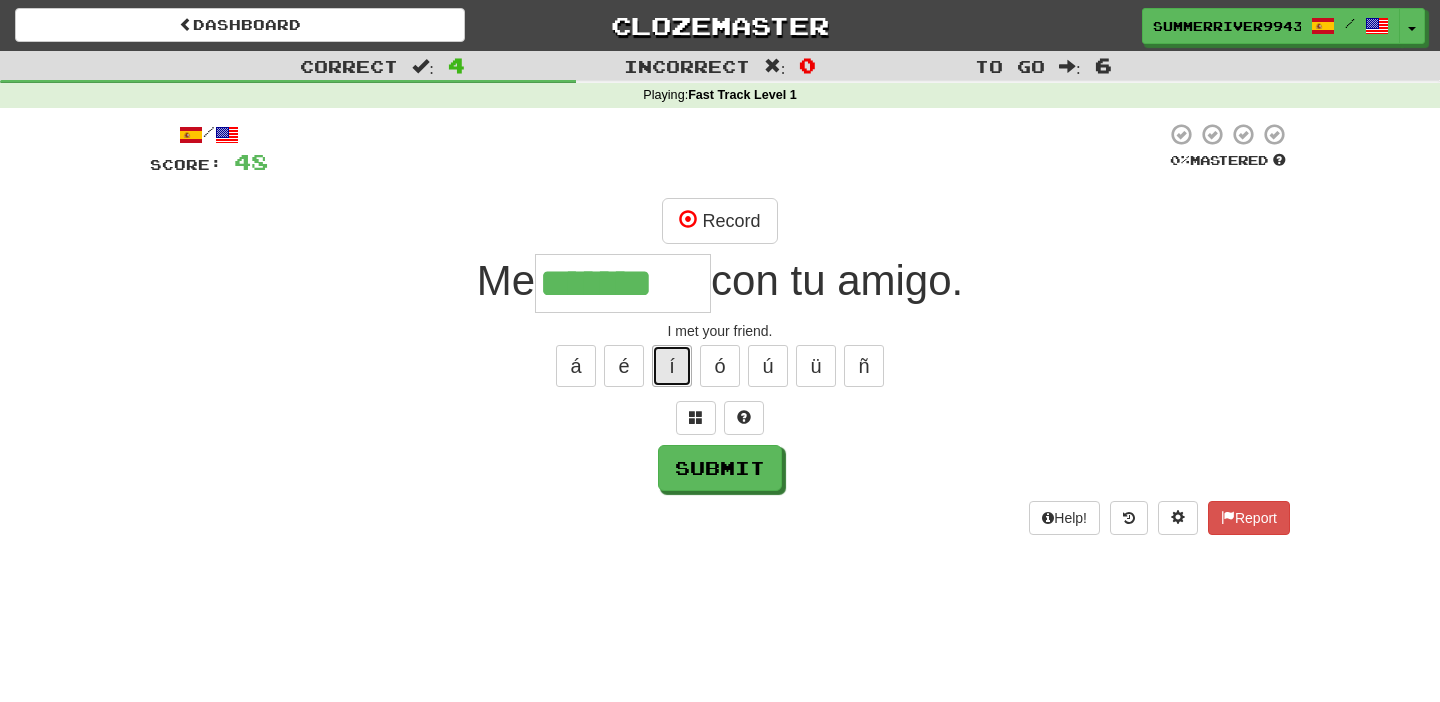 click on "í" at bounding box center (672, 366) 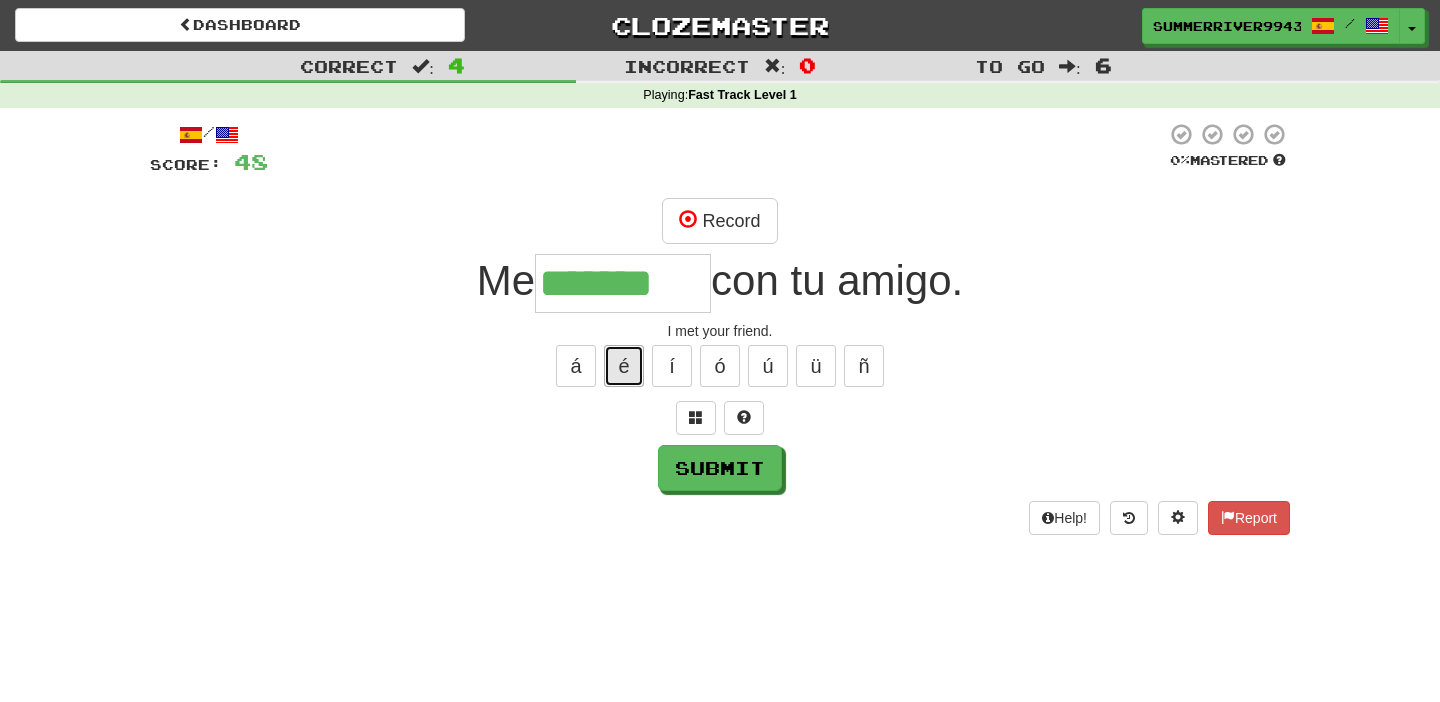 click on "é" at bounding box center (624, 366) 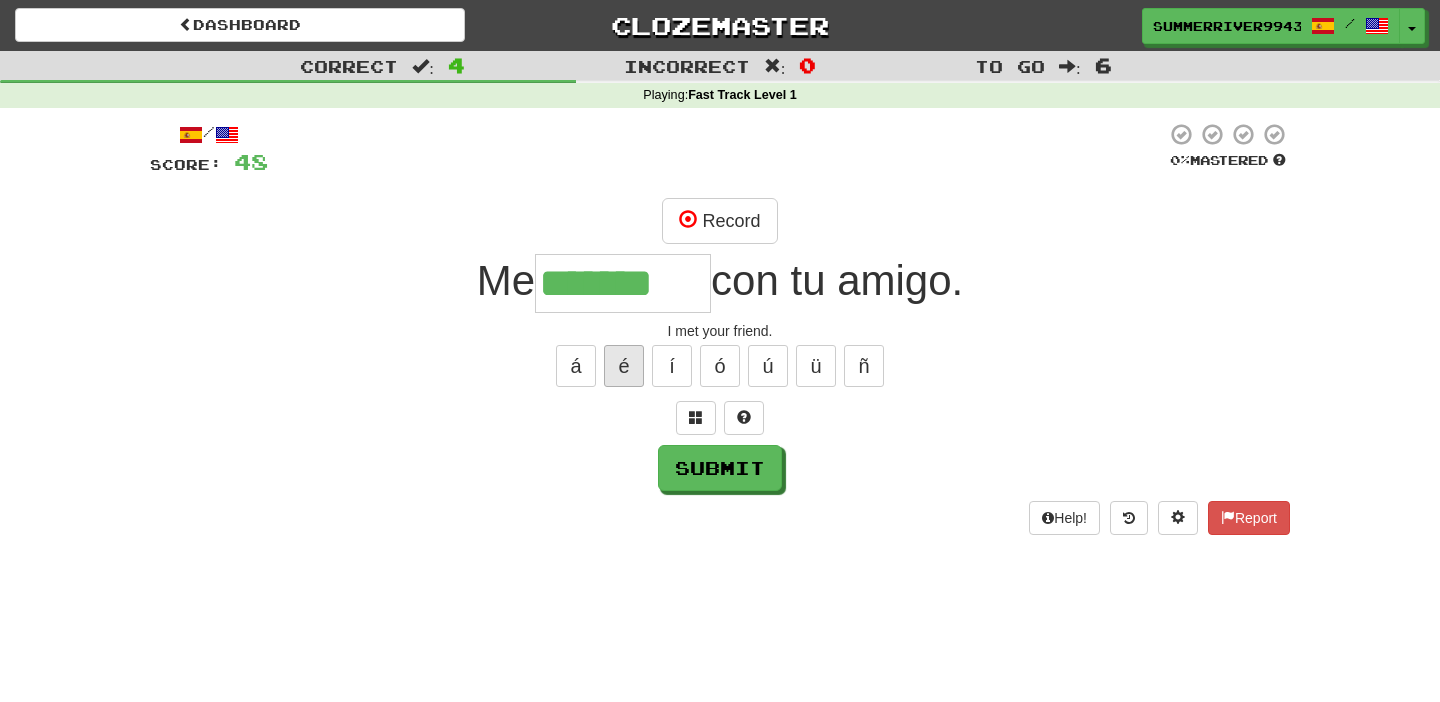 type on "********" 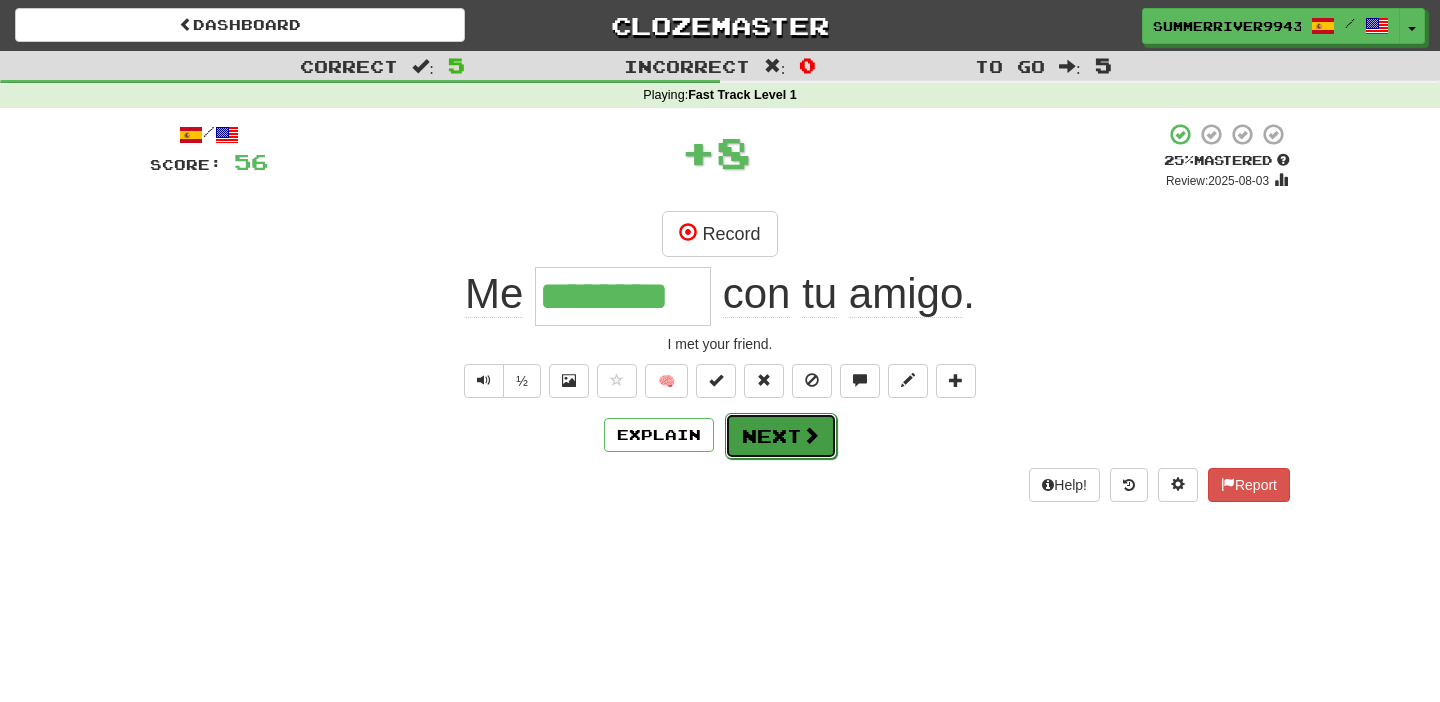 click on "Next" at bounding box center (781, 436) 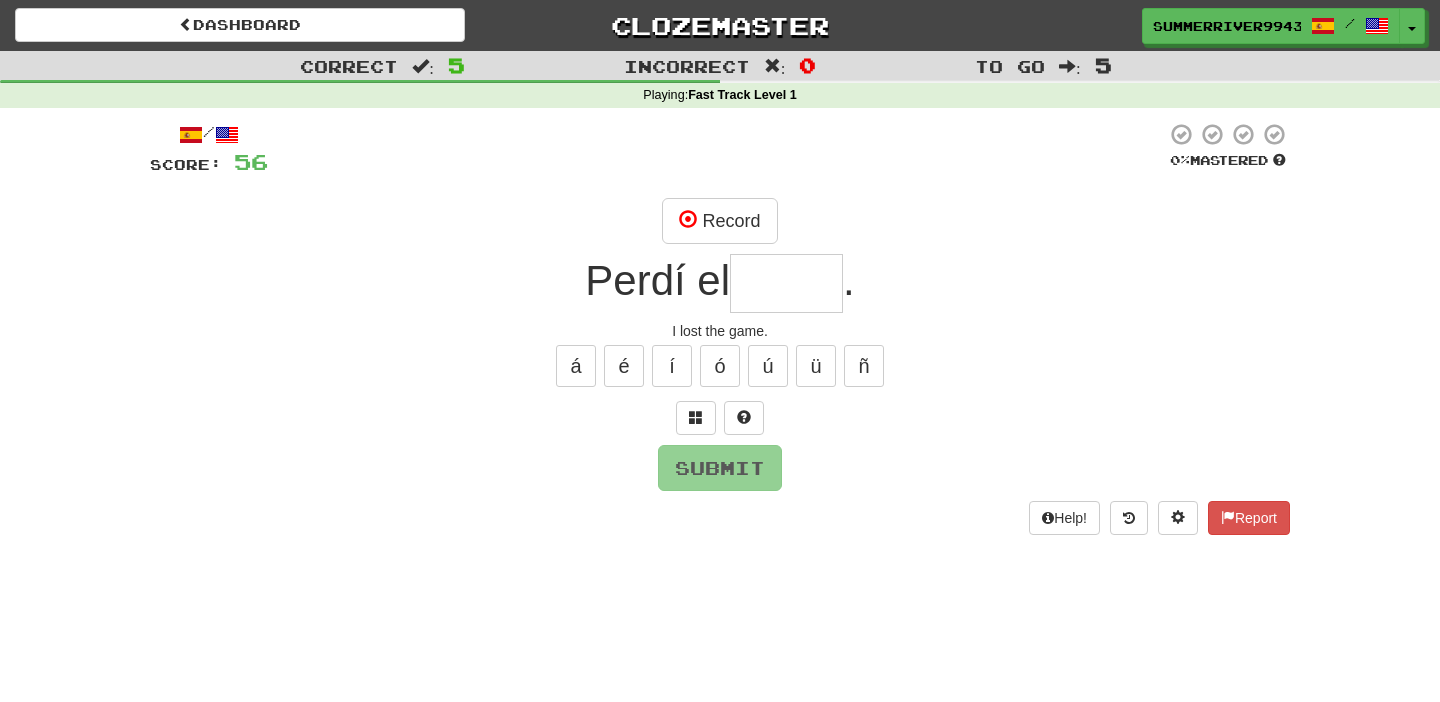type on "*" 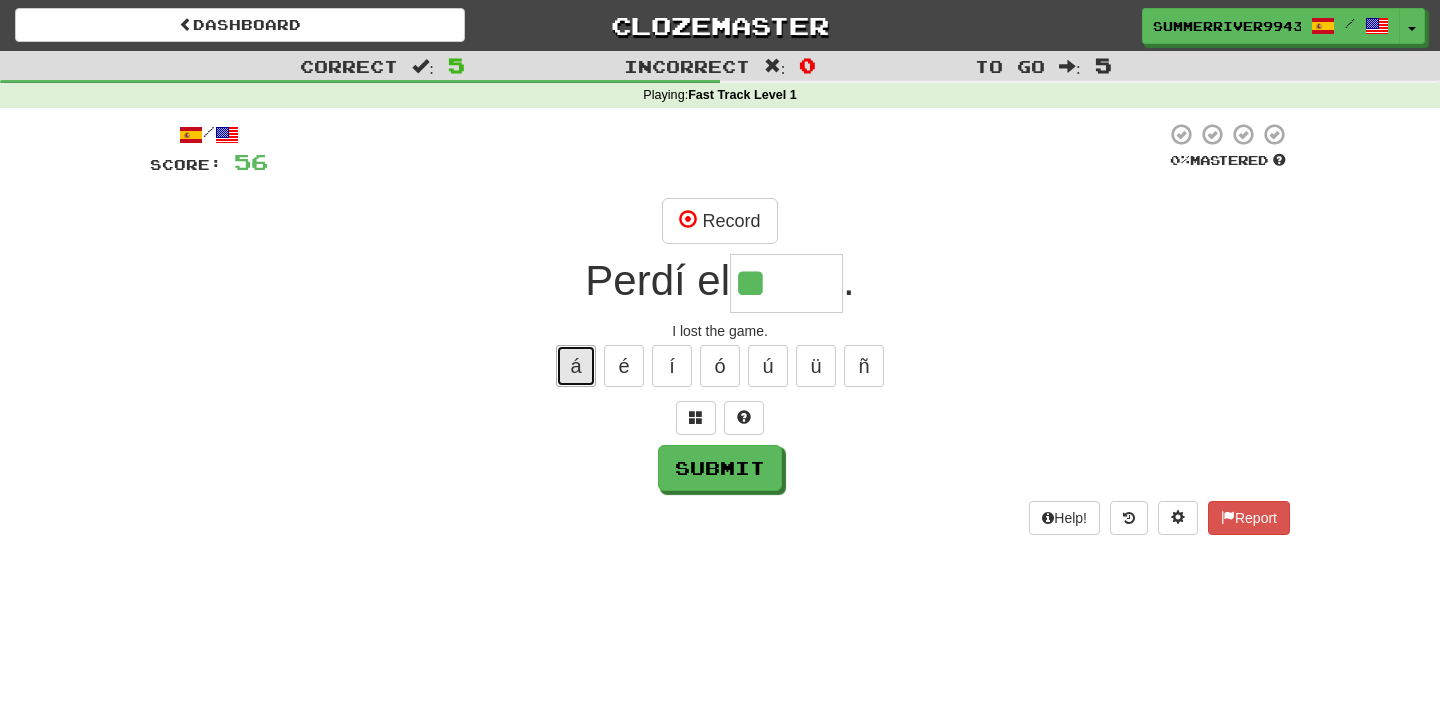 click on "á" at bounding box center (576, 366) 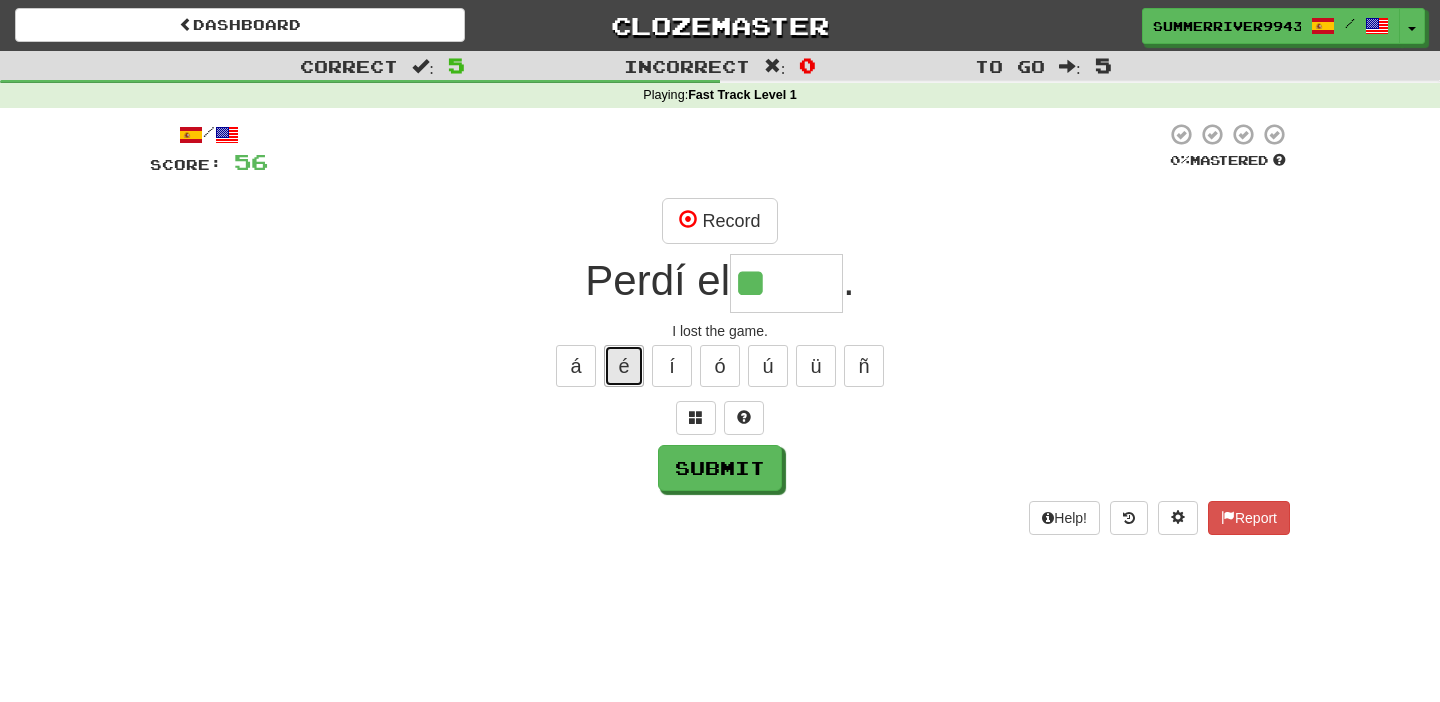 click on "é" at bounding box center (624, 366) 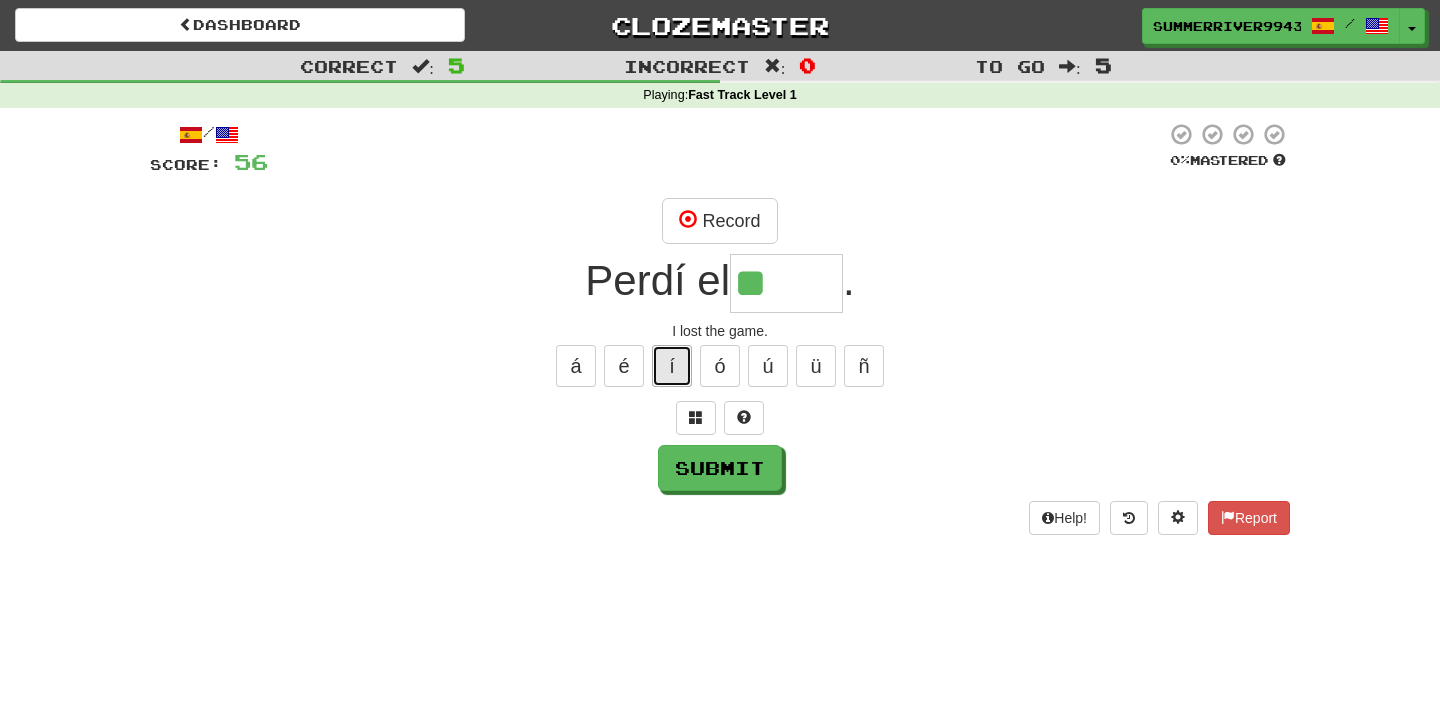 click on "í" at bounding box center [672, 366] 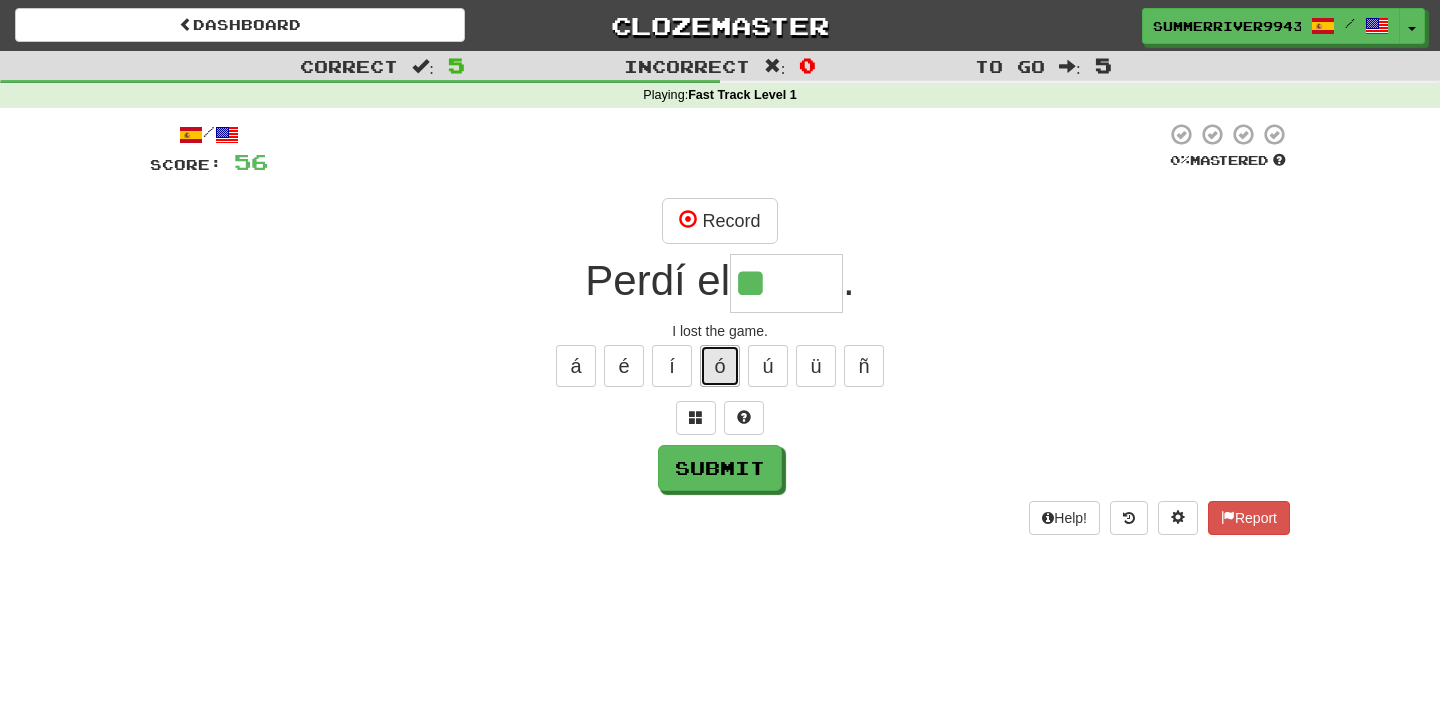 click on "ó" at bounding box center (720, 366) 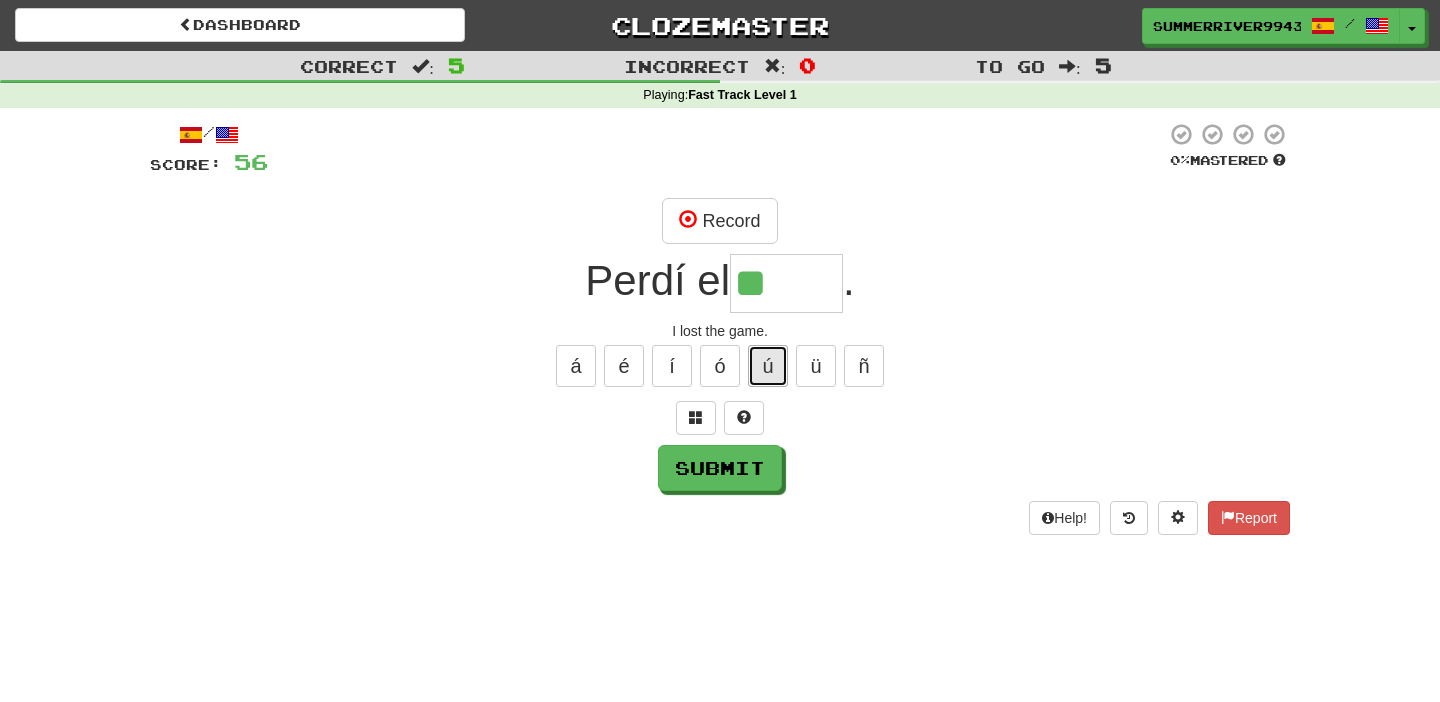 click on "ú" at bounding box center [768, 366] 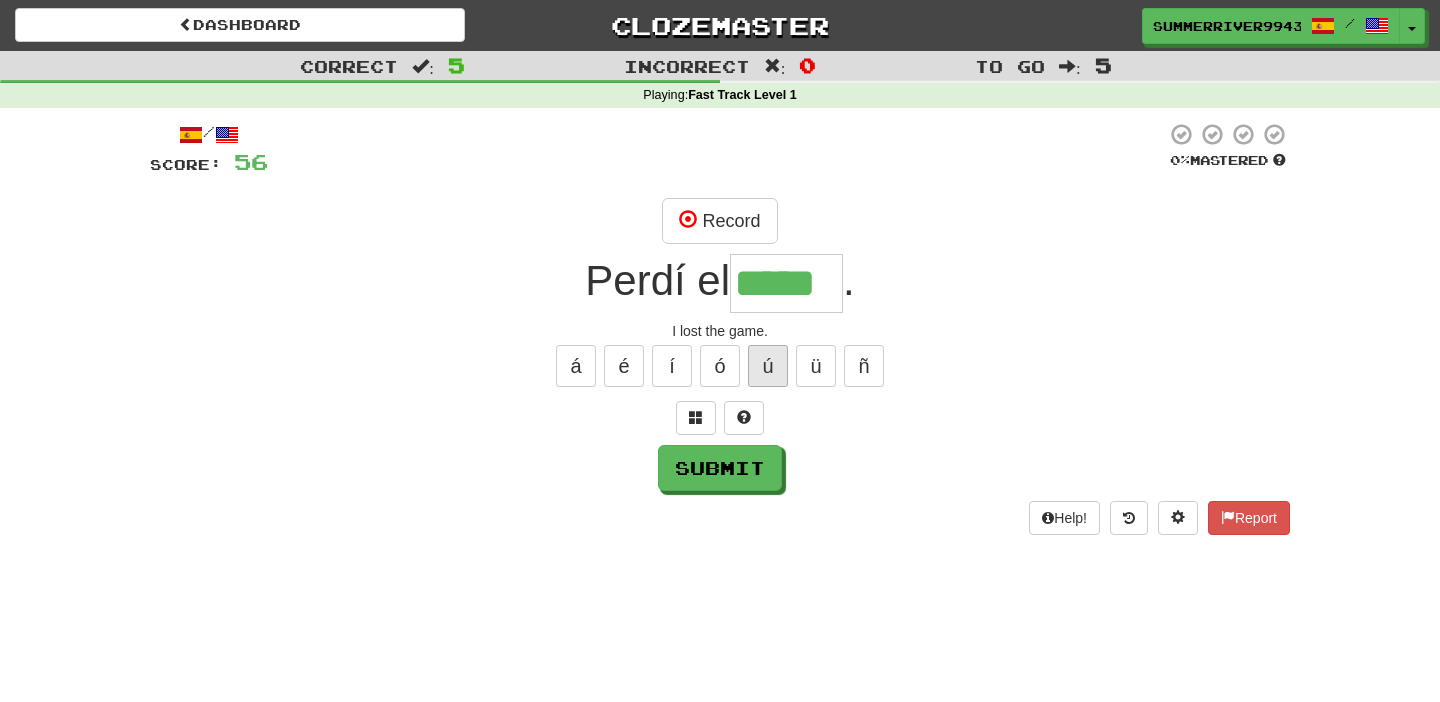 type on "*****" 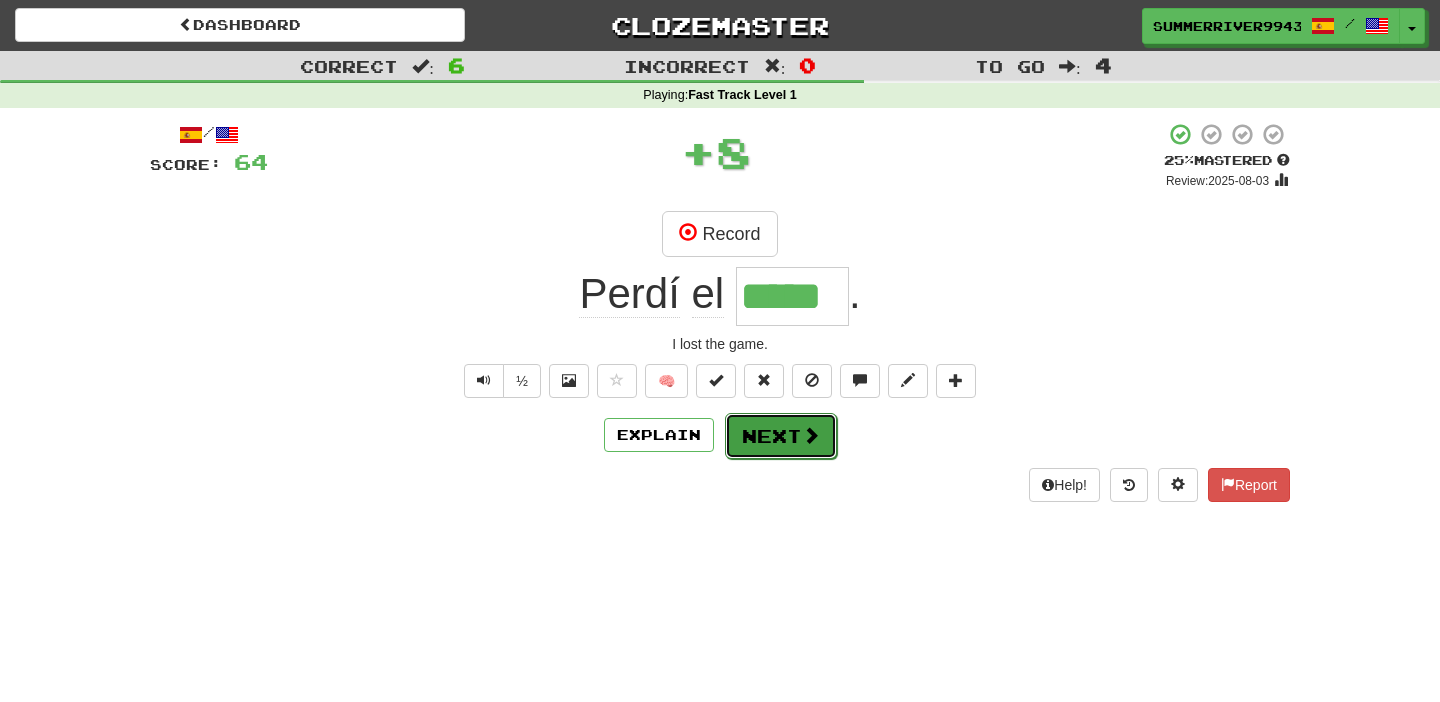 click on "Next" at bounding box center (781, 436) 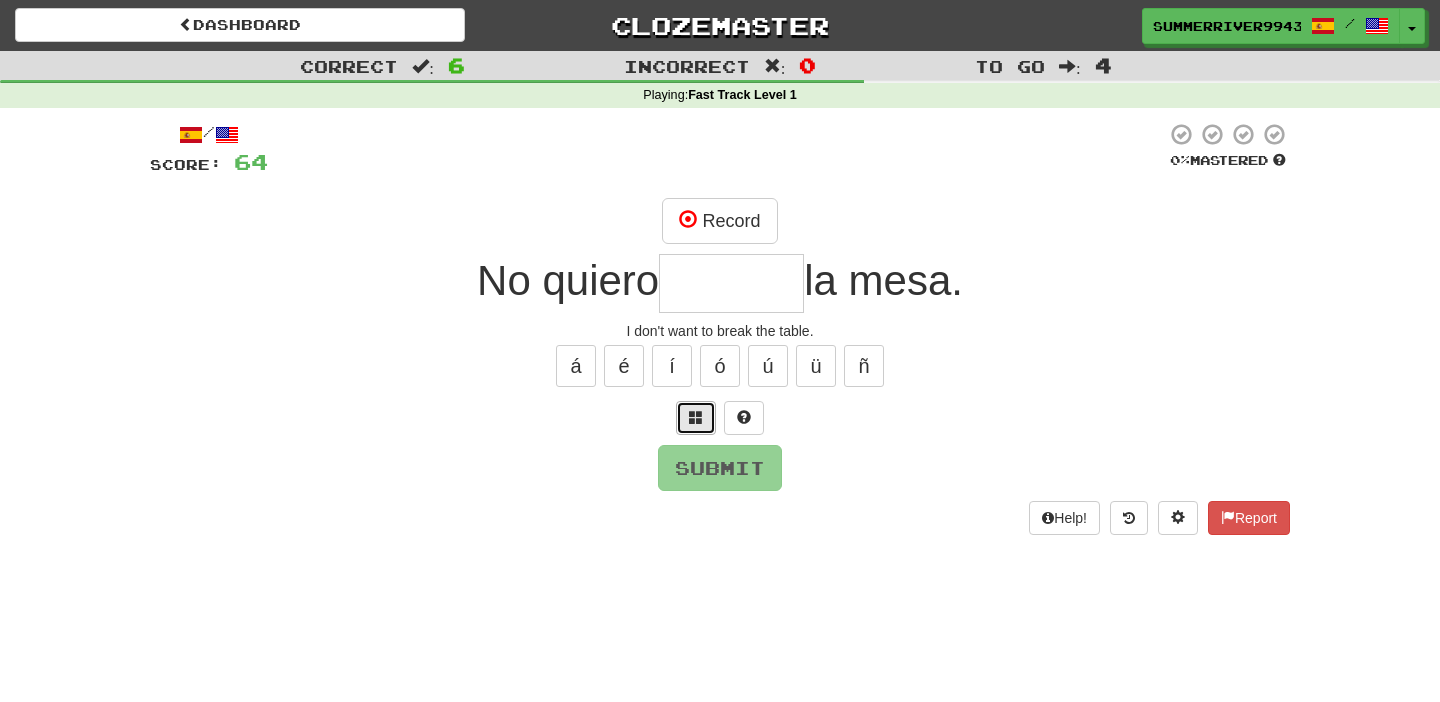 click at bounding box center (696, 418) 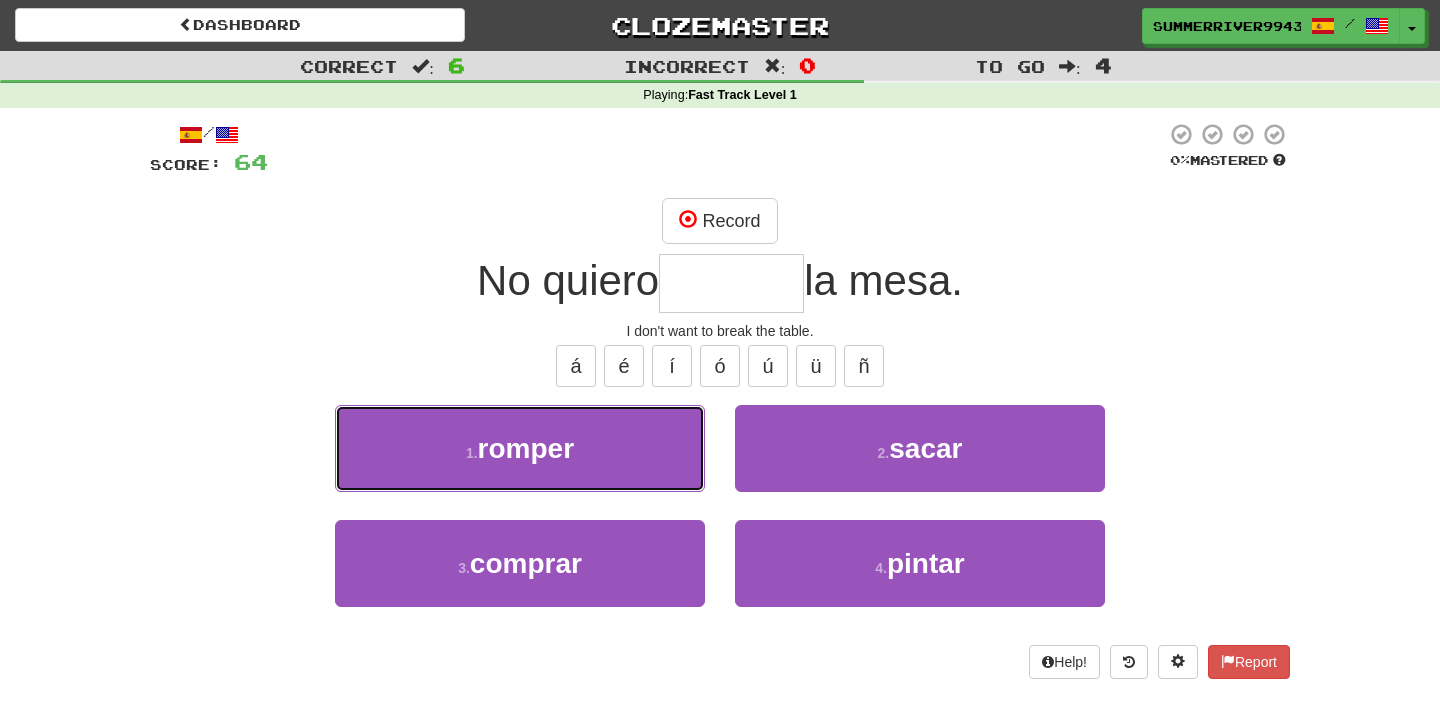 click on "1 .  romper" at bounding box center (520, 448) 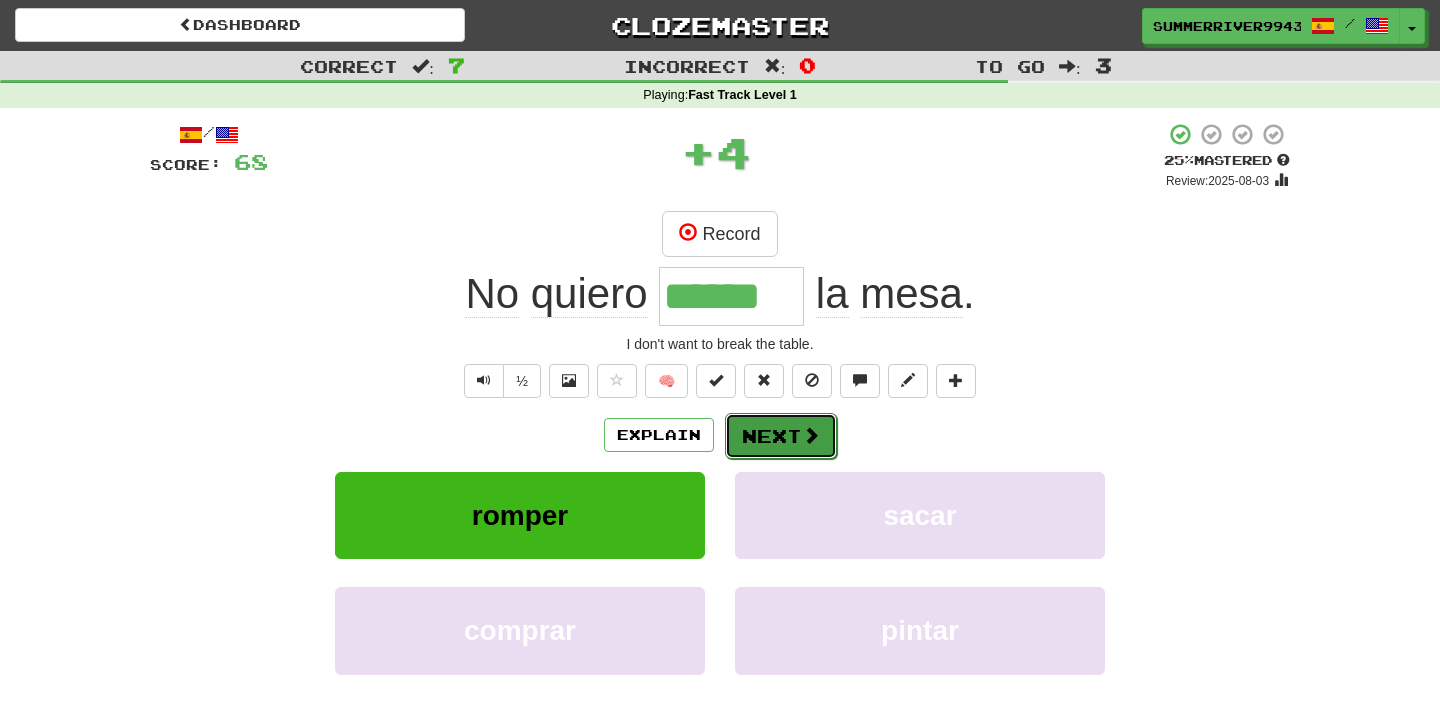 click on "Next" at bounding box center [781, 436] 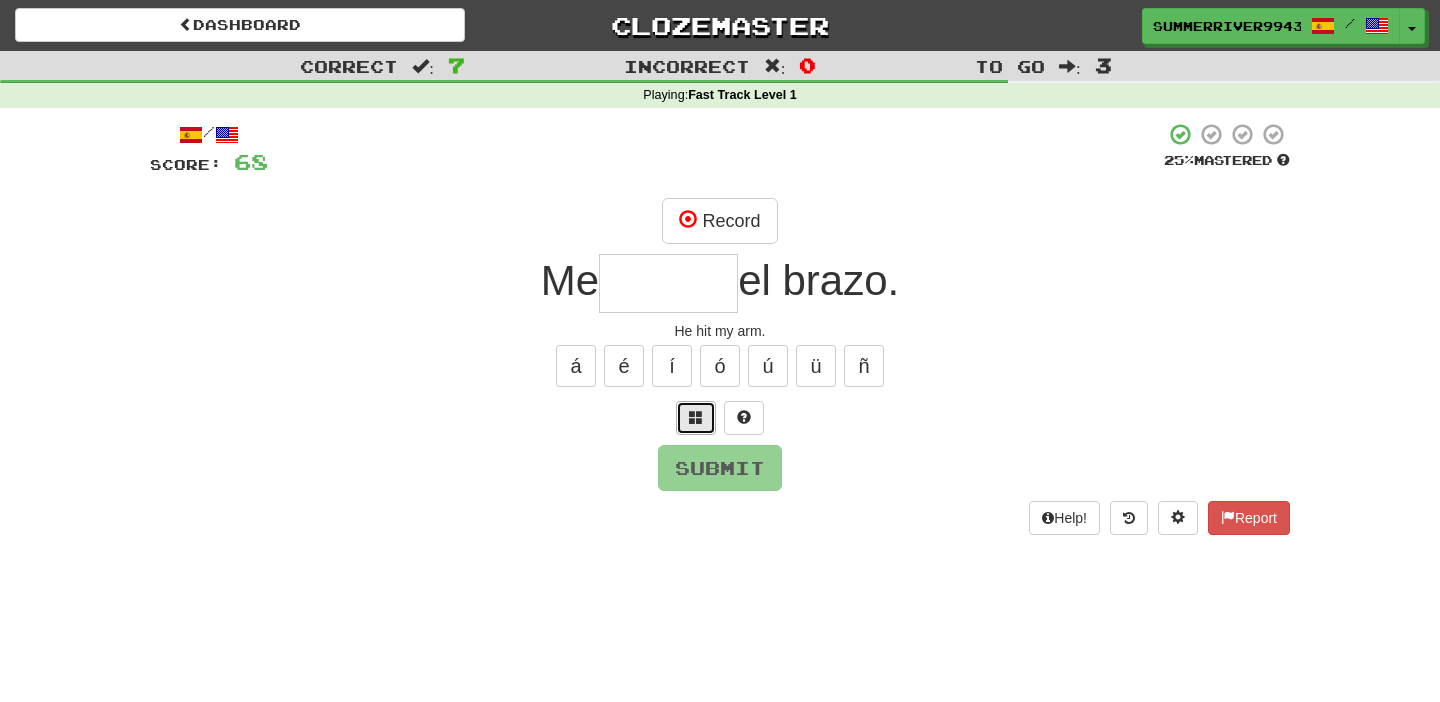 click at bounding box center (696, 417) 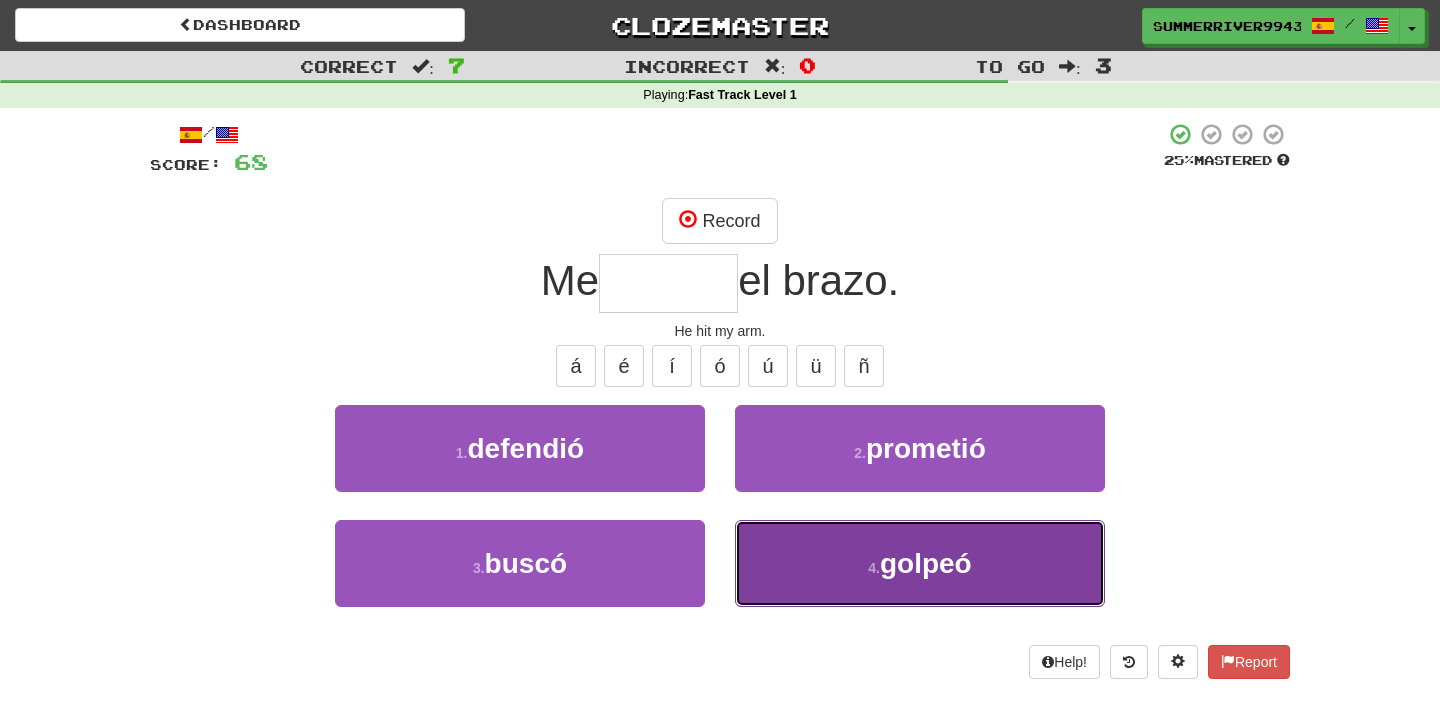 click on "4 .  golpeó" at bounding box center [920, 563] 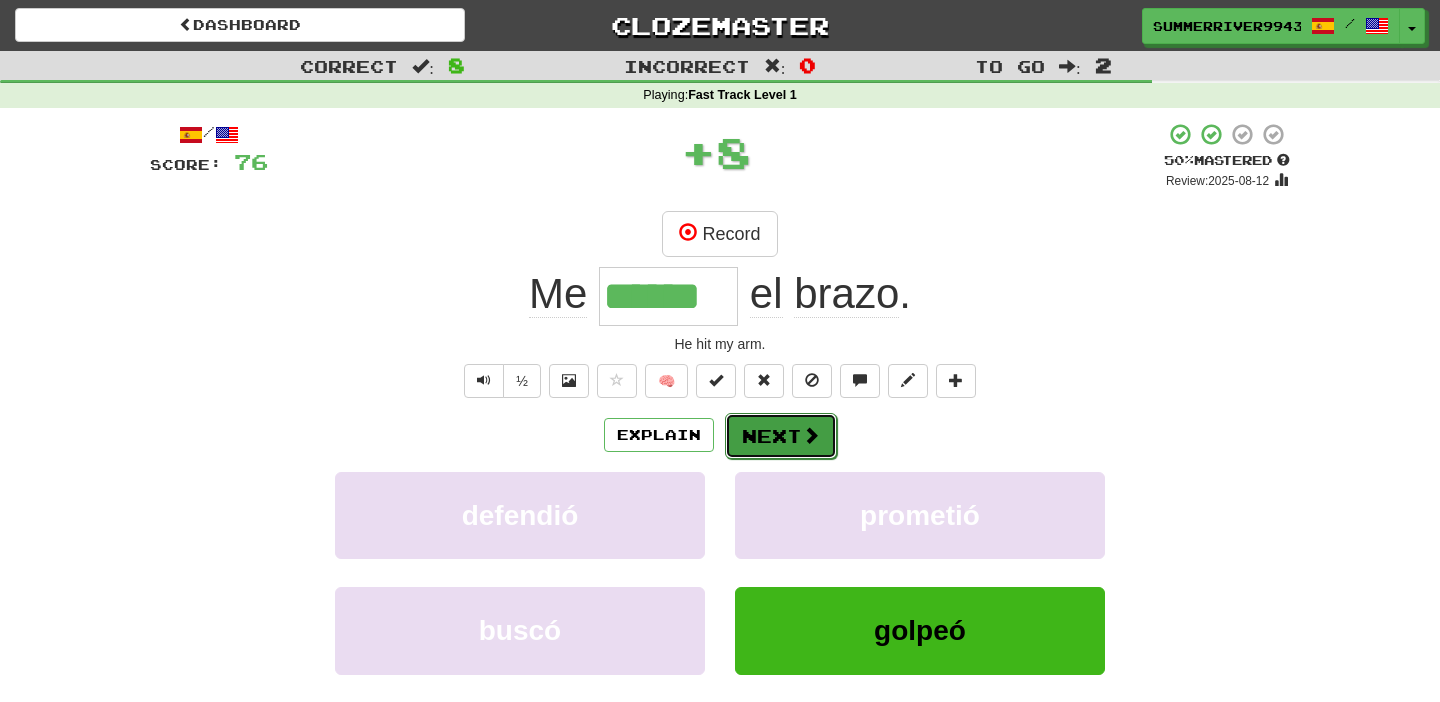 click on "Next" at bounding box center (781, 436) 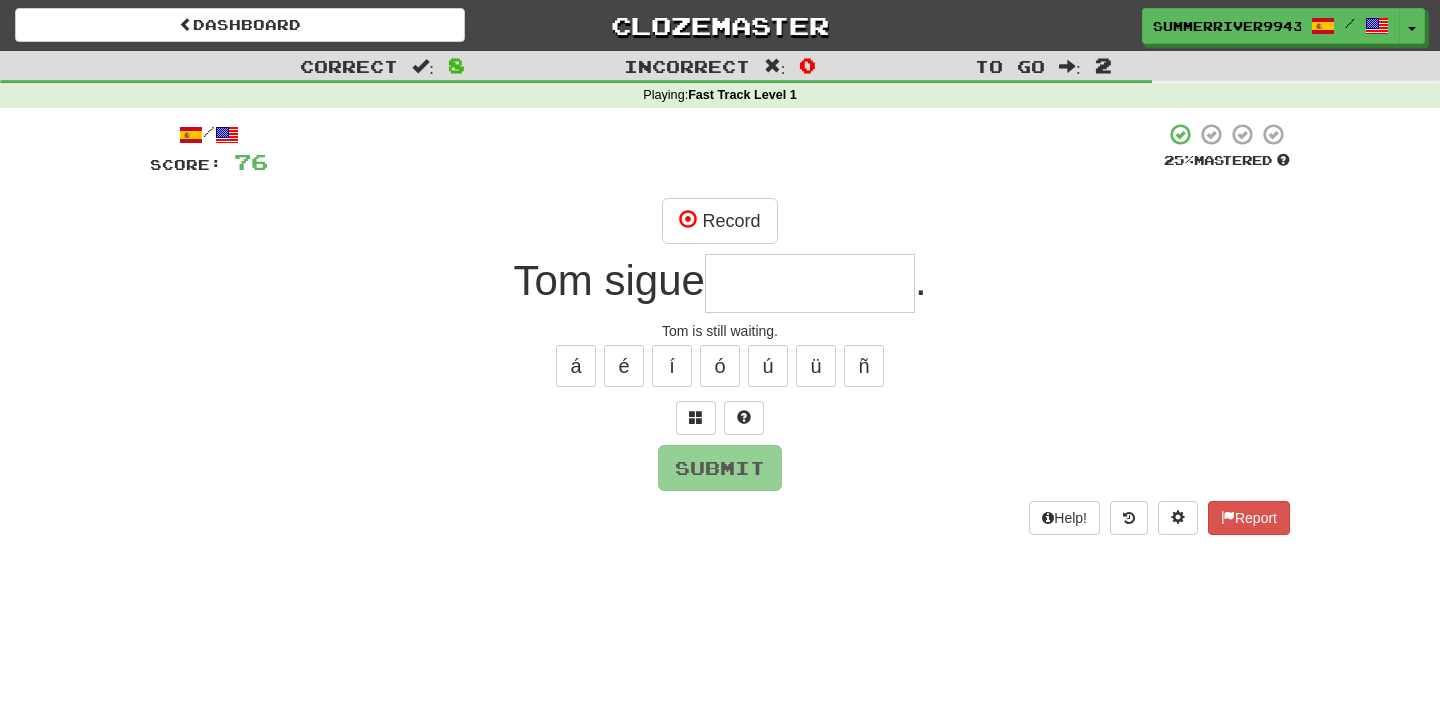 type on "*" 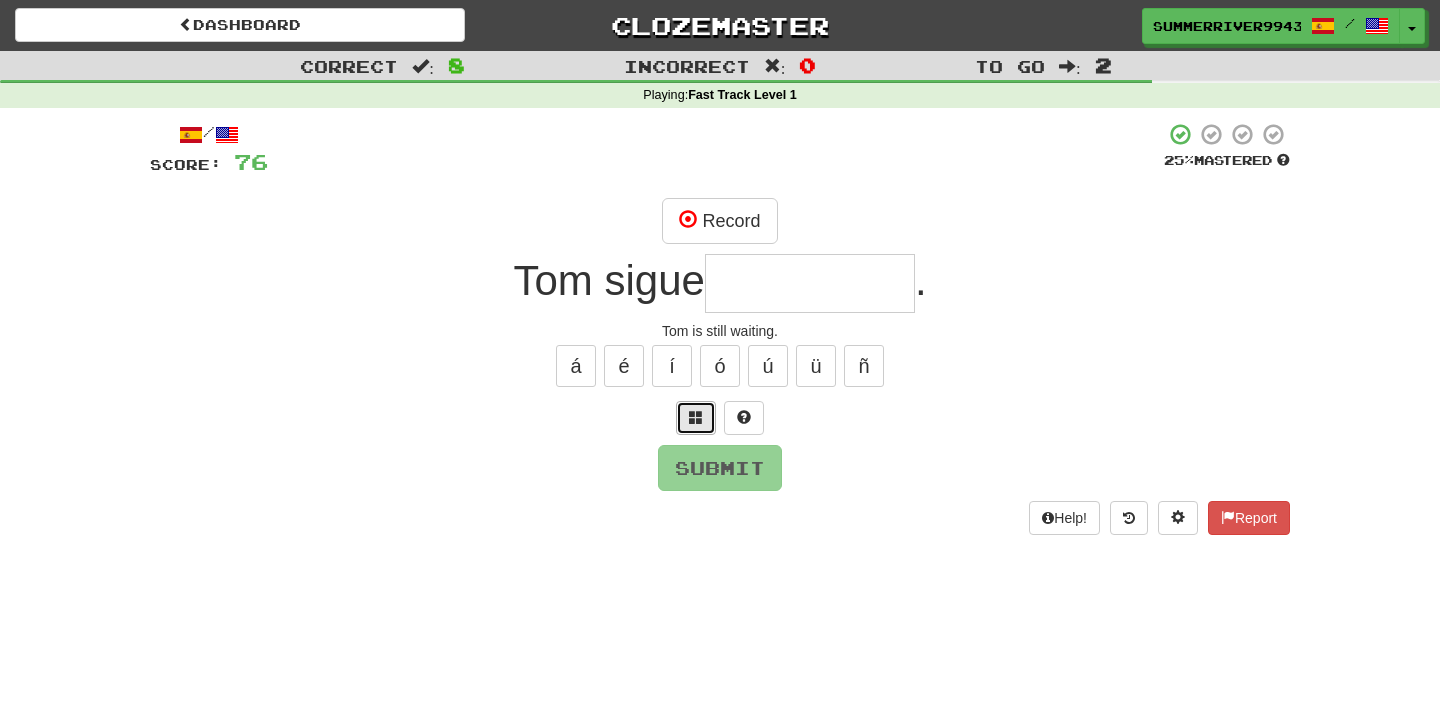 click at bounding box center (696, 418) 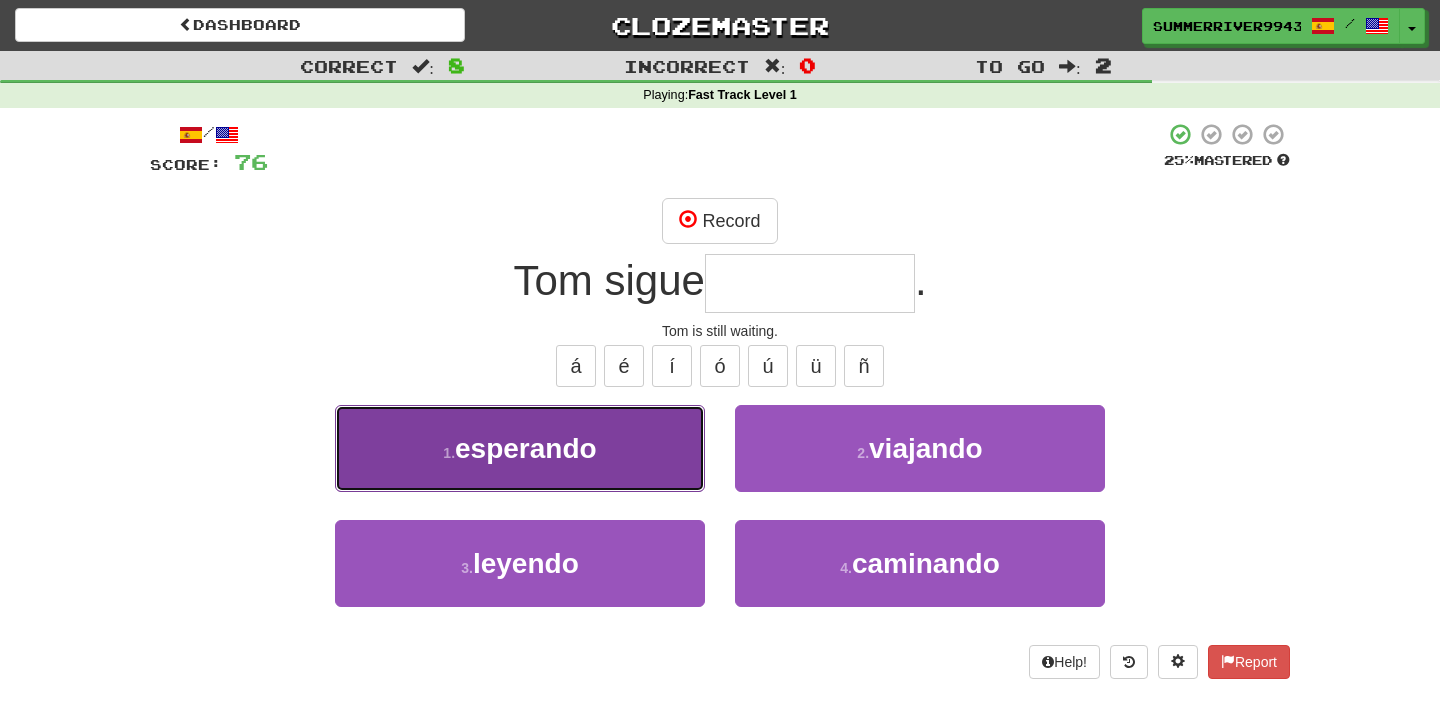 click on "1 .  esperando" at bounding box center (520, 448) 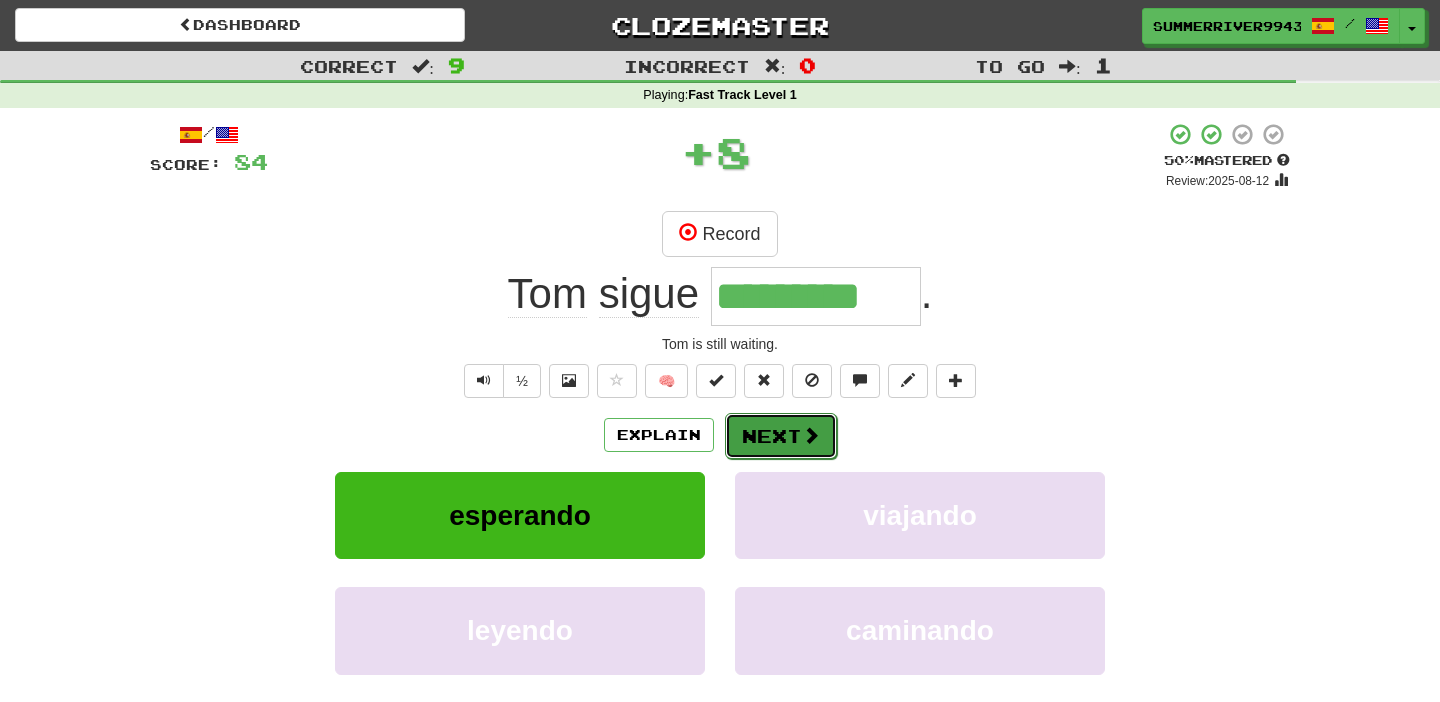 click on "Next" at bounding box center (781, 436) 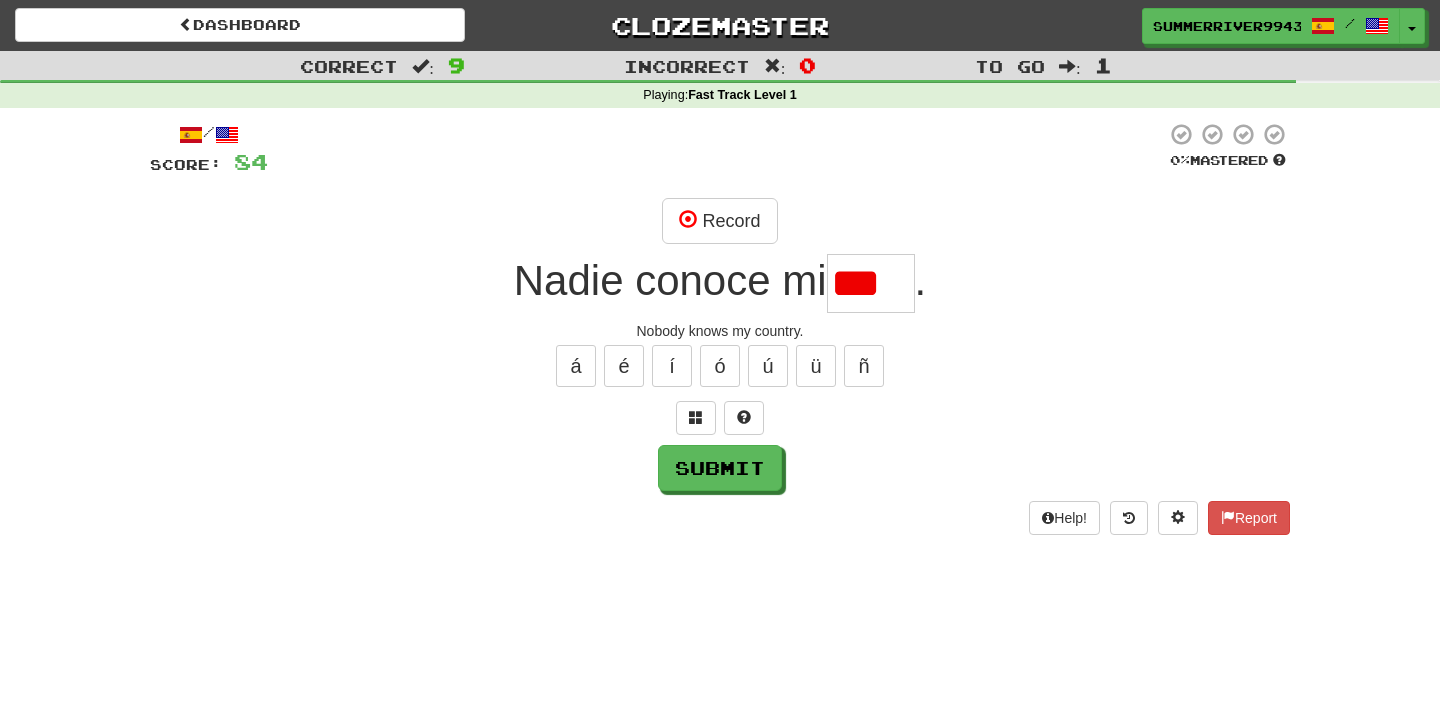 scroll, scrollTop: 0, scrollLeft: 0, axis: both 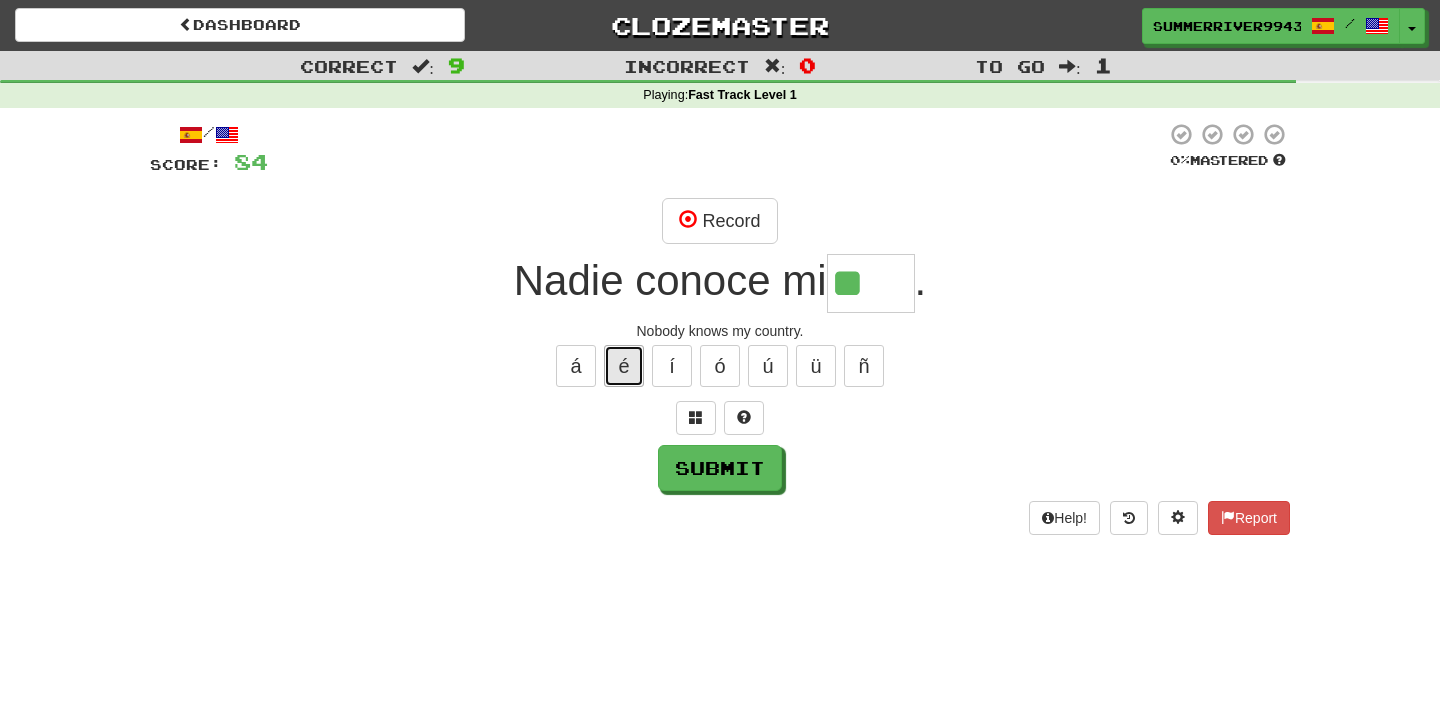 click on "é" at bounding box center (624, 366) 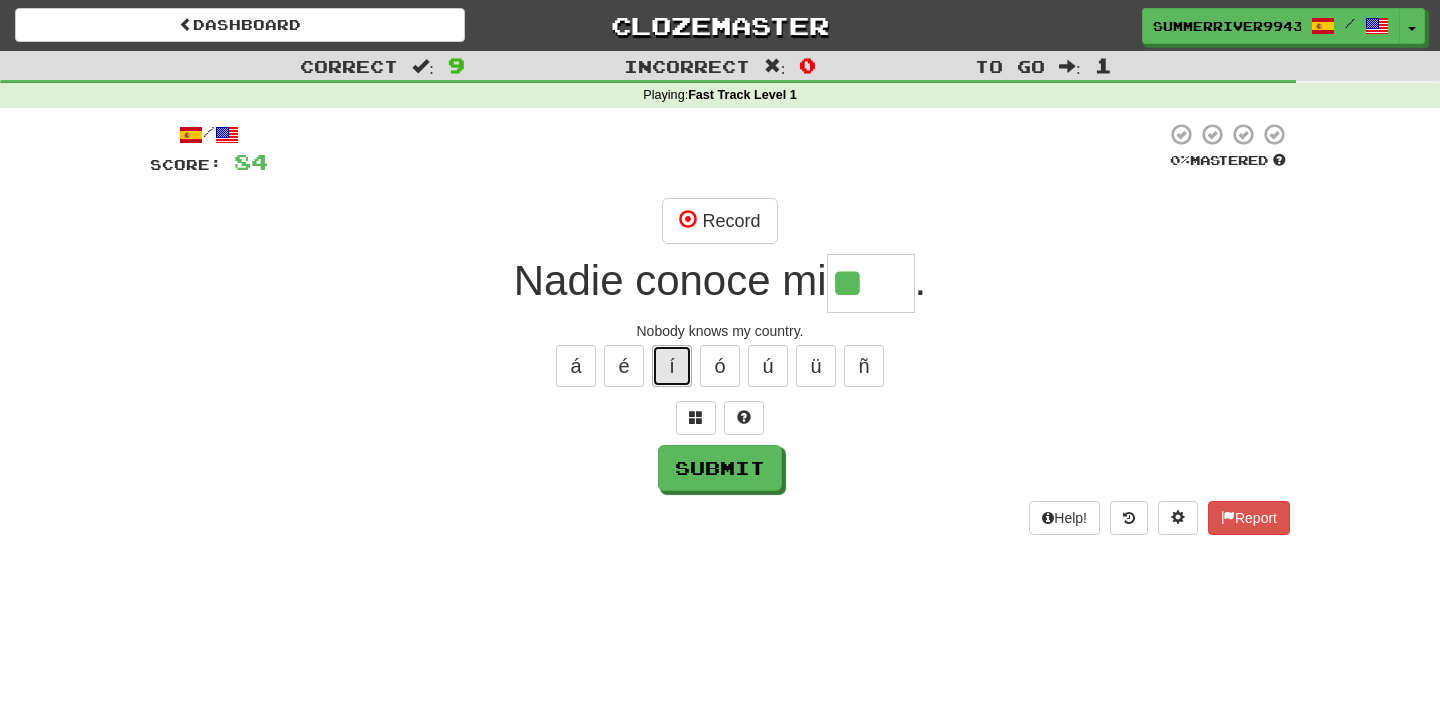 click on "í" at bounding box center (672, 366) 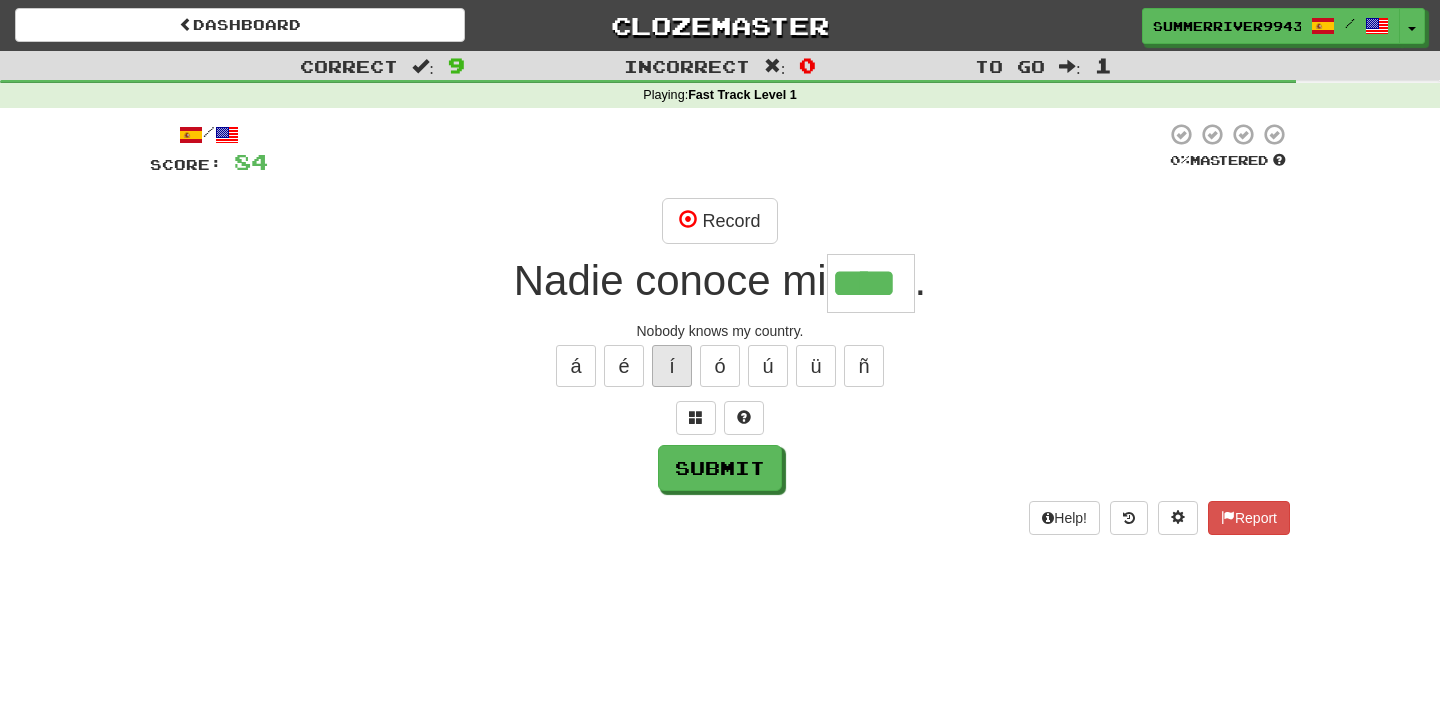 type on "****" 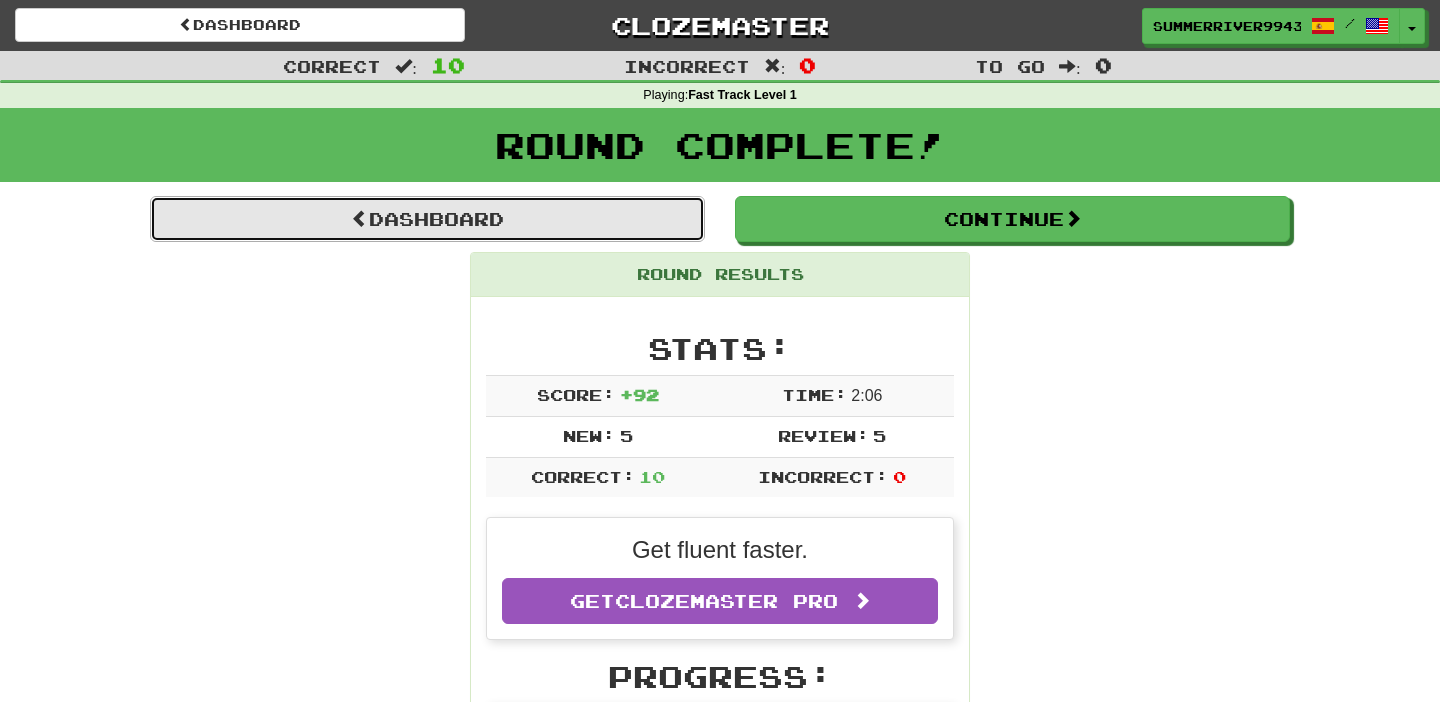click on "Dashboard" at bounding box center [427, 219] 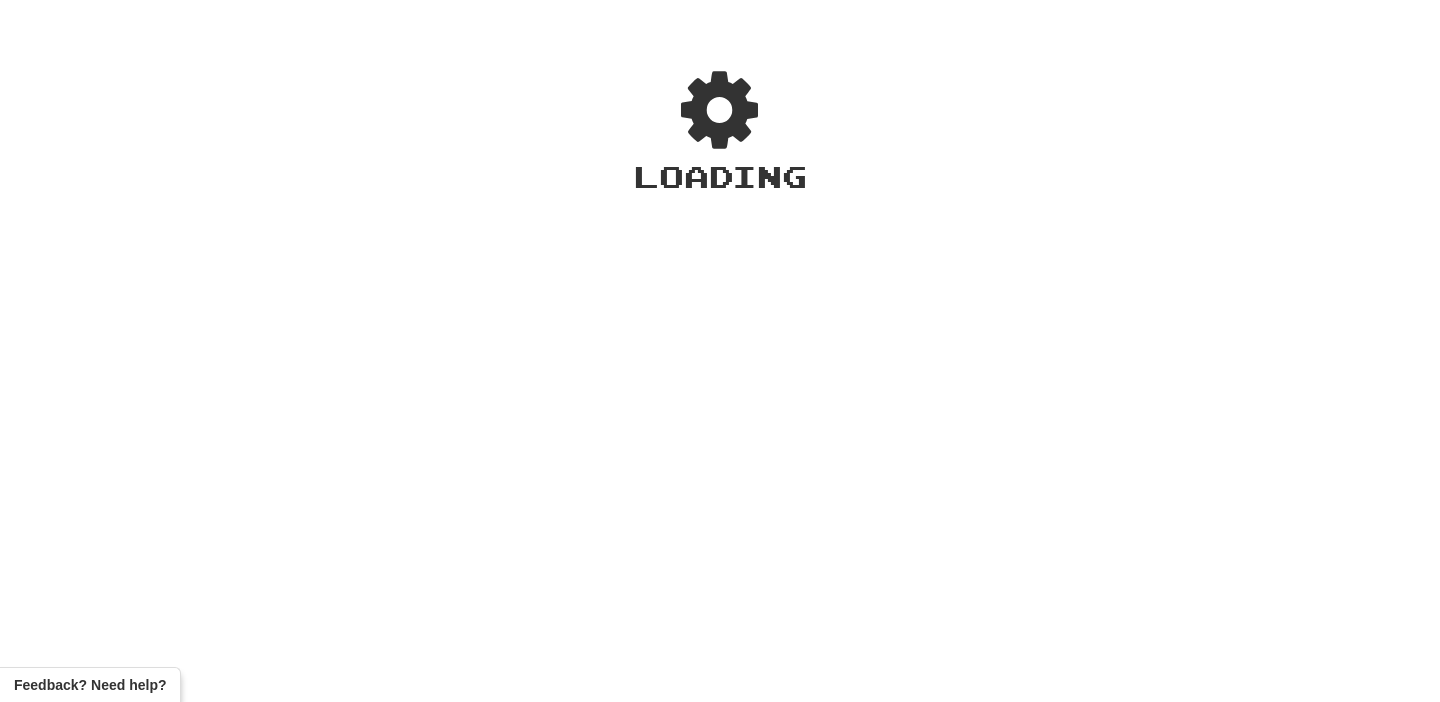 scroll, scrollTop: 0, scrollLeft: 0, axis: both 